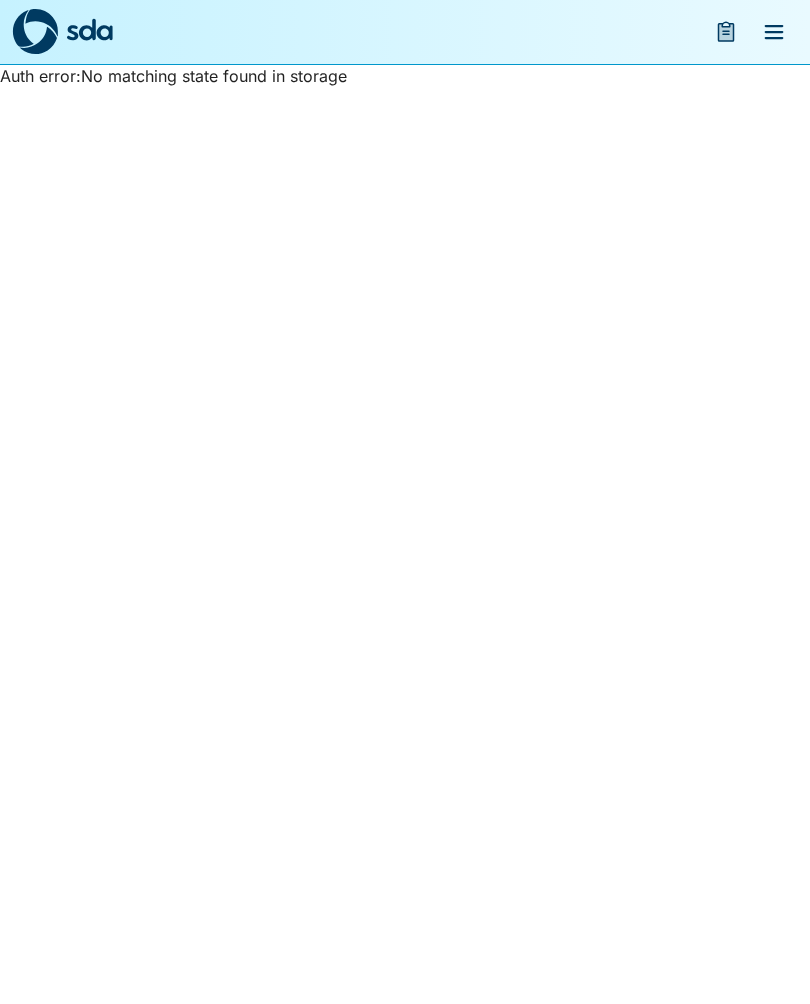 scroll, scrollTop: 0, scrollLeft: 0, axis: both 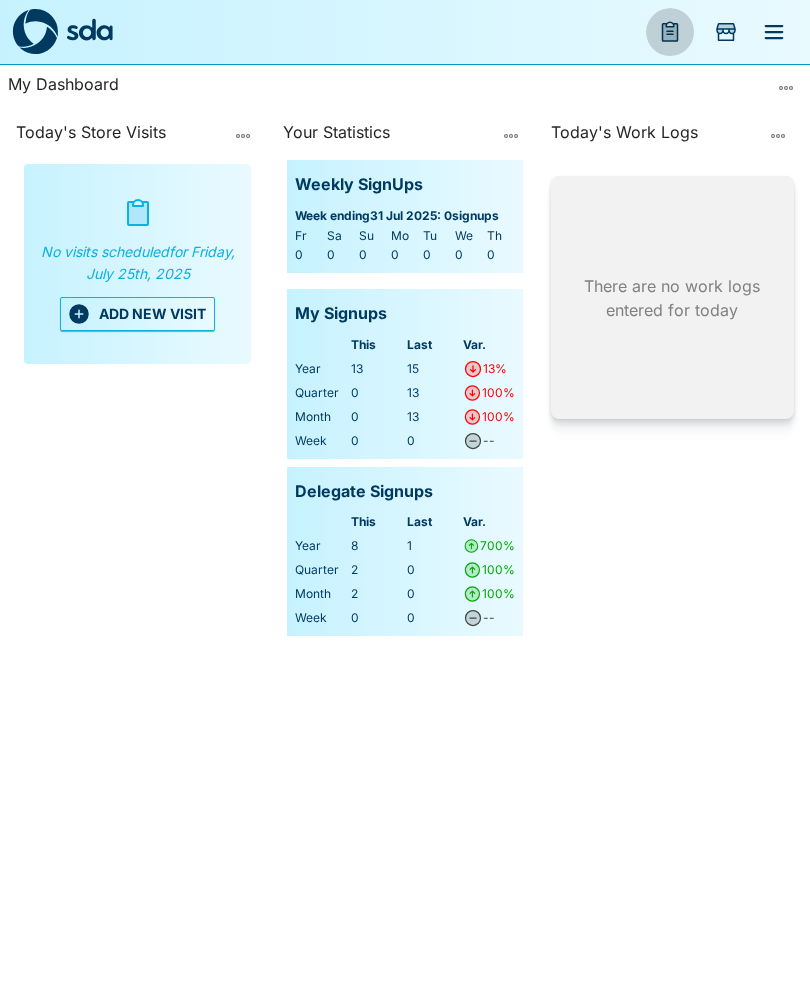 click 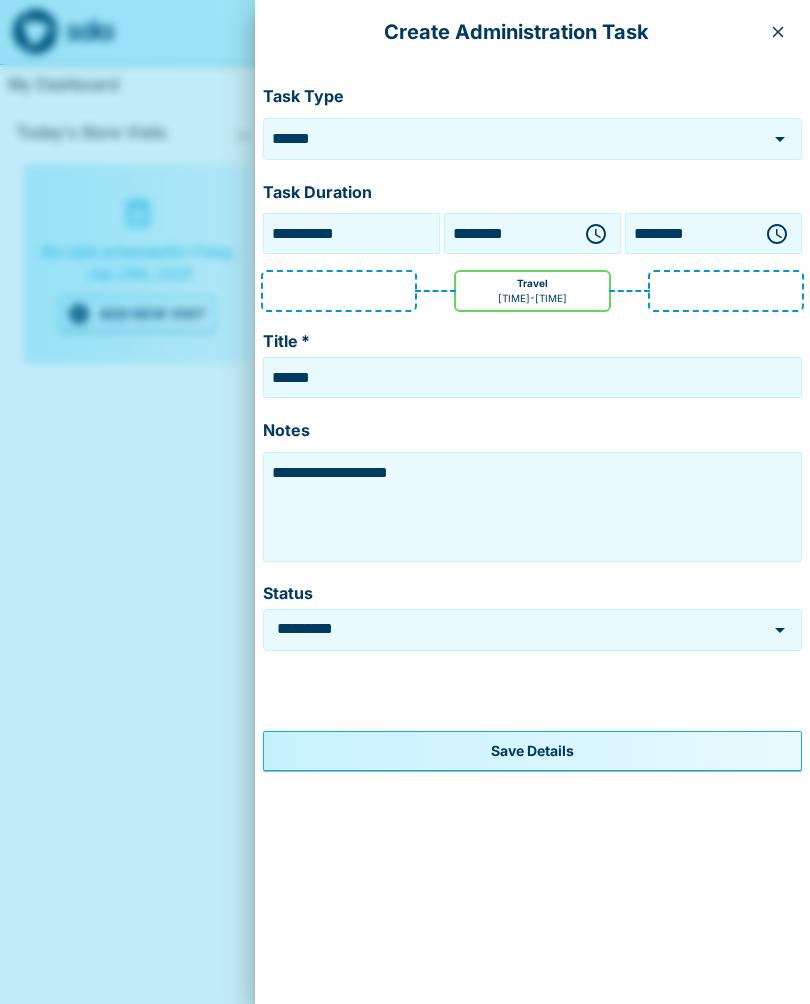 click 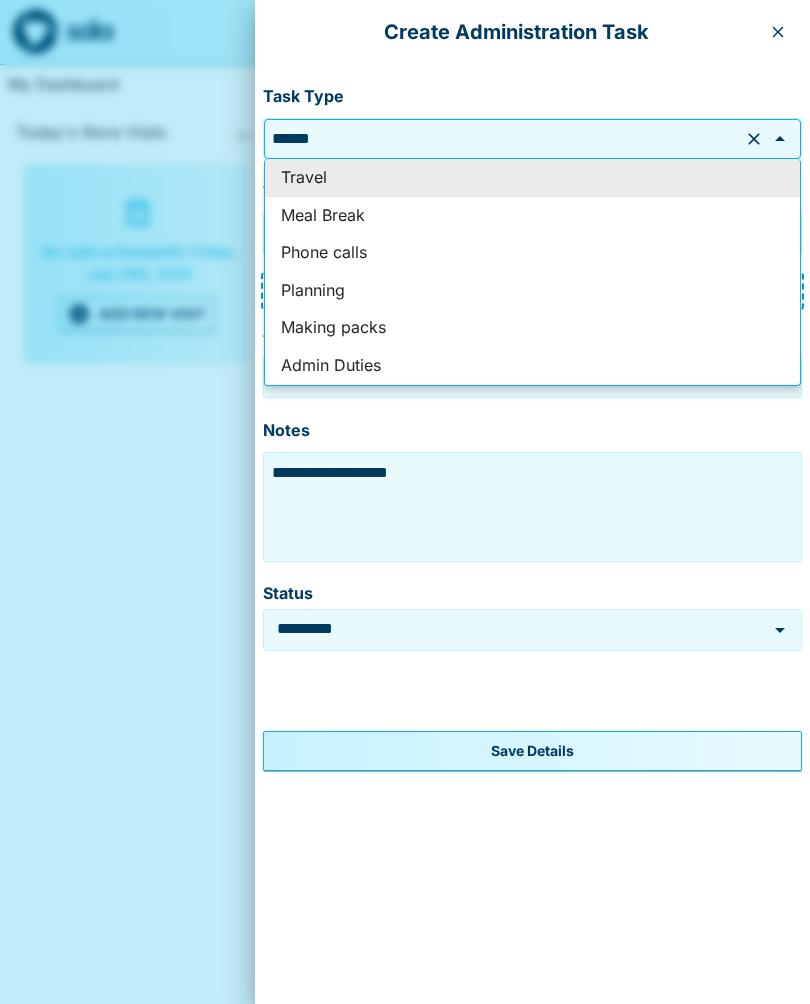 click on "Admin Duties" at bounding box center [532, 366] 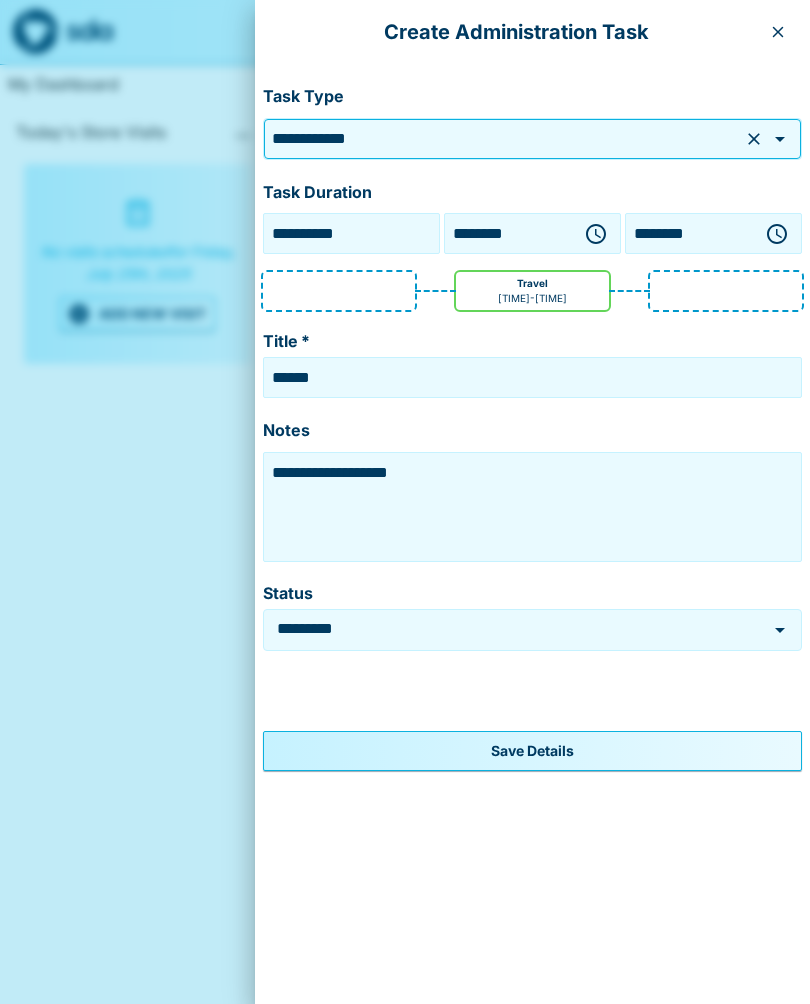 type on "**********" 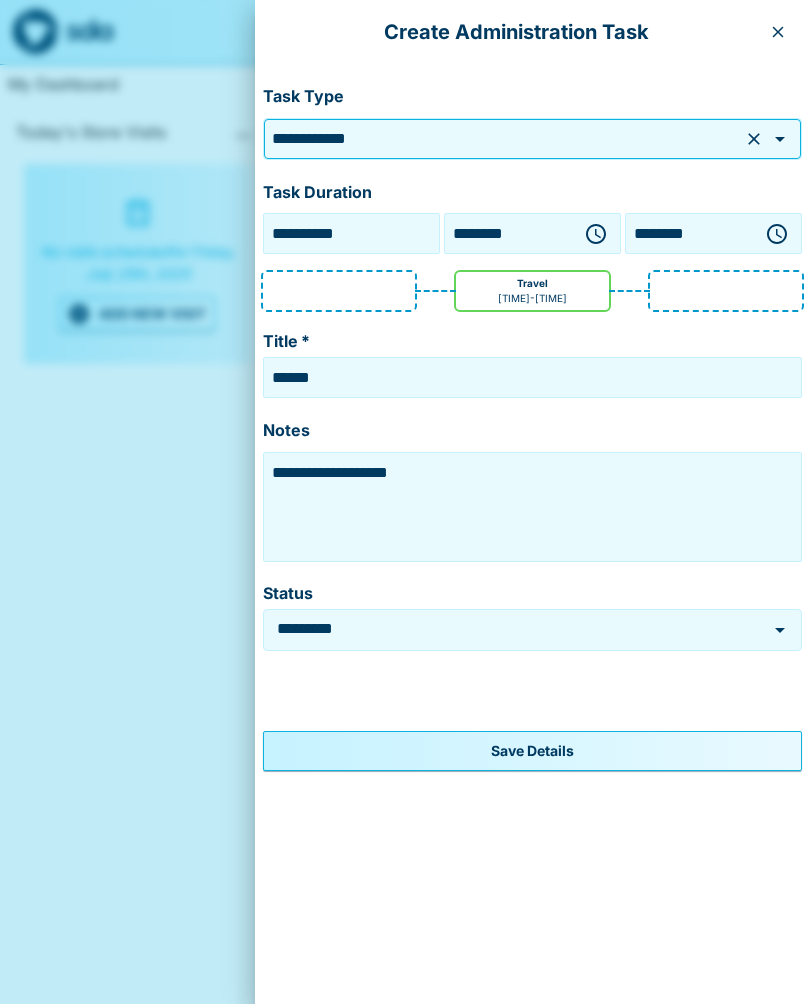 type on "**********" 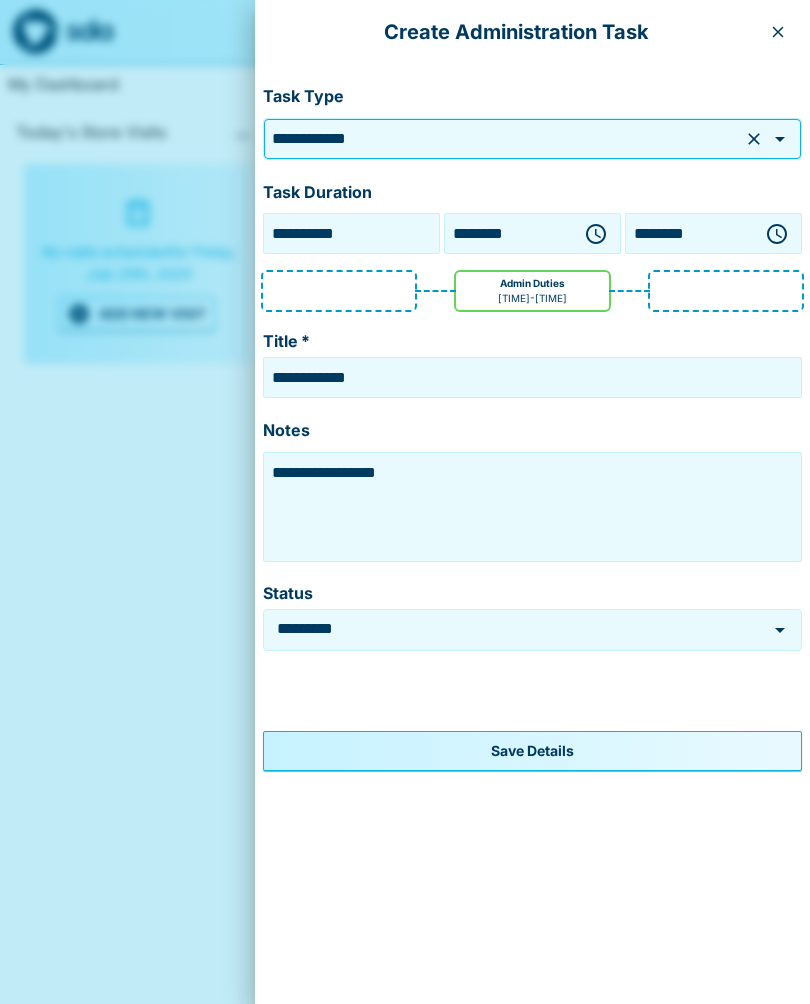 click 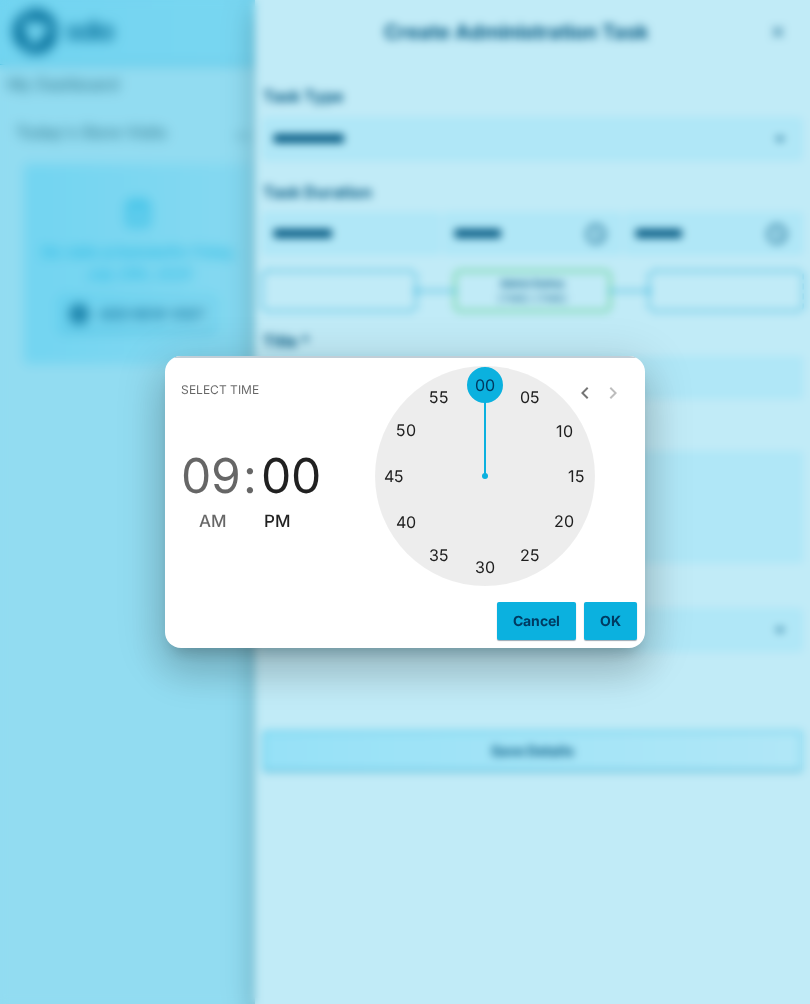 click on "AM" at bounding box center (213, 521) 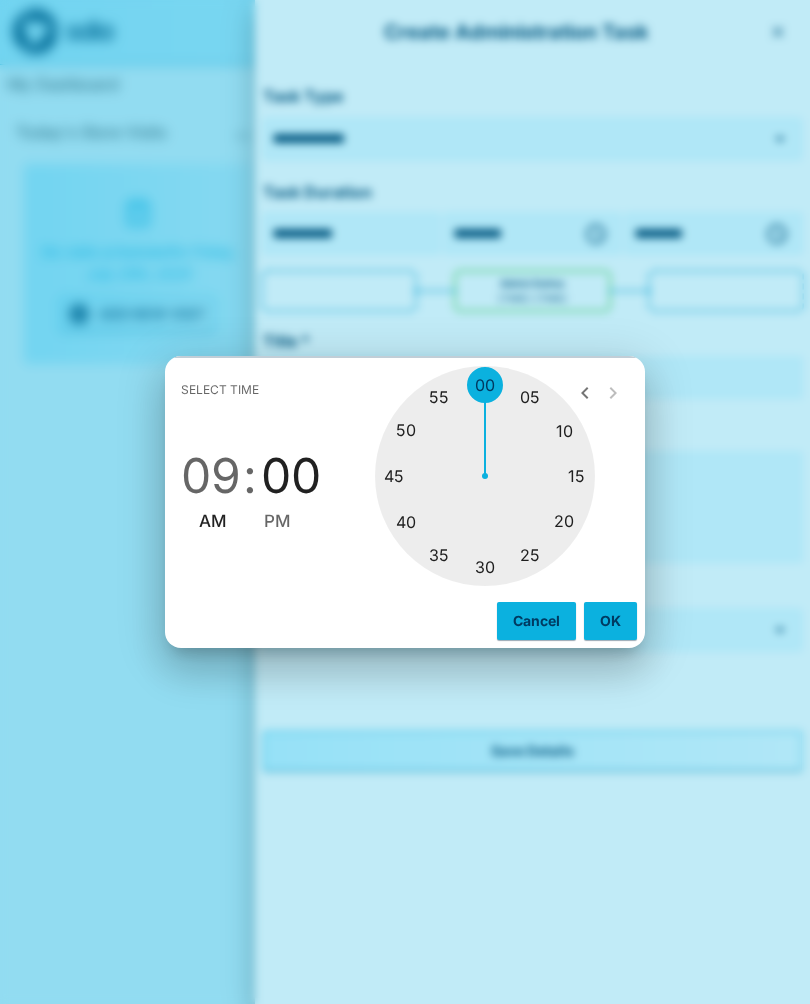 type on "********" 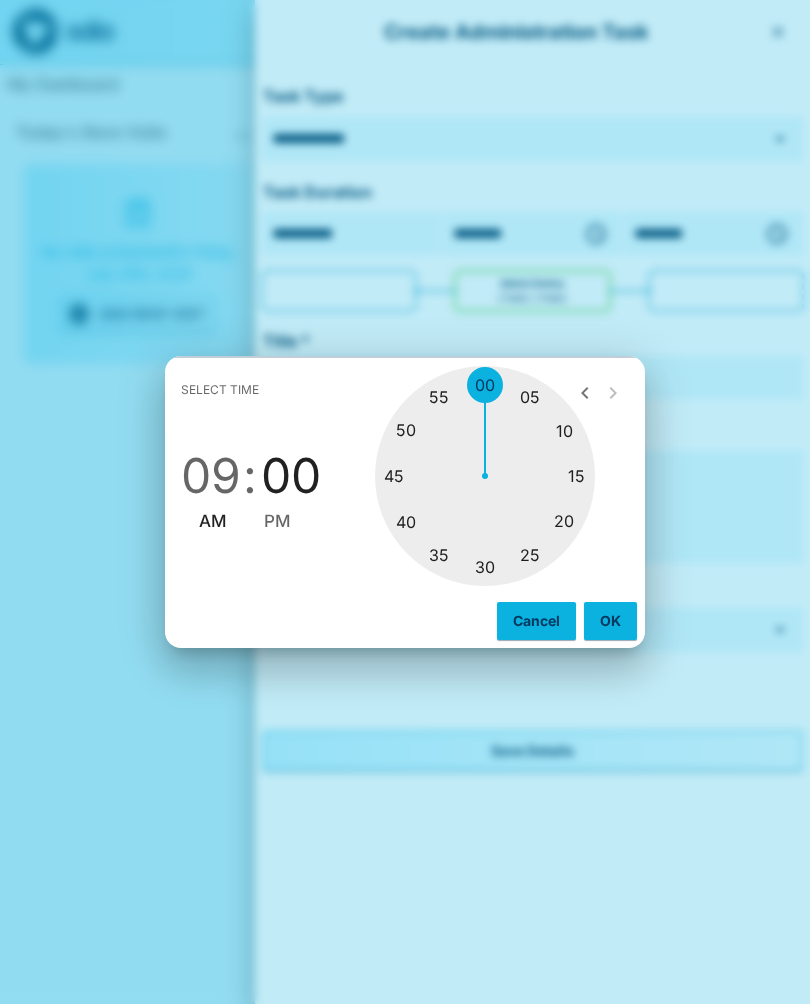 click on "OK" at bounding box center [610, 621] 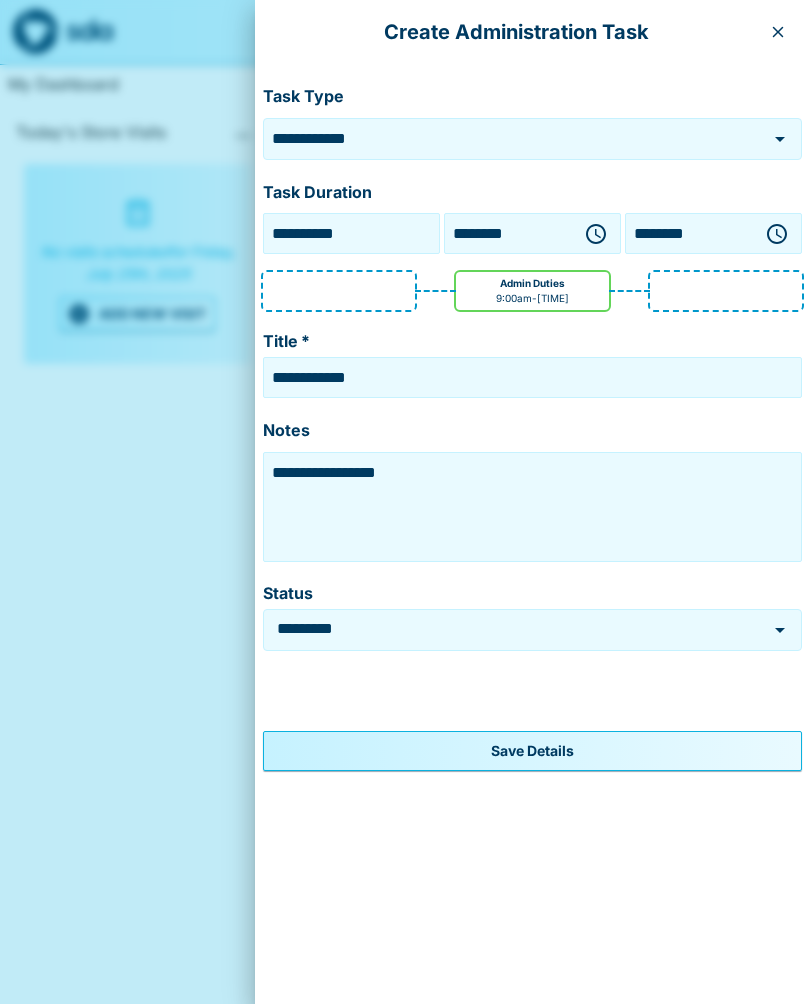 click on "********" at bounding box center (689, 233) 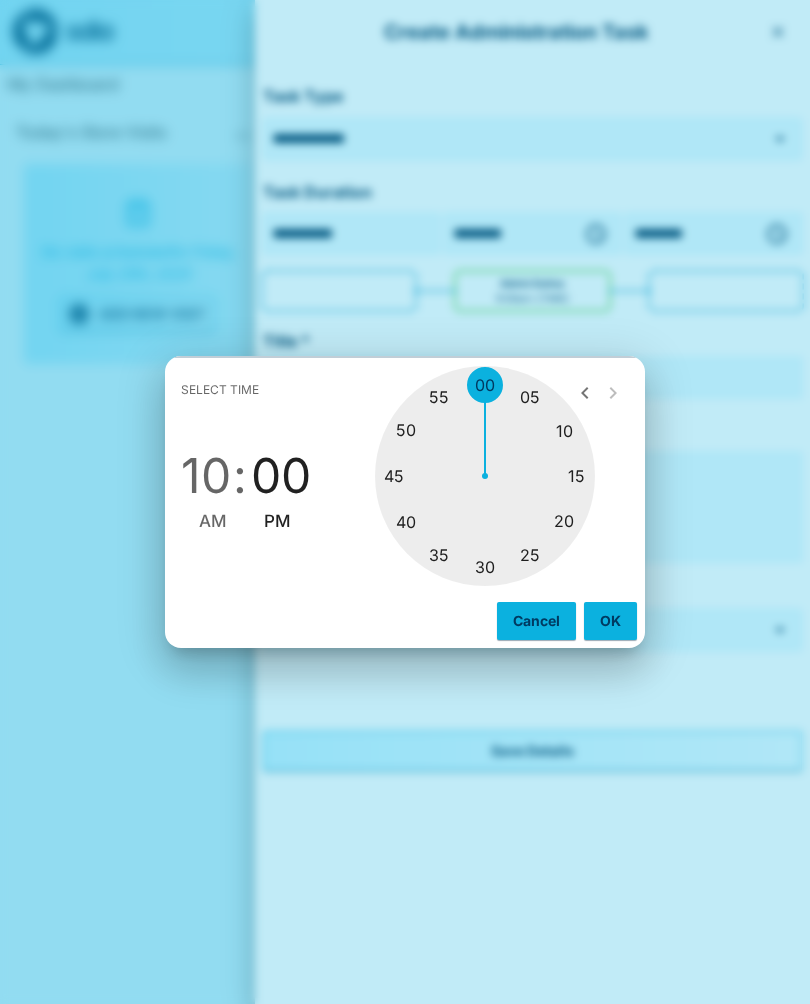 click on "AM" at bounding box center [213, 521] 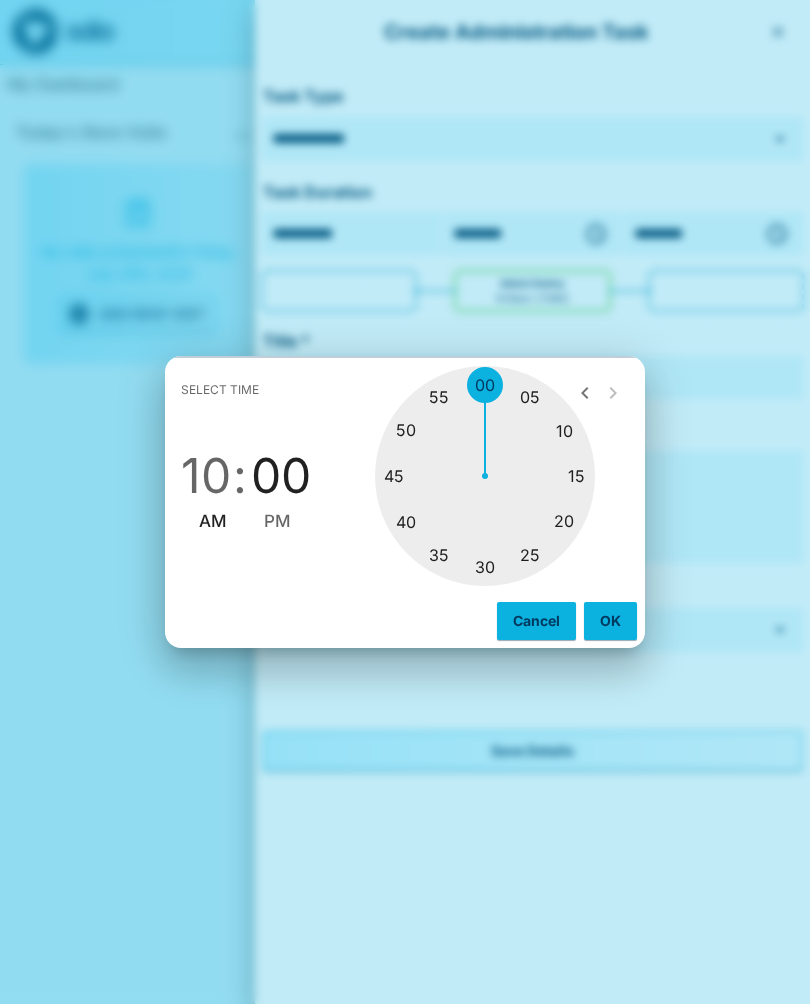 click on "OK" at bounding box center [610, 621] 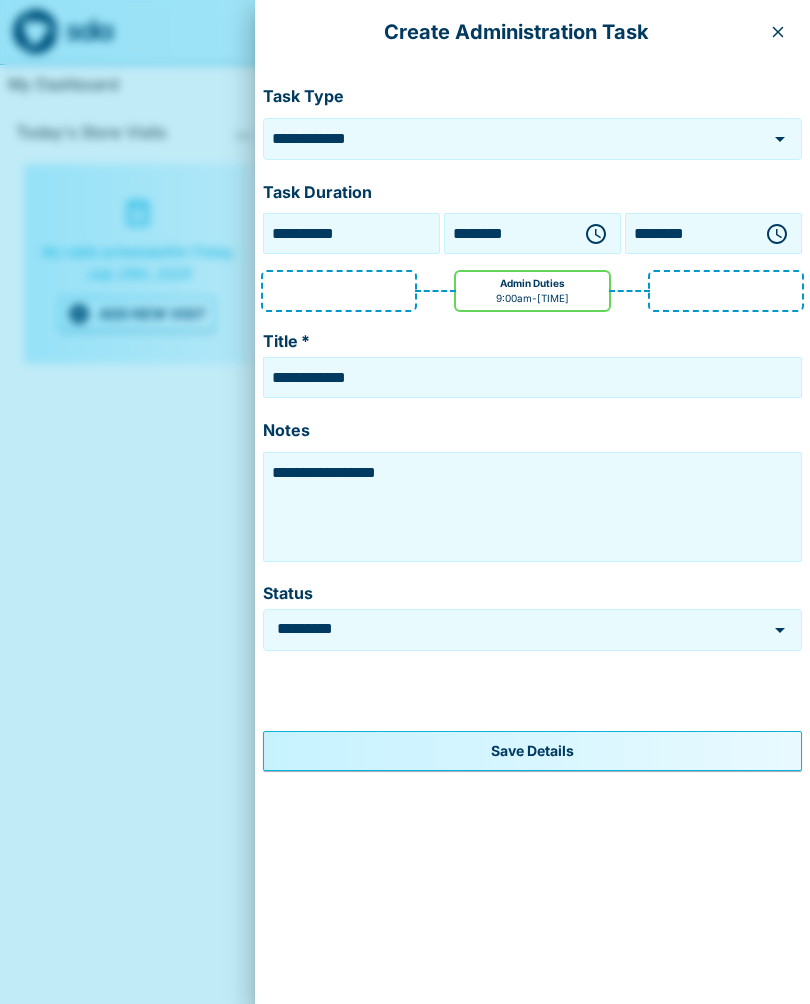 click on "**********" at bounding box center [532, 507] 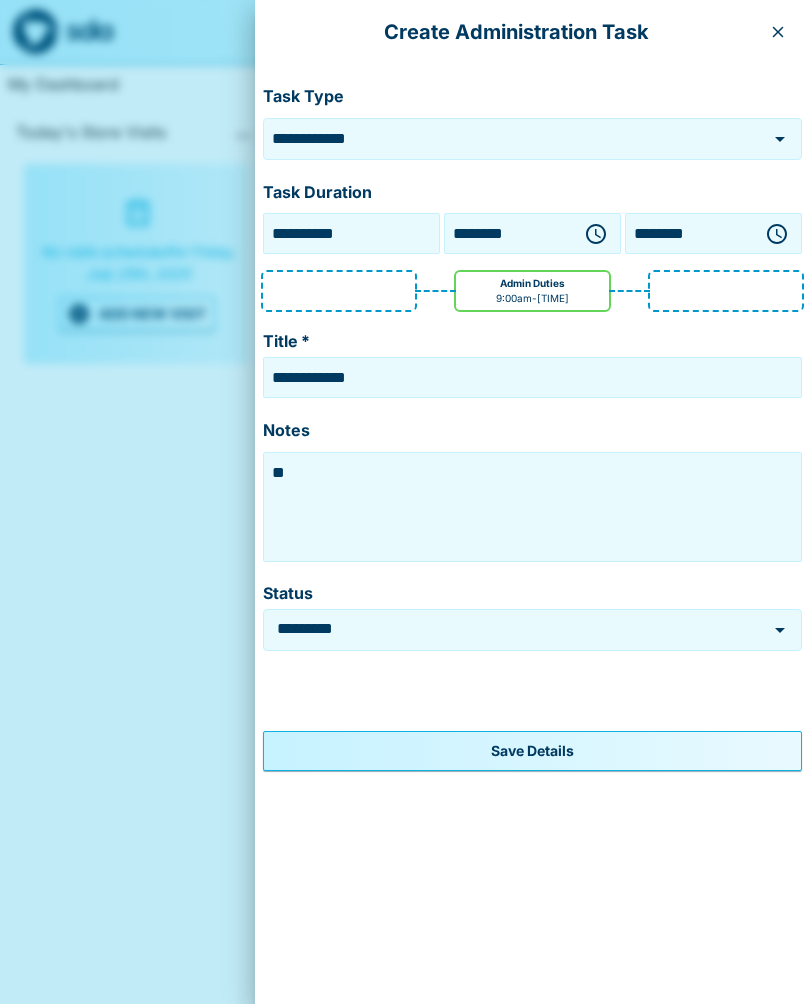 type on "*" 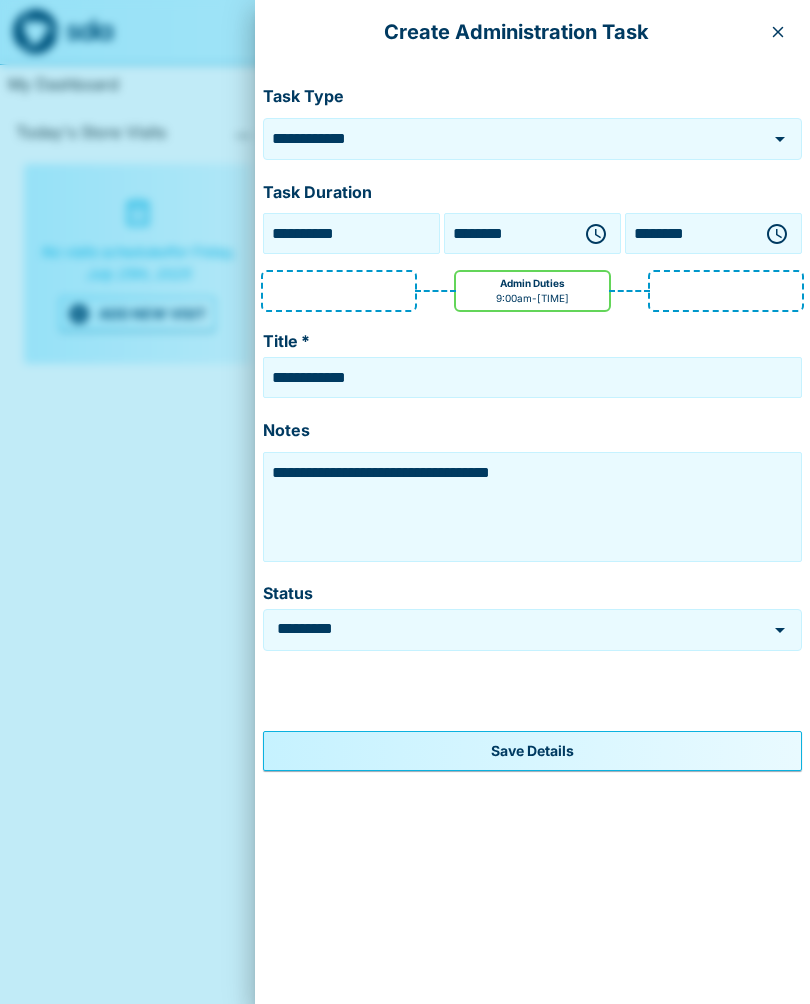 type on "**********" 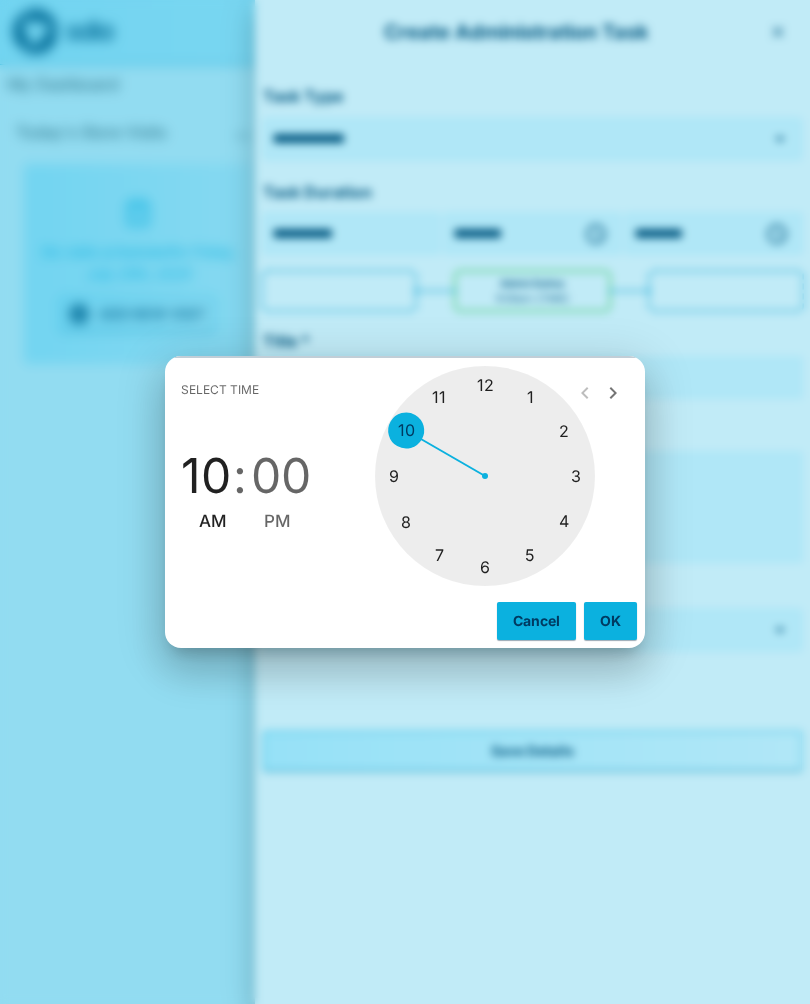 click at bounding box center [485, 476] 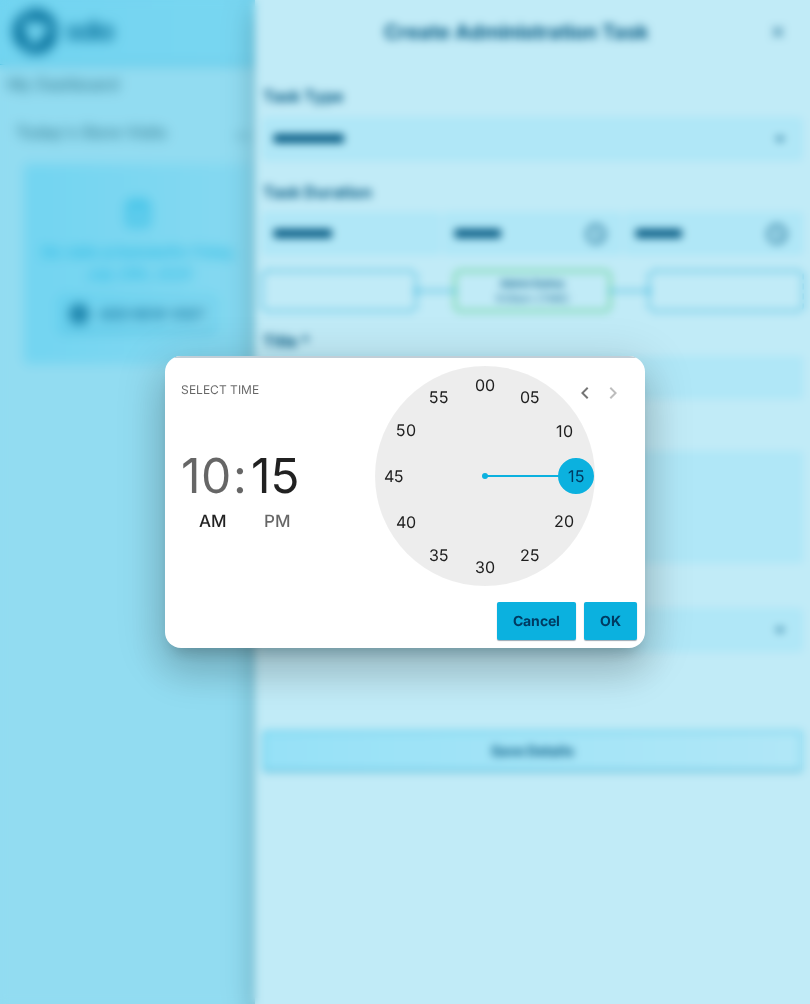 type on "********" 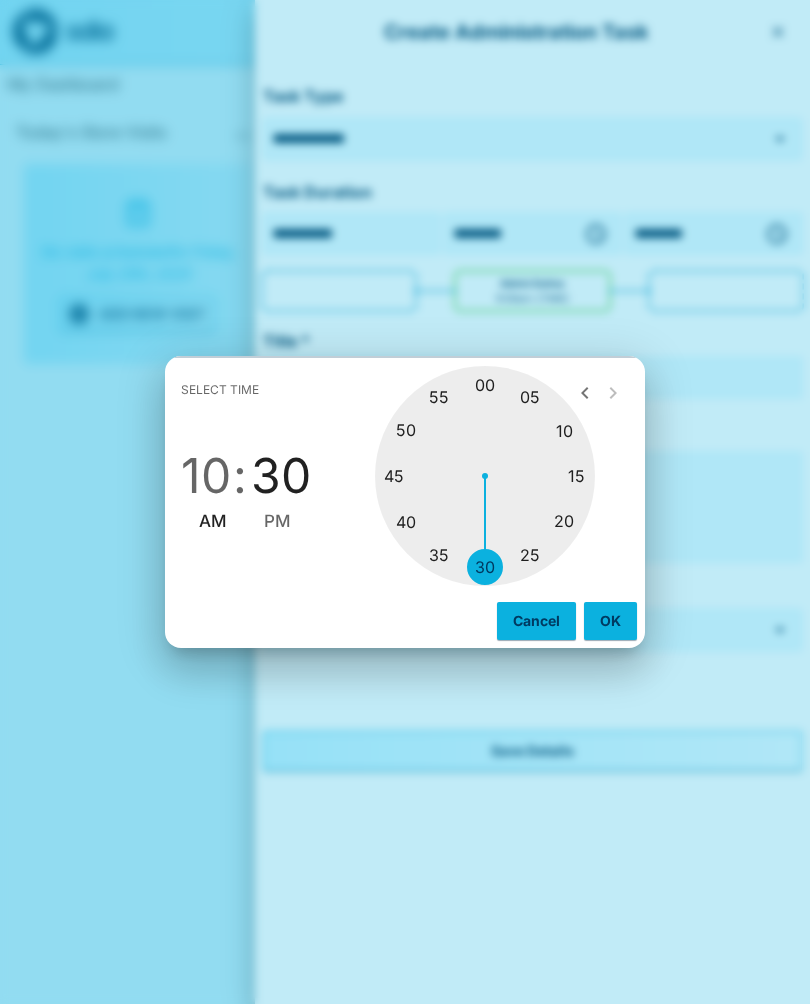 click on "OK" at bounding box center [610, 621] 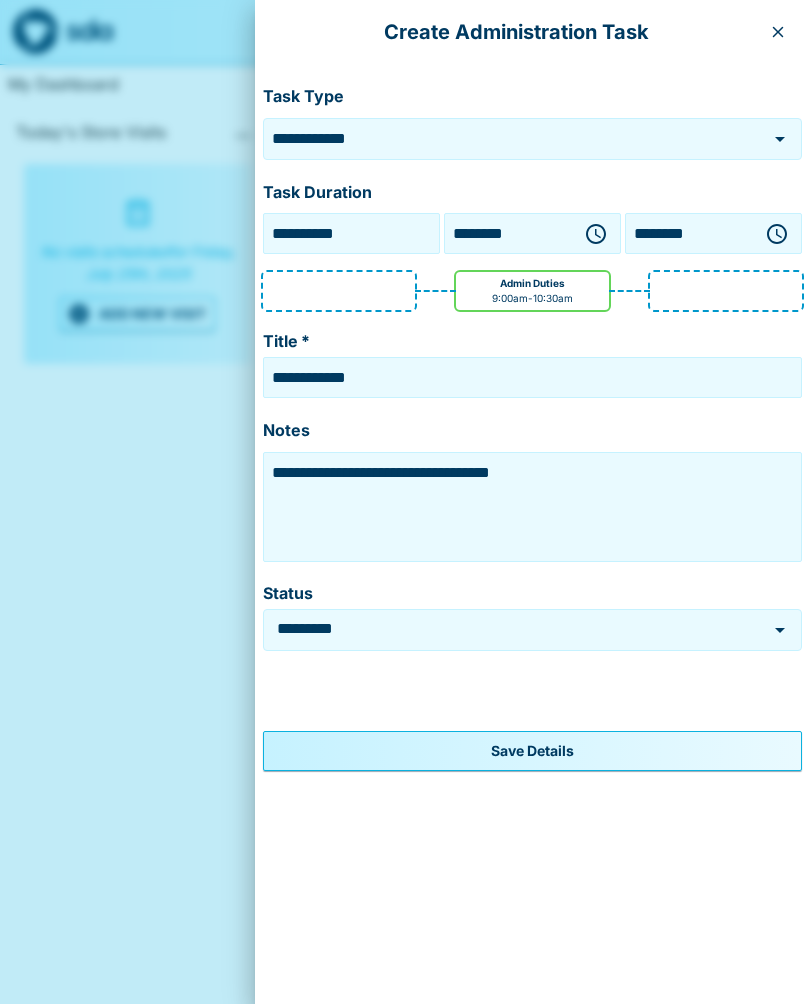 click on "Save Details" at bounding box center (532, 751) 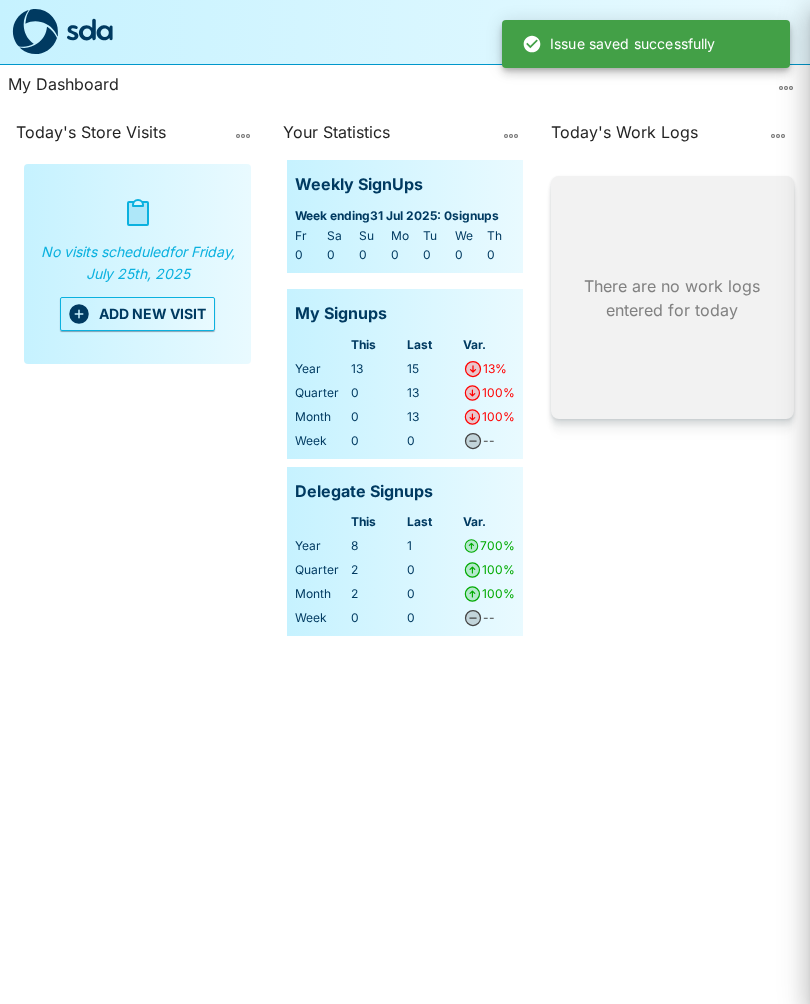 type on "**********" 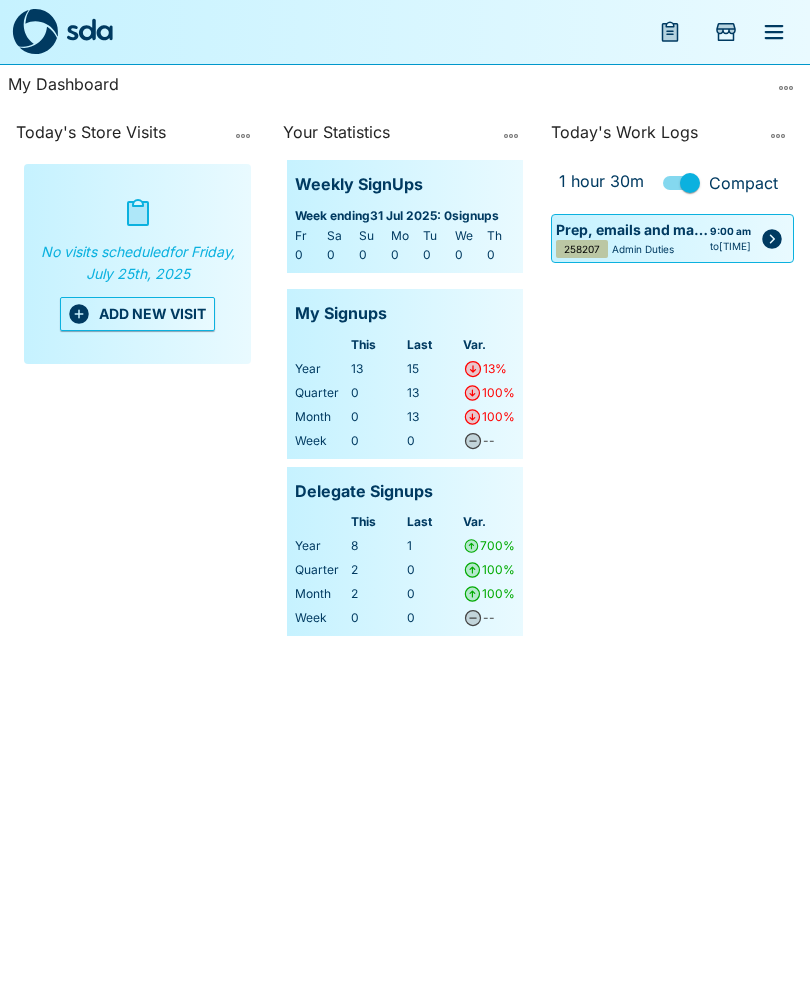 click 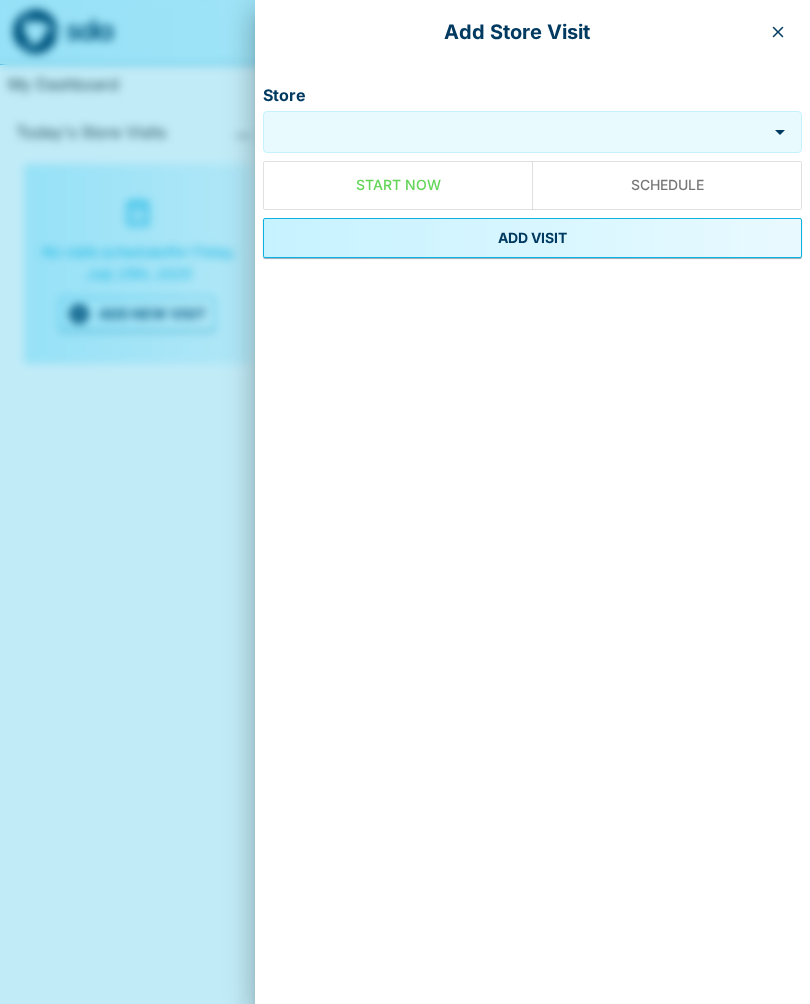 click 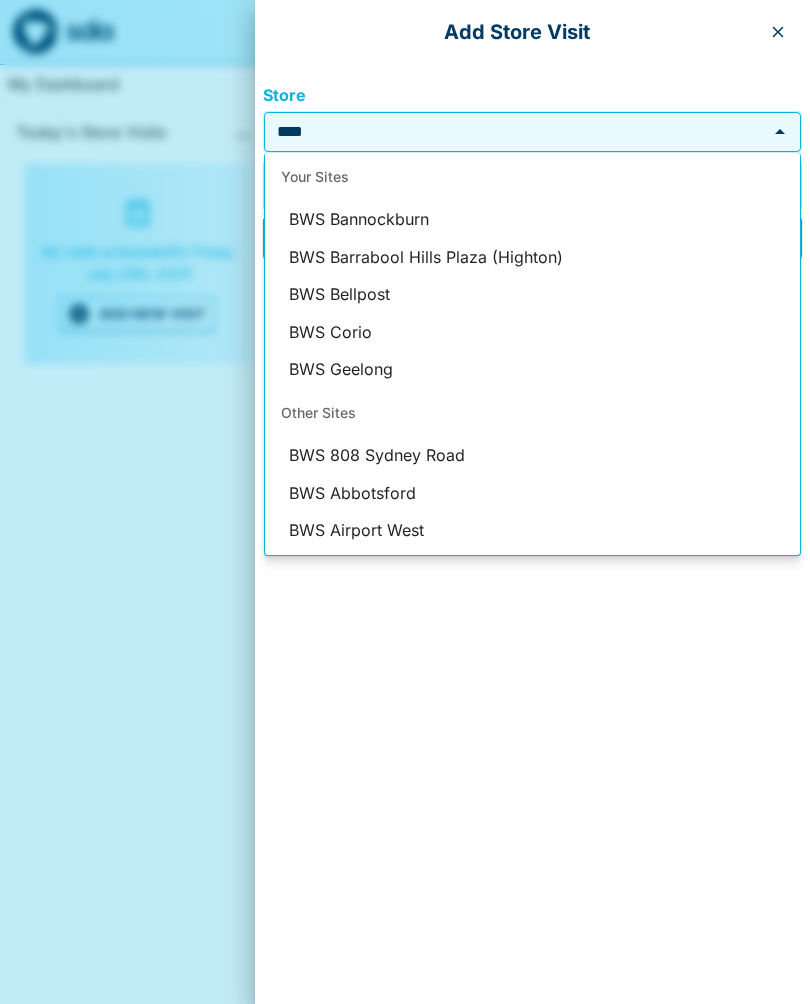 click on "BWS Bannockburn" at bounding box center (532, 220) 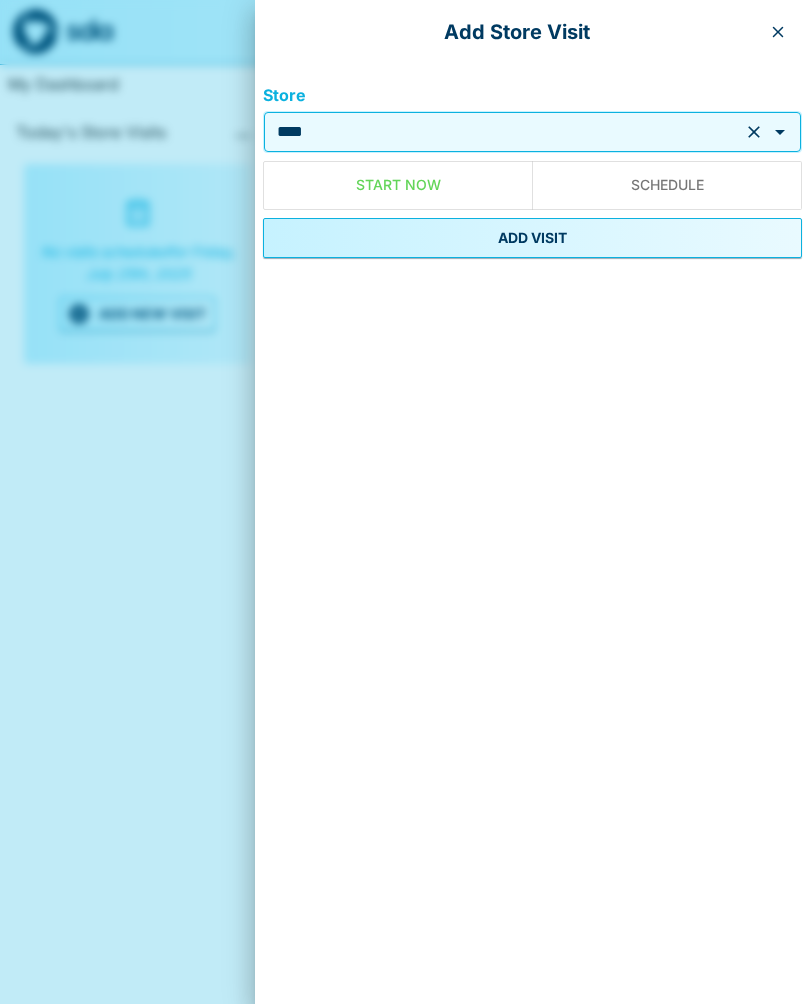 type on "**********" 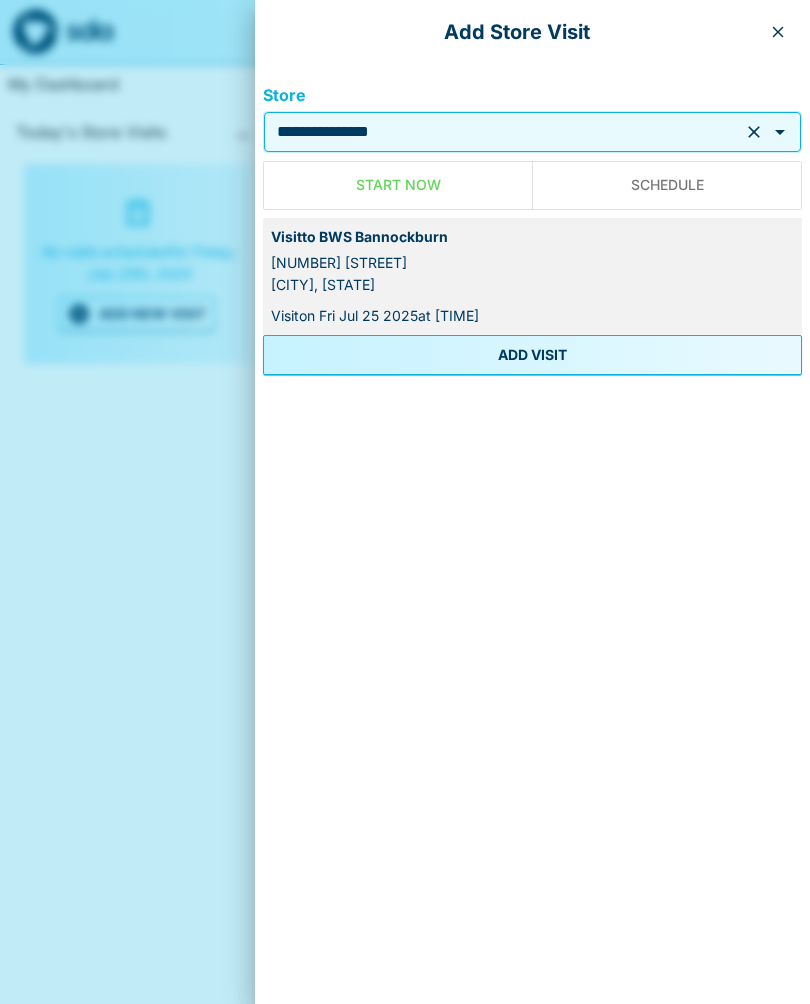 click on "ADD VISIT" at bounding box center (532, 355) 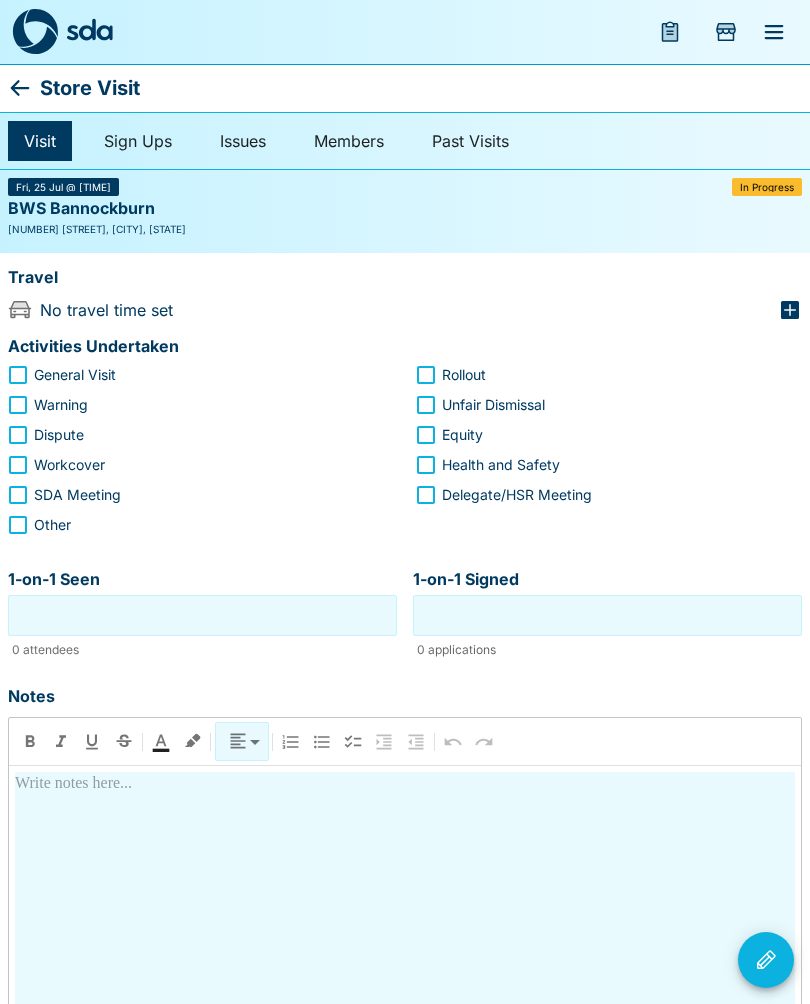 click 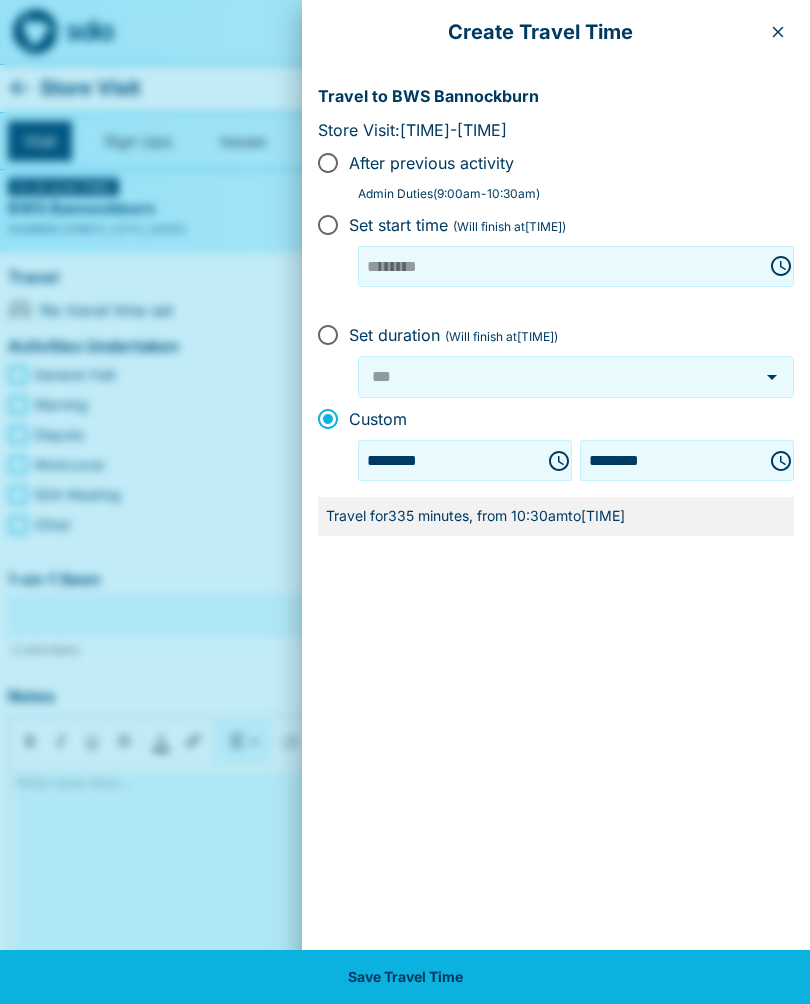 click 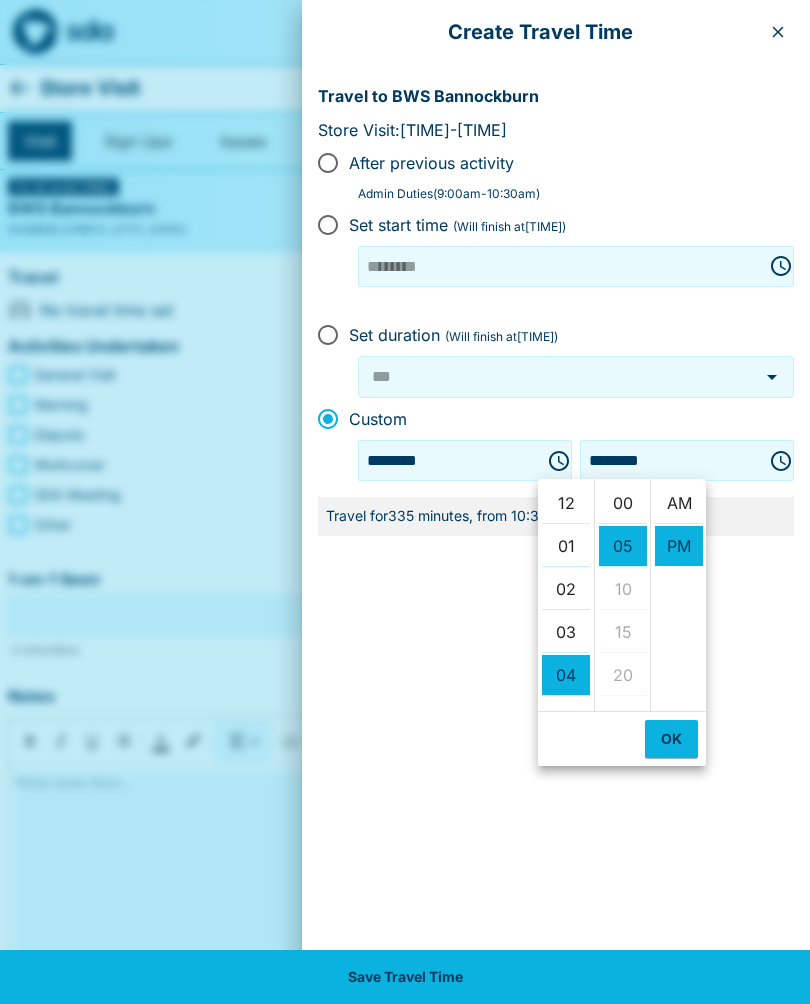 scroll, scrollTop: 172, scrollLeft: 0, axis: vertical 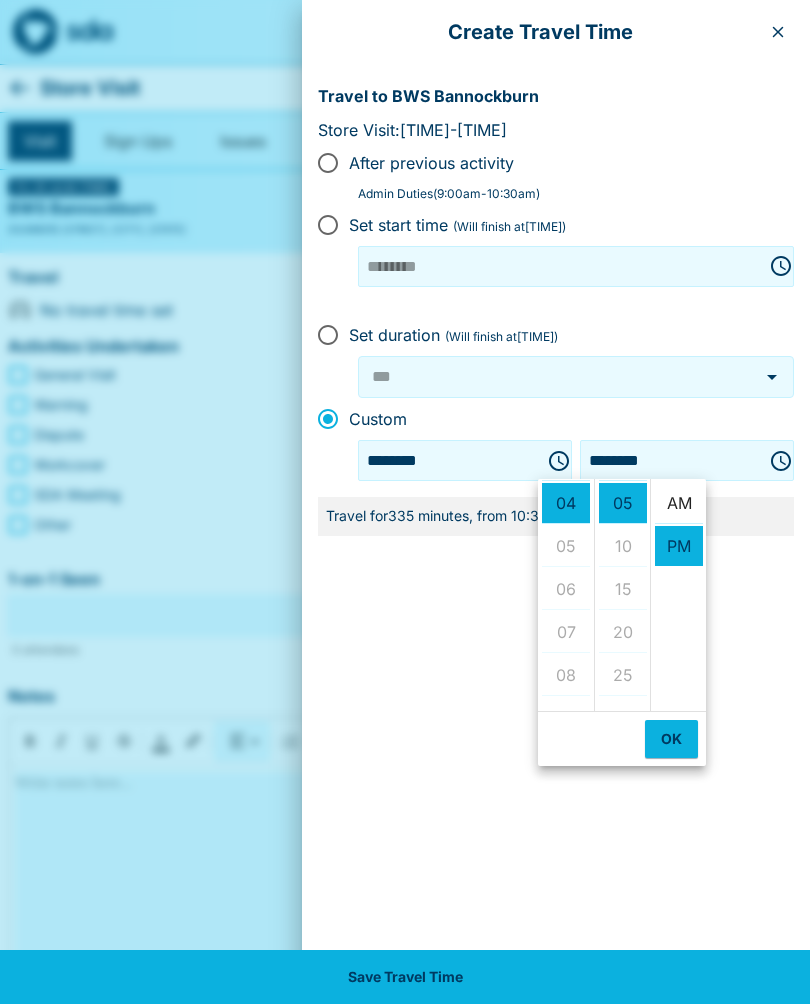 click on "AM" at bounding box center [679, 503] 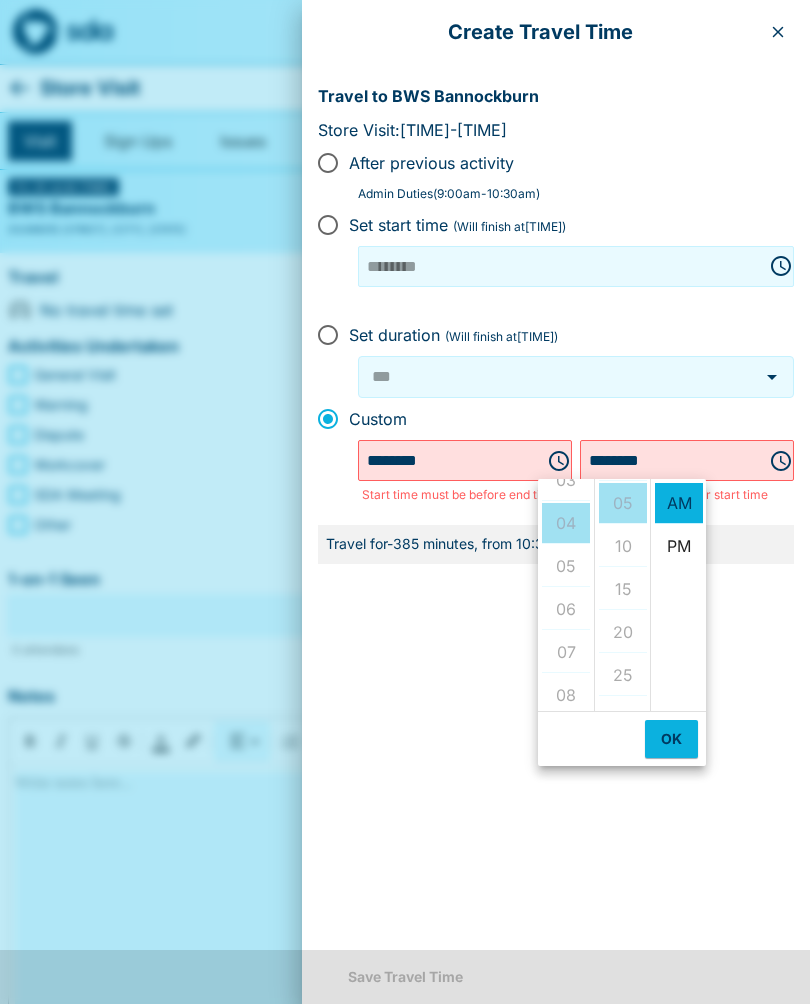 scroll, scrollTop: 204, scrollLeft: 0, axis: vertical 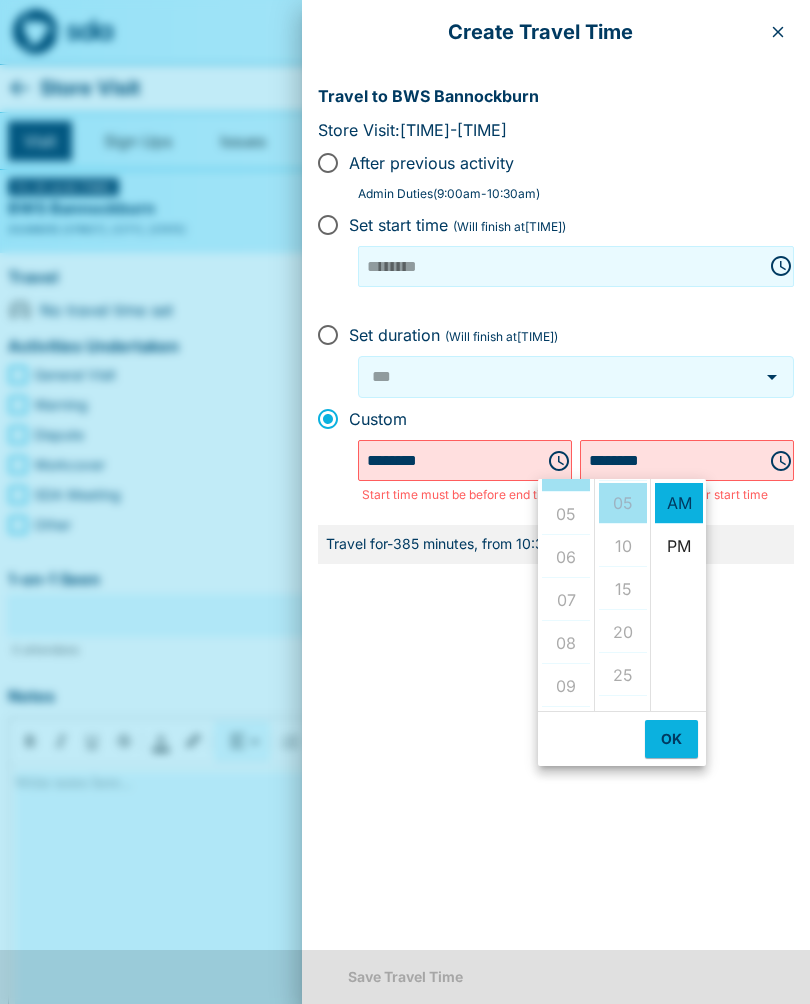 click on "AM" at bounding box center (679, 503) 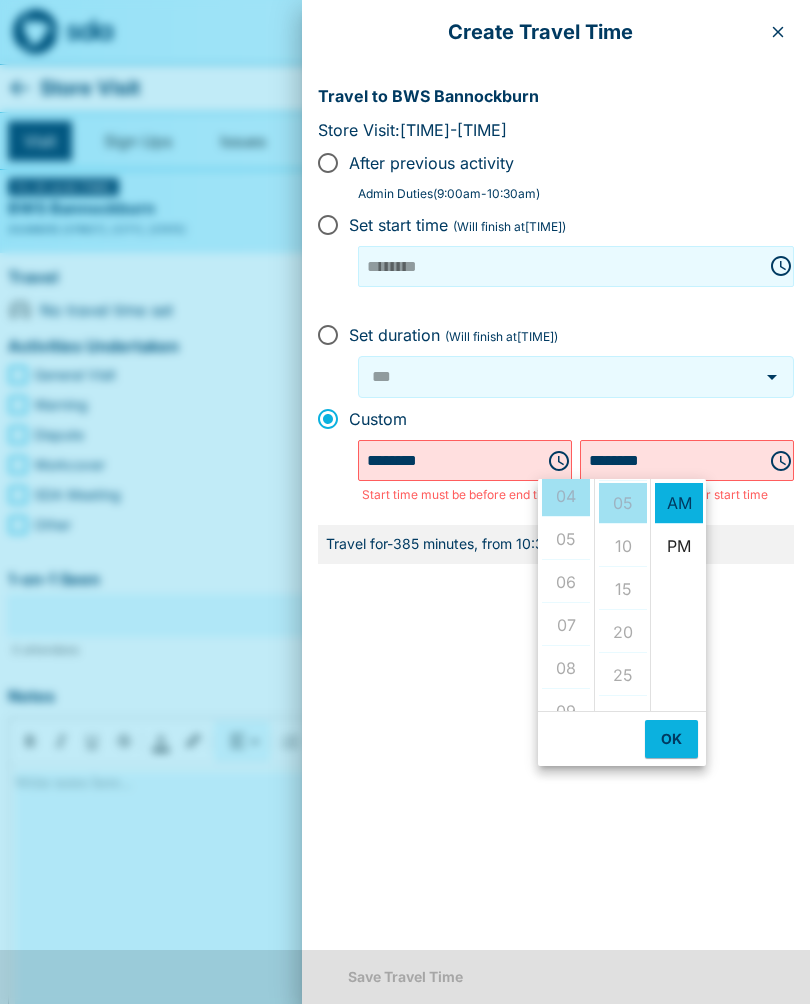 scroll, scrollTop: 176, scrollLeft: 0, axis: vertical 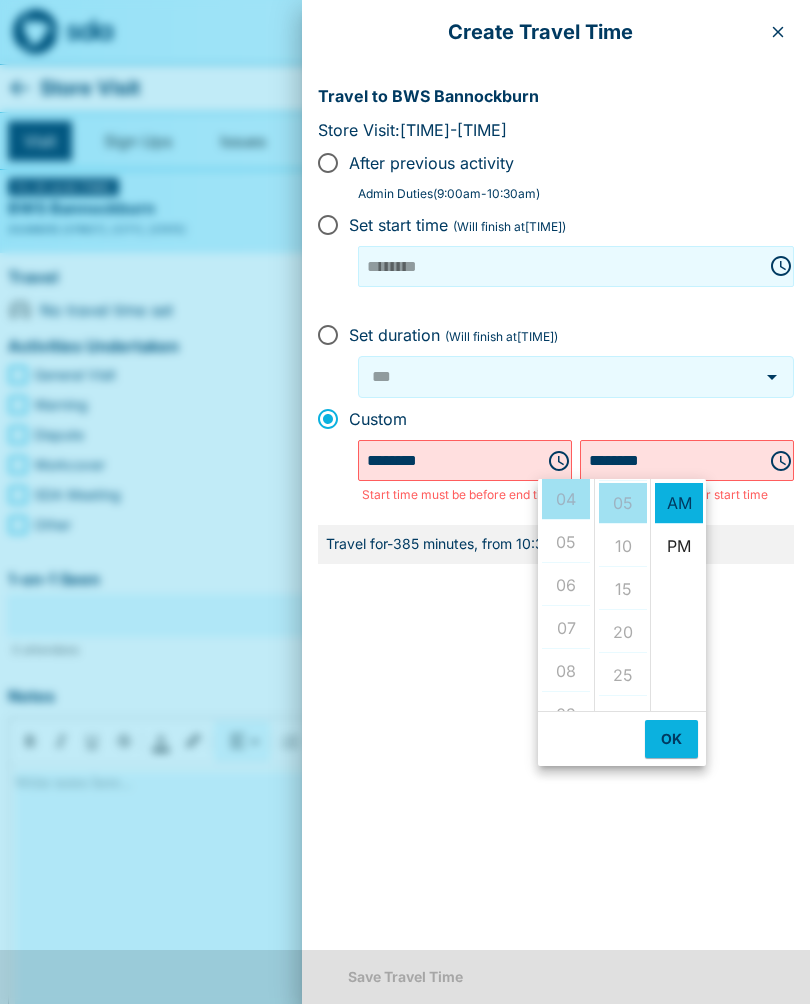 click 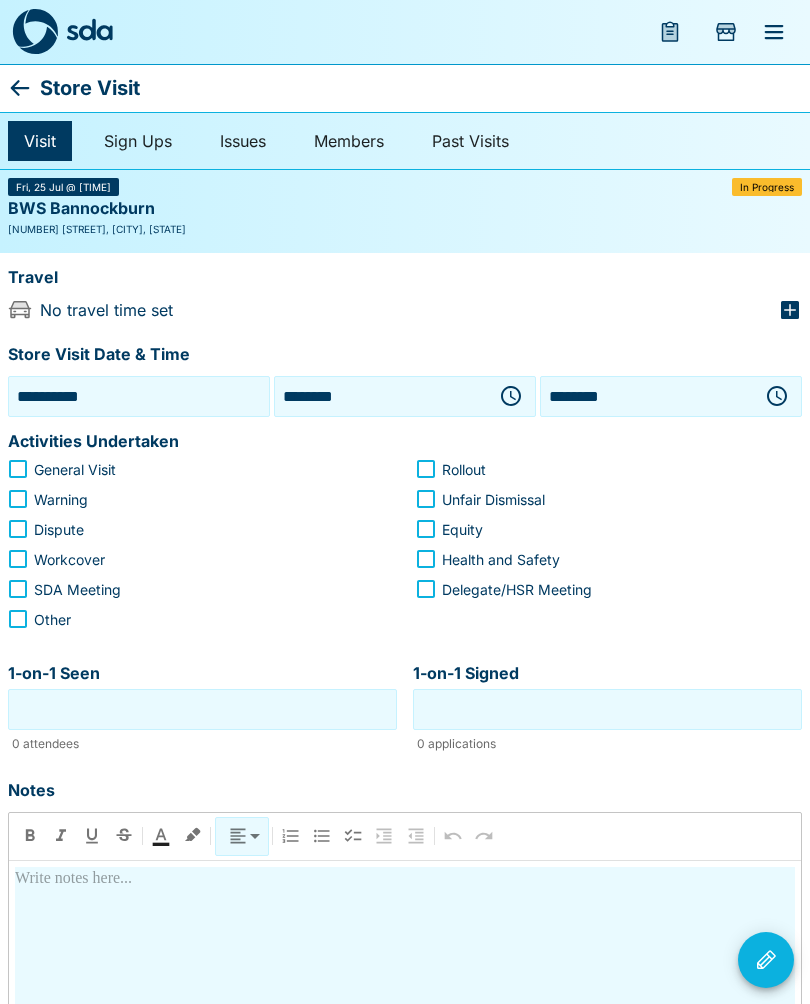 click 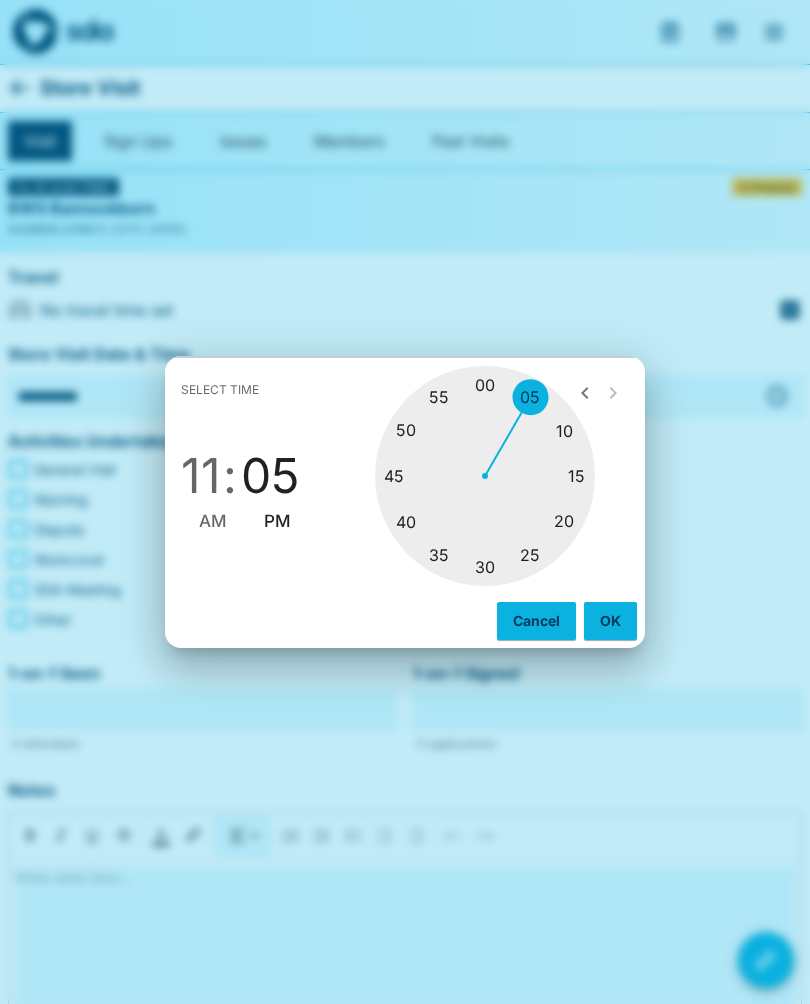 click on "AM" at bounding box center (213, 521) 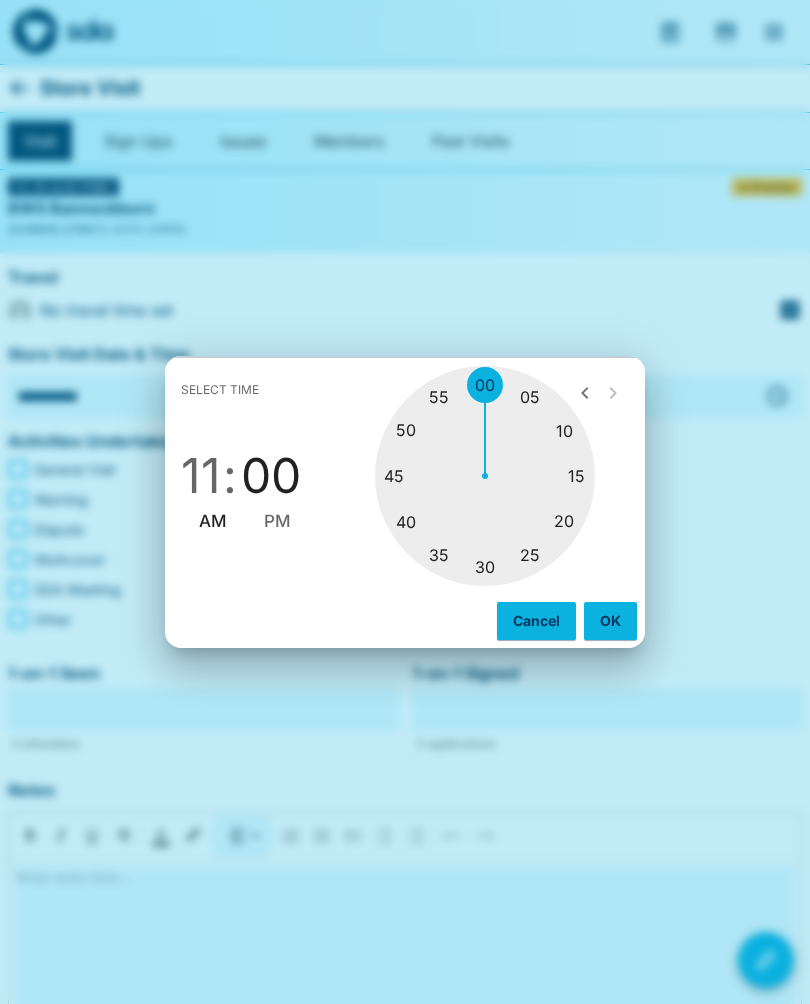 click on "AM" at bounding box center [213, 521] 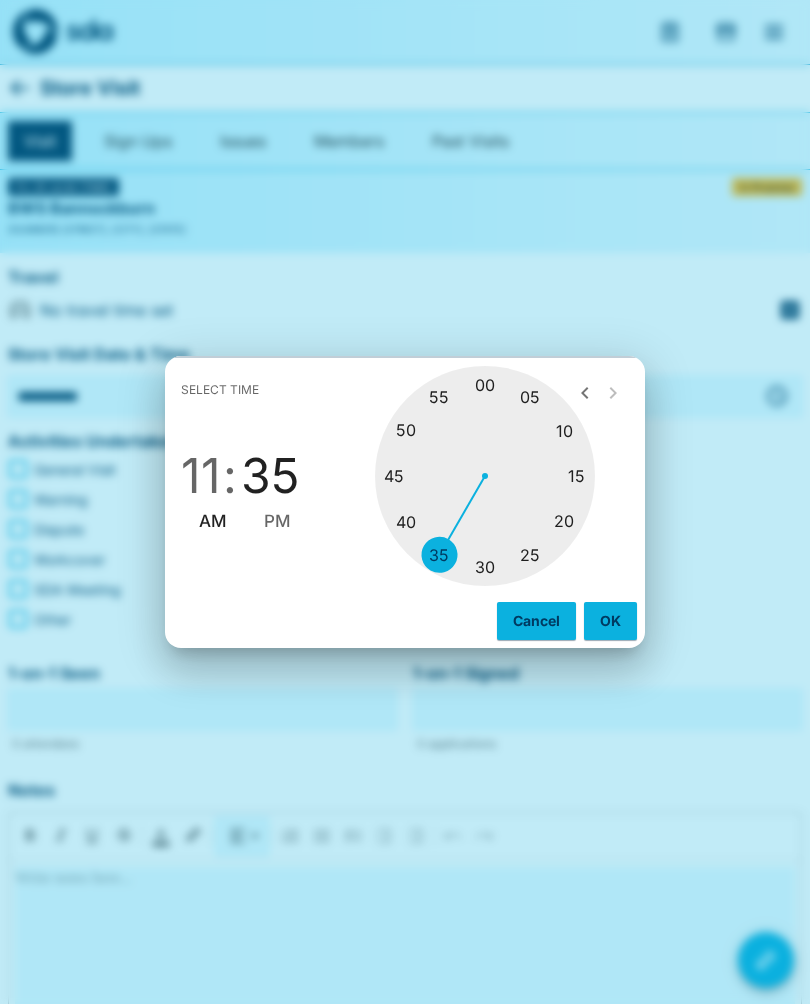 type on "********" 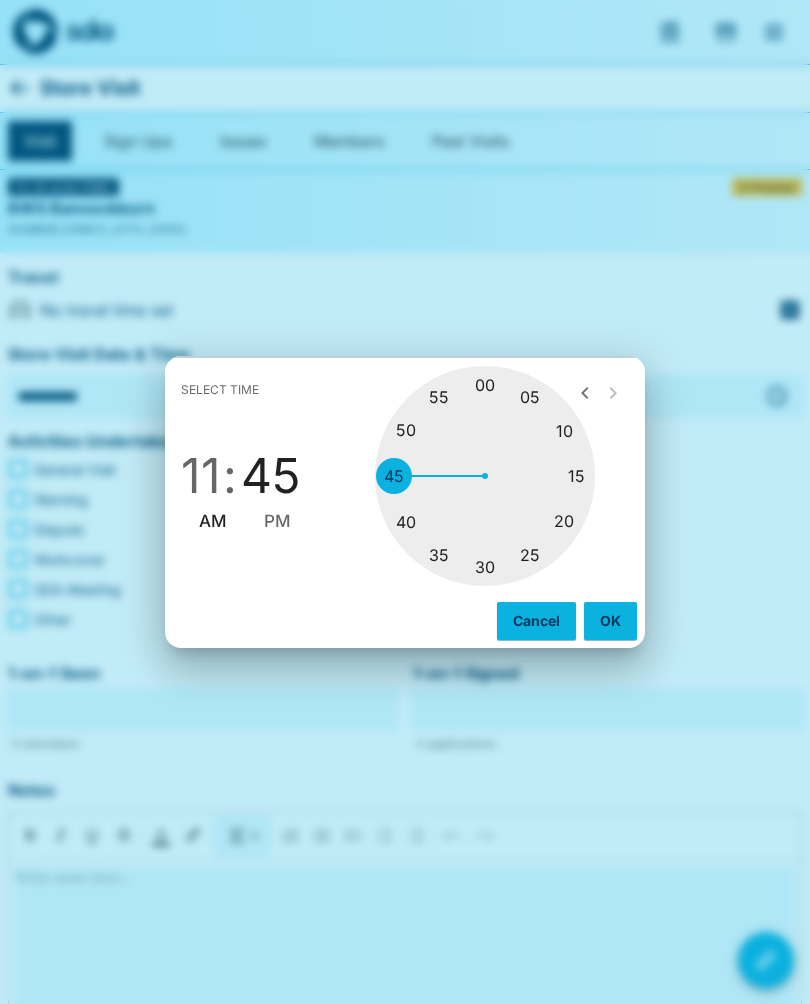 click on "OK" at bounding box center [610, 621] 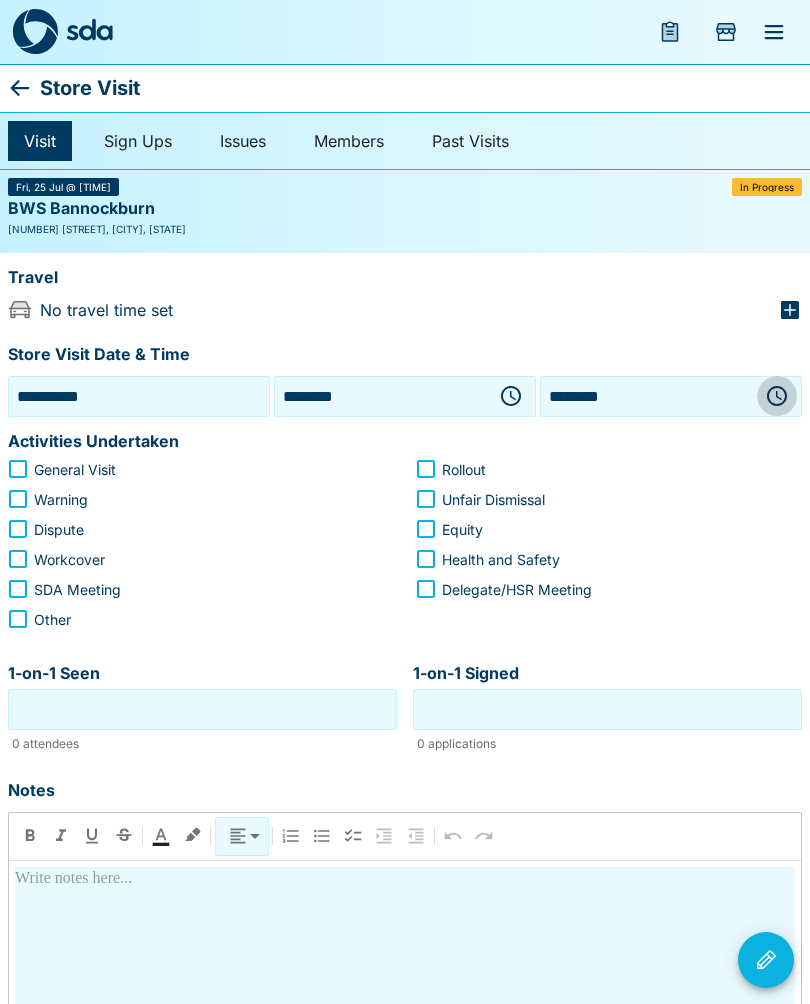 click 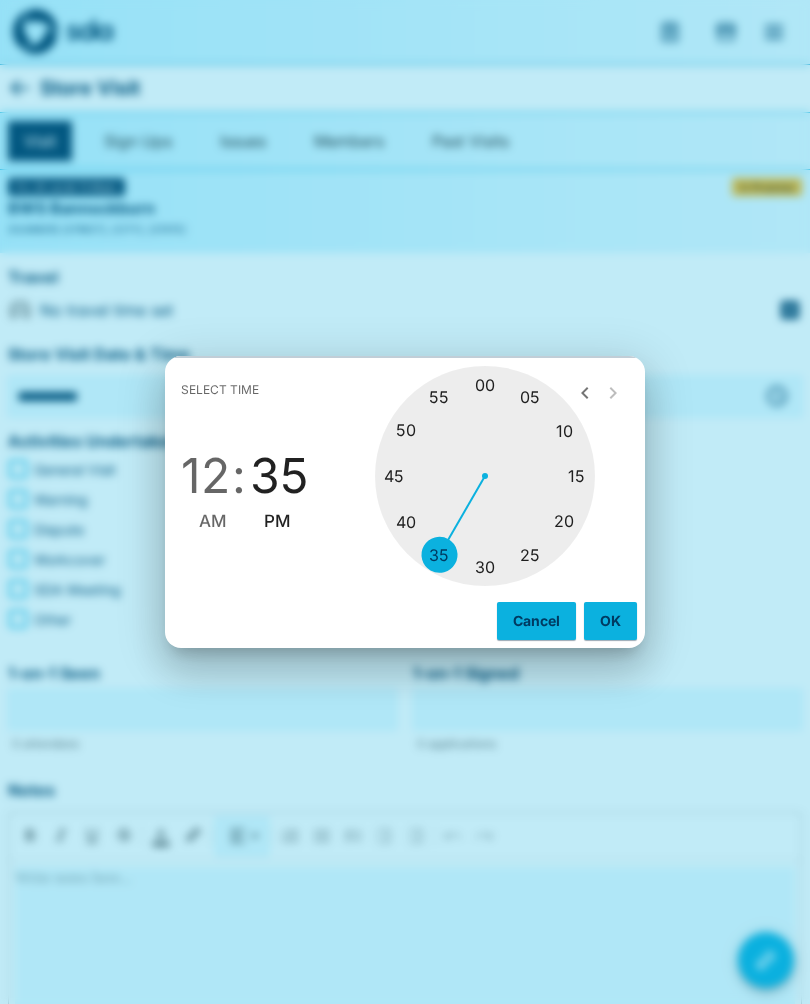 type on "********" 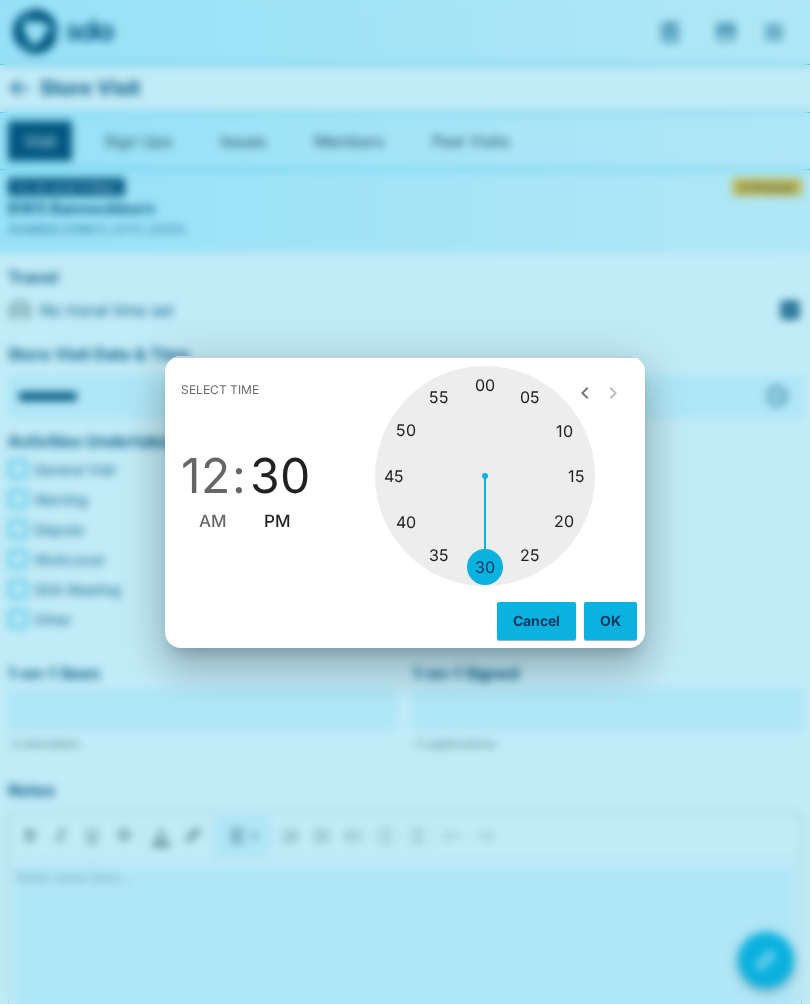 click on "OK" at bounding box center (610, 621) 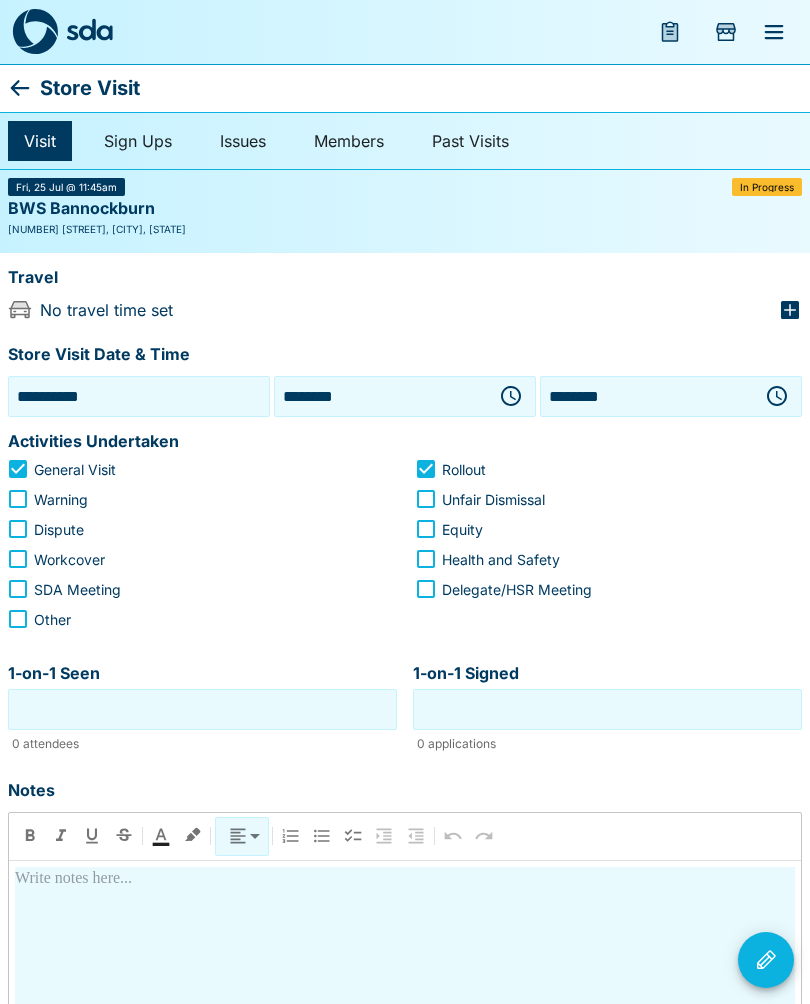 click on "1-on-1 Signed" at bounding box center [607, 709] 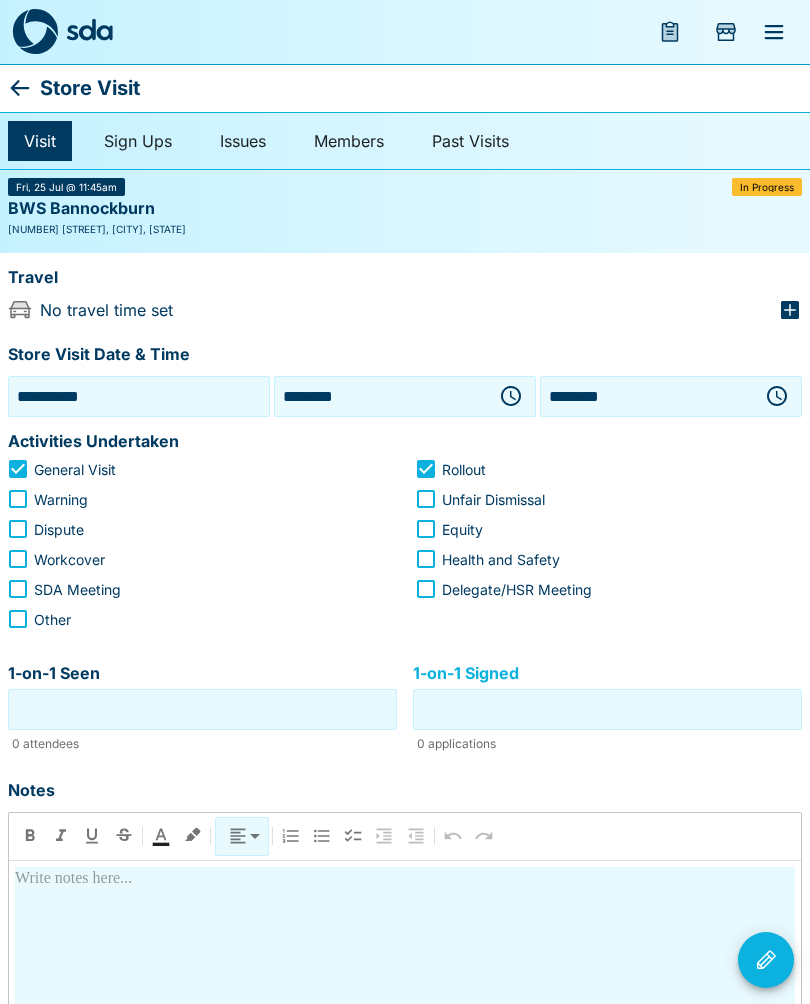 scroll, scrollTop: 45, scrollLeft: 0, axis: vertical 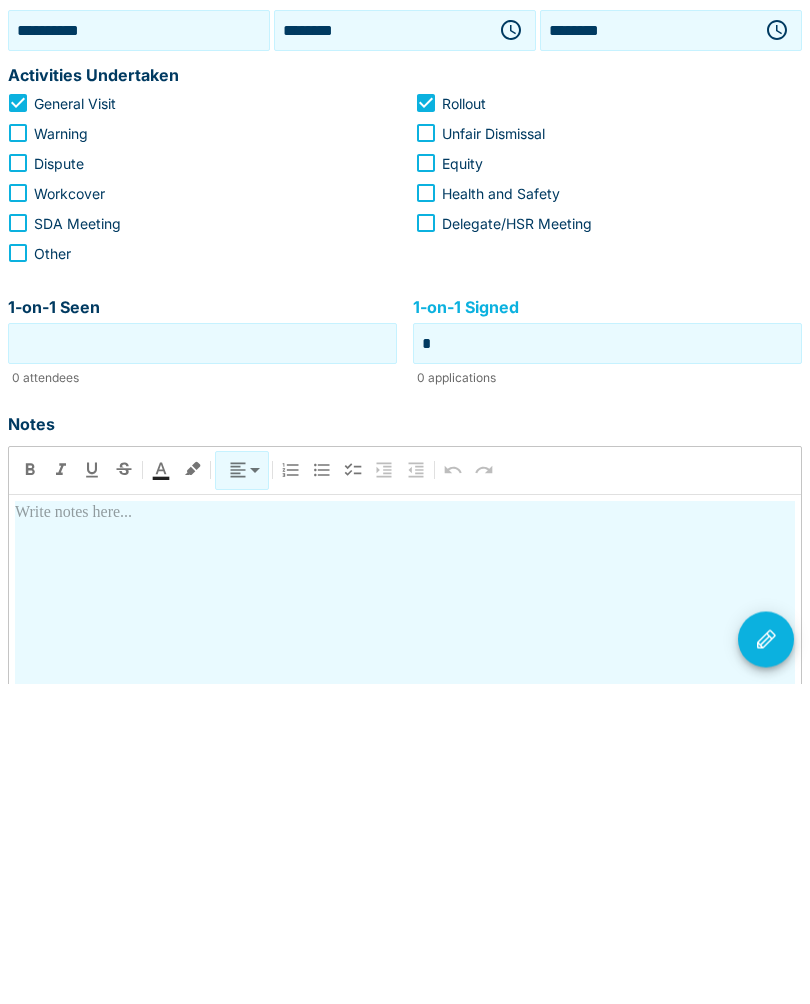 type on "*" 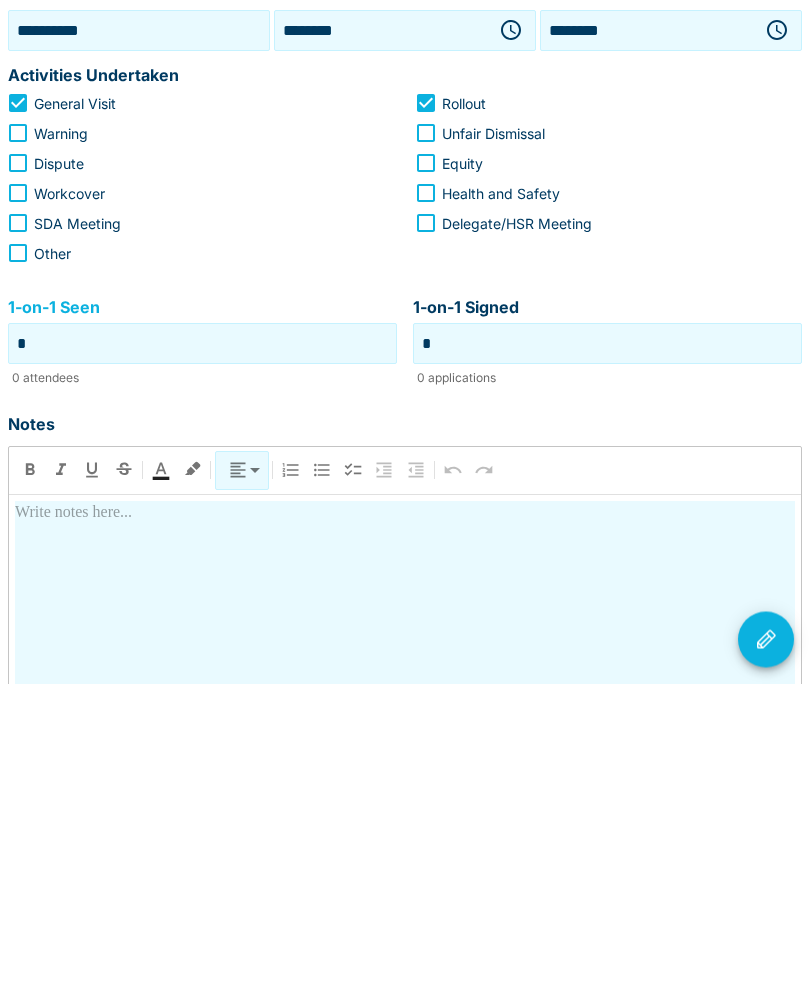 scroll, scrollTop: 46, scrollLeft: 0, axis: vertical 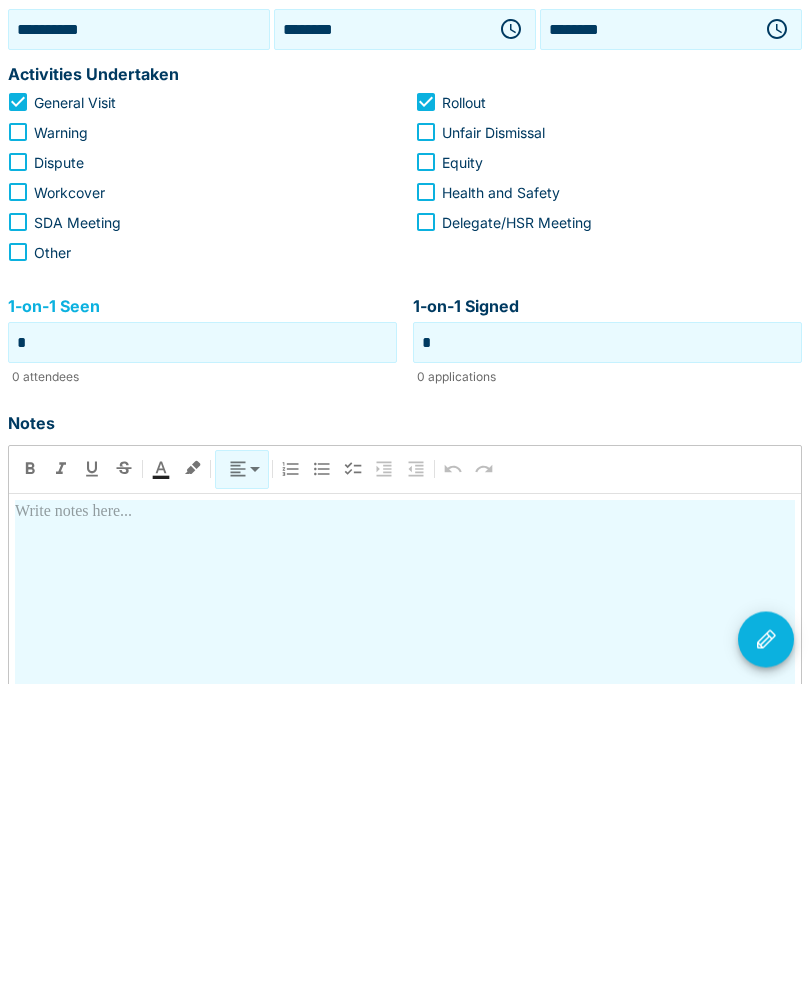 type on "*" 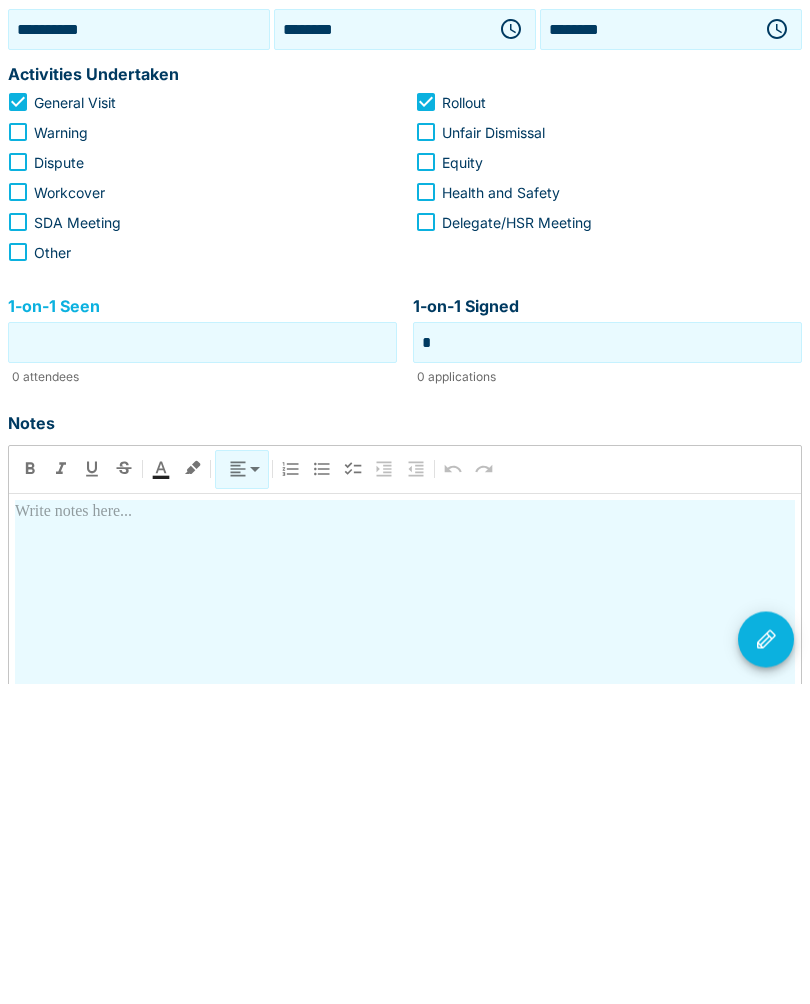 type on "*" 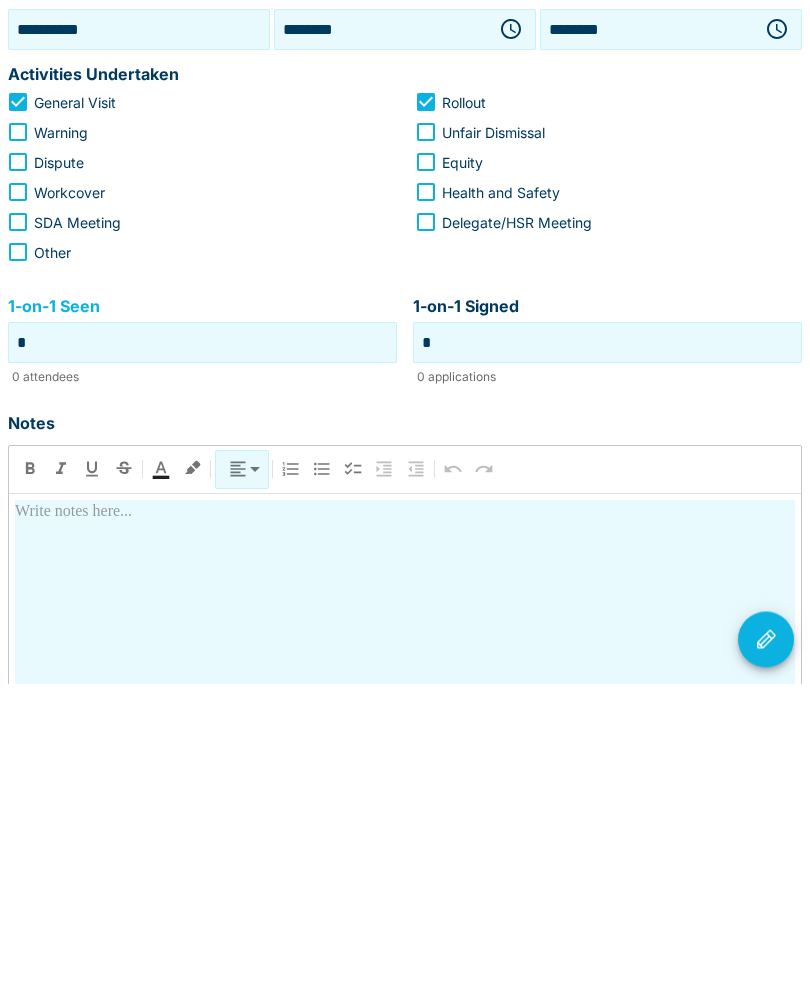 click at bounding box center (405, 1072) 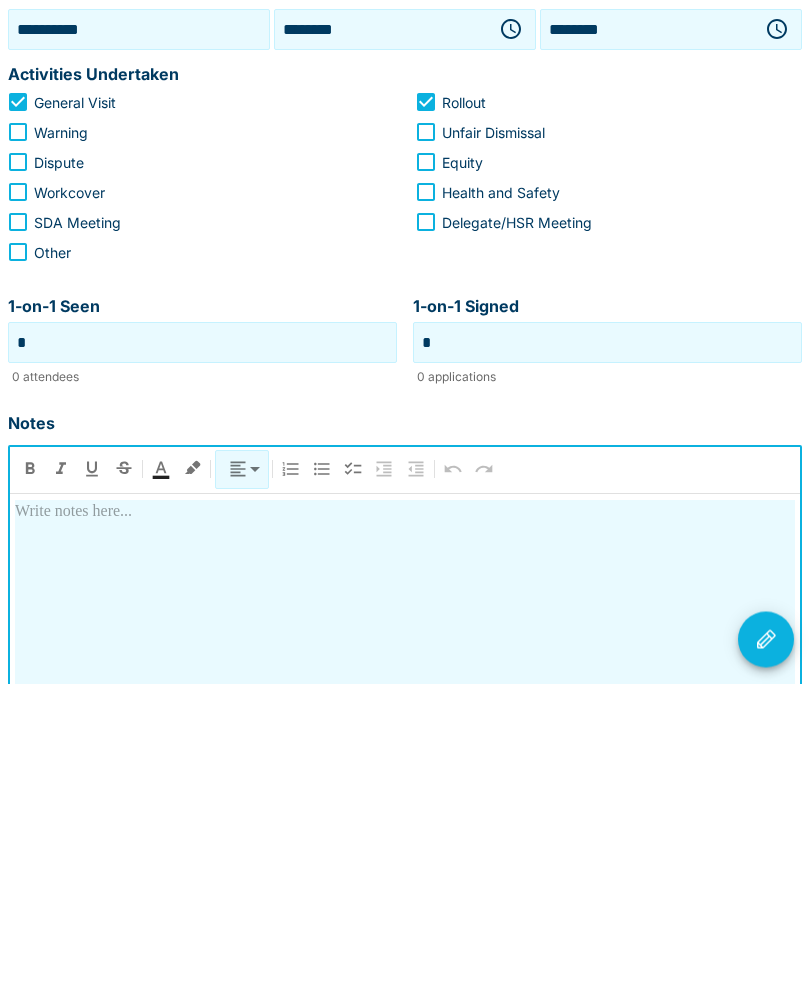 type 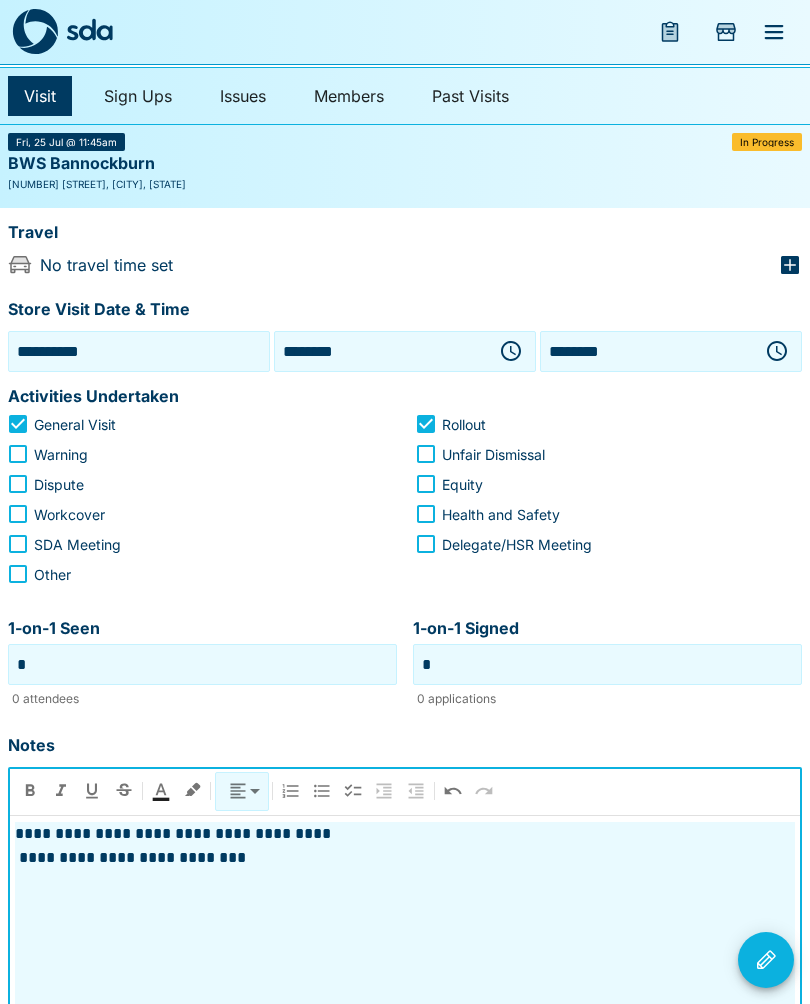 scroll, scrollTop: 0, scrollLeft: 0, axis: both 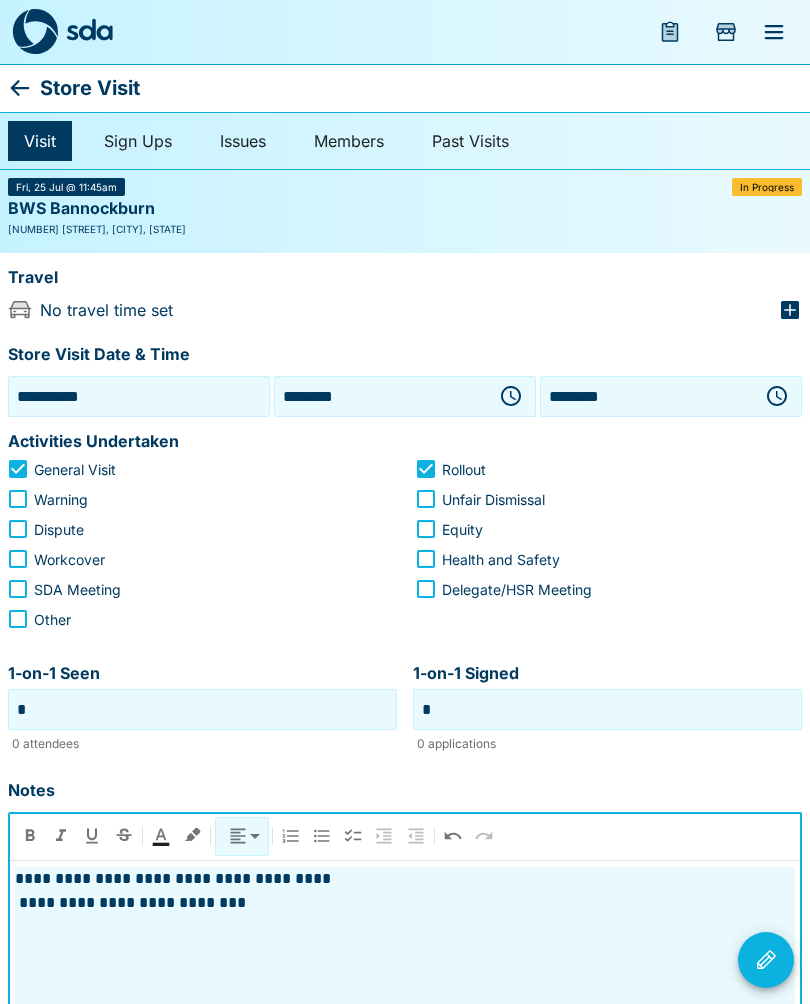 click 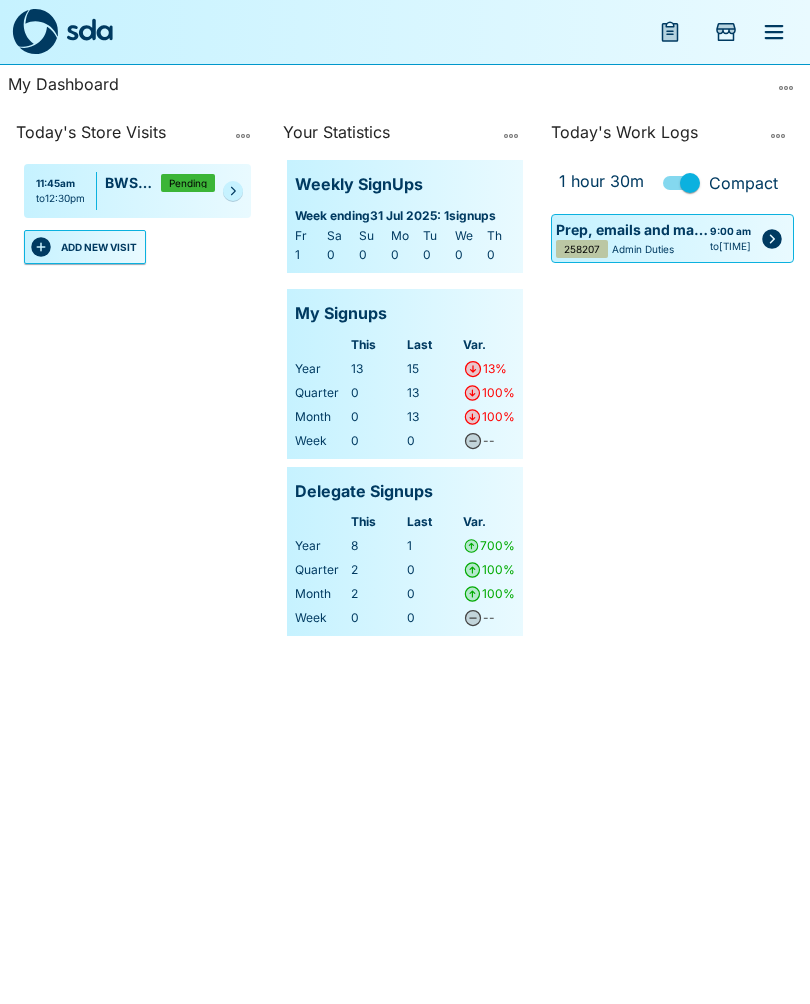 click 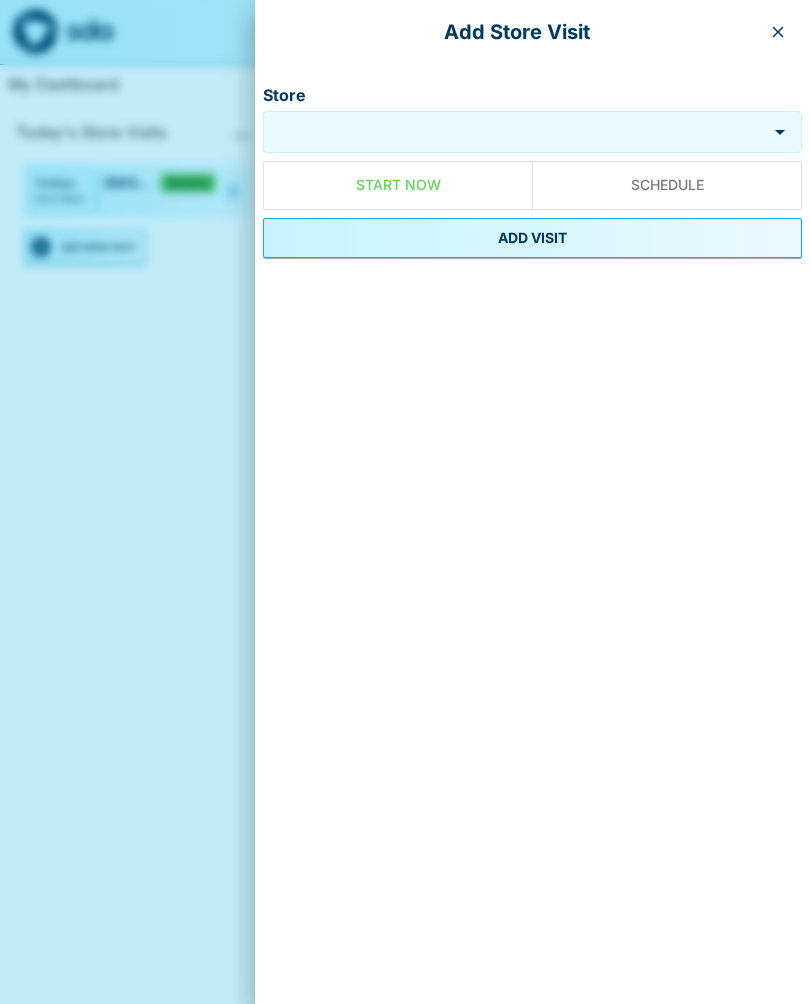 click 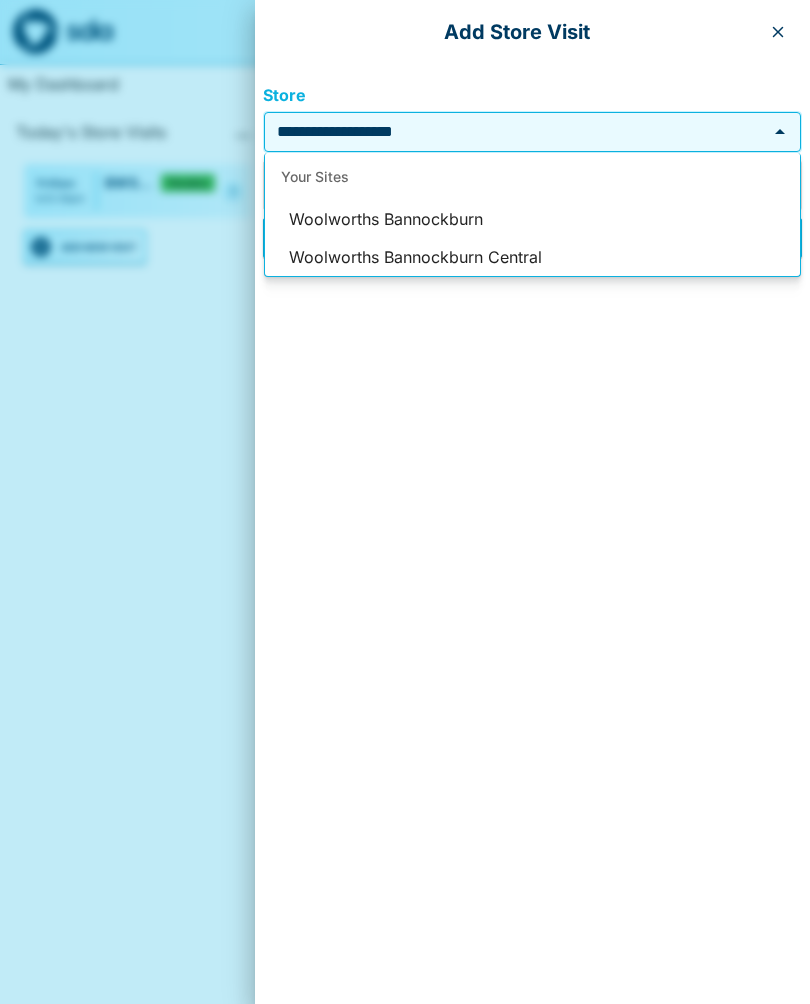 click on "Woolworths Bannockburn Central" at bounding box center [532, 258] 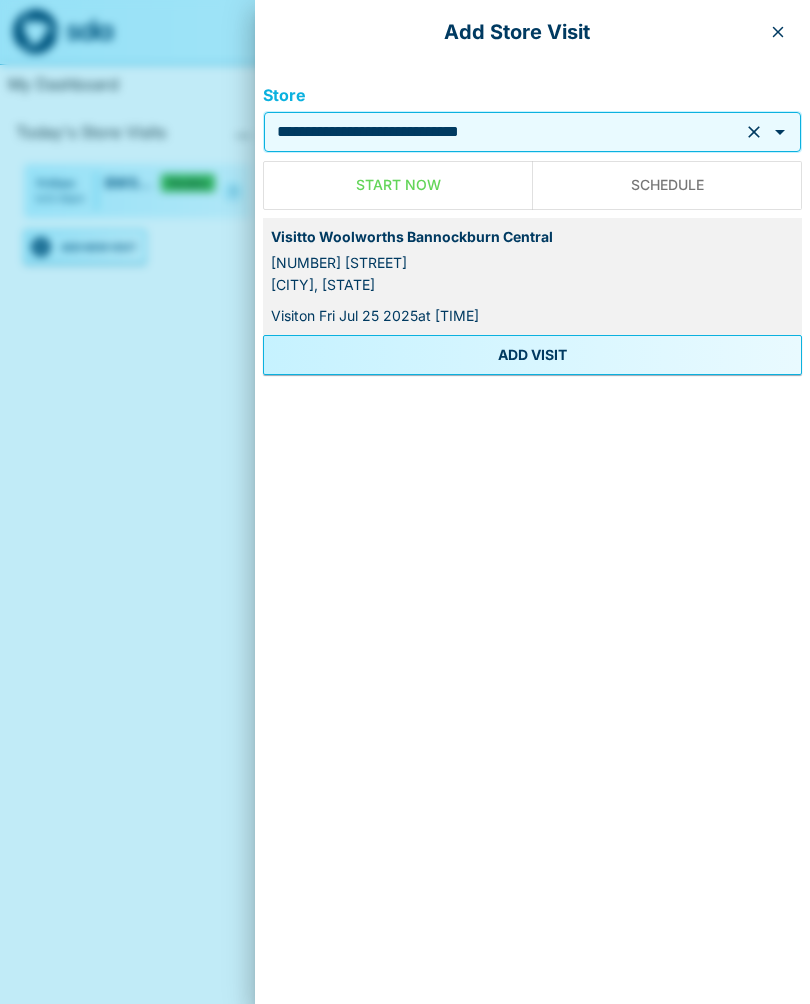 click on "ADD VISIT" at bounding box center (532, 355) 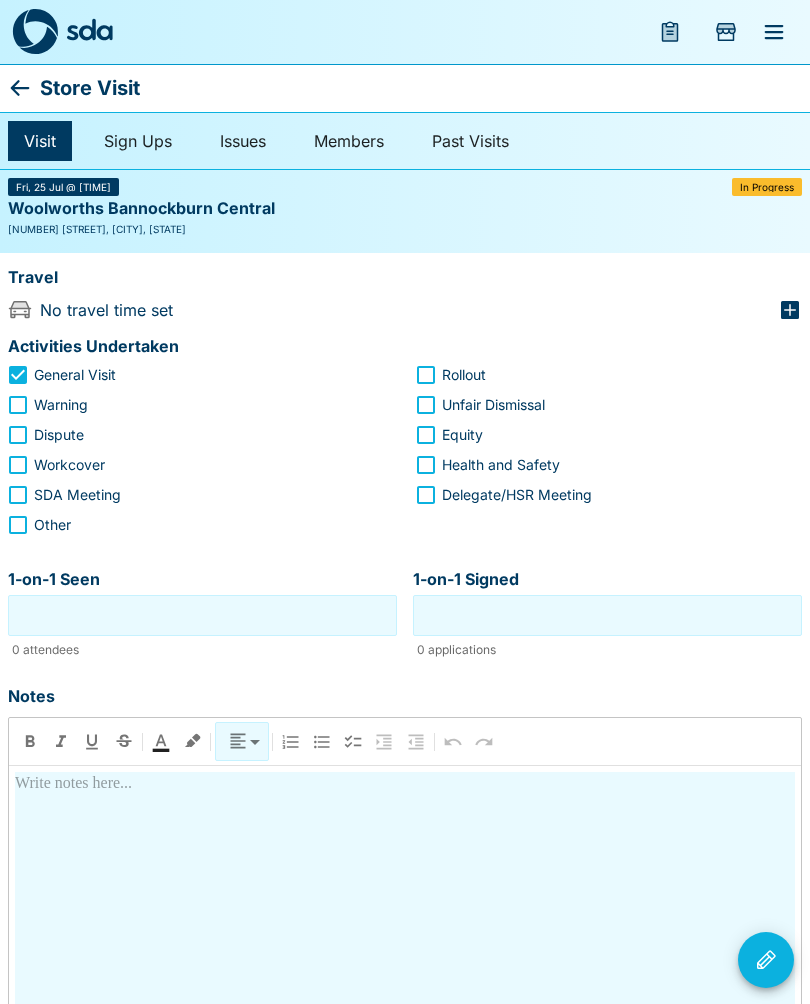 click 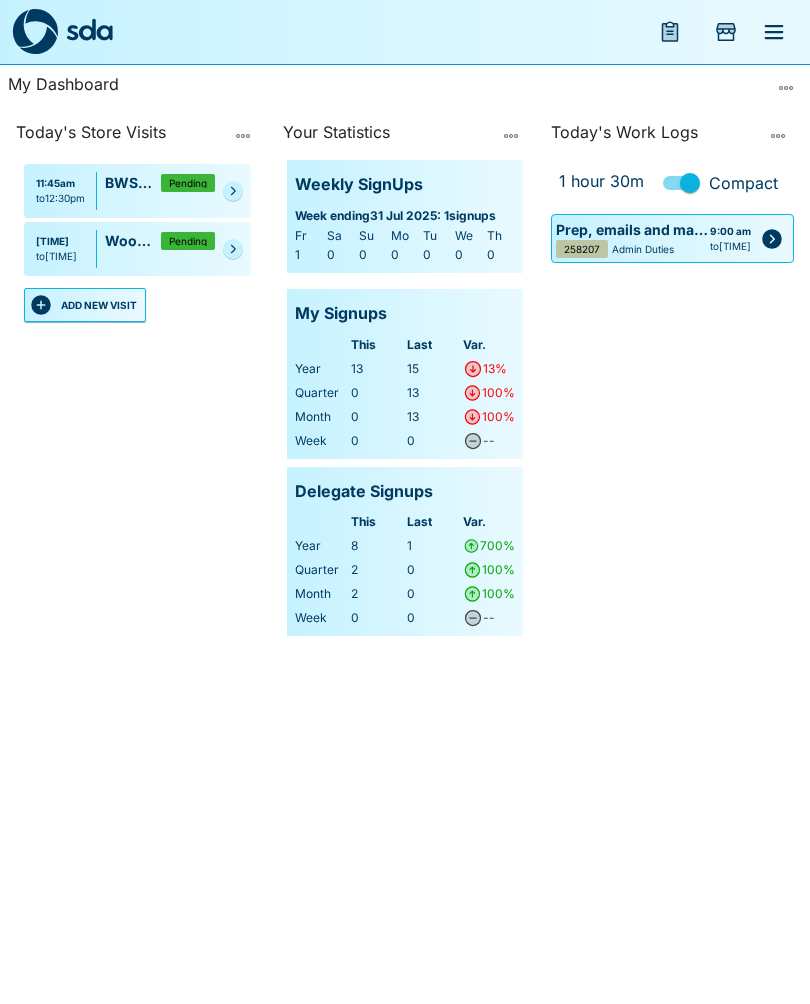 click at bounding box center (233, 249) 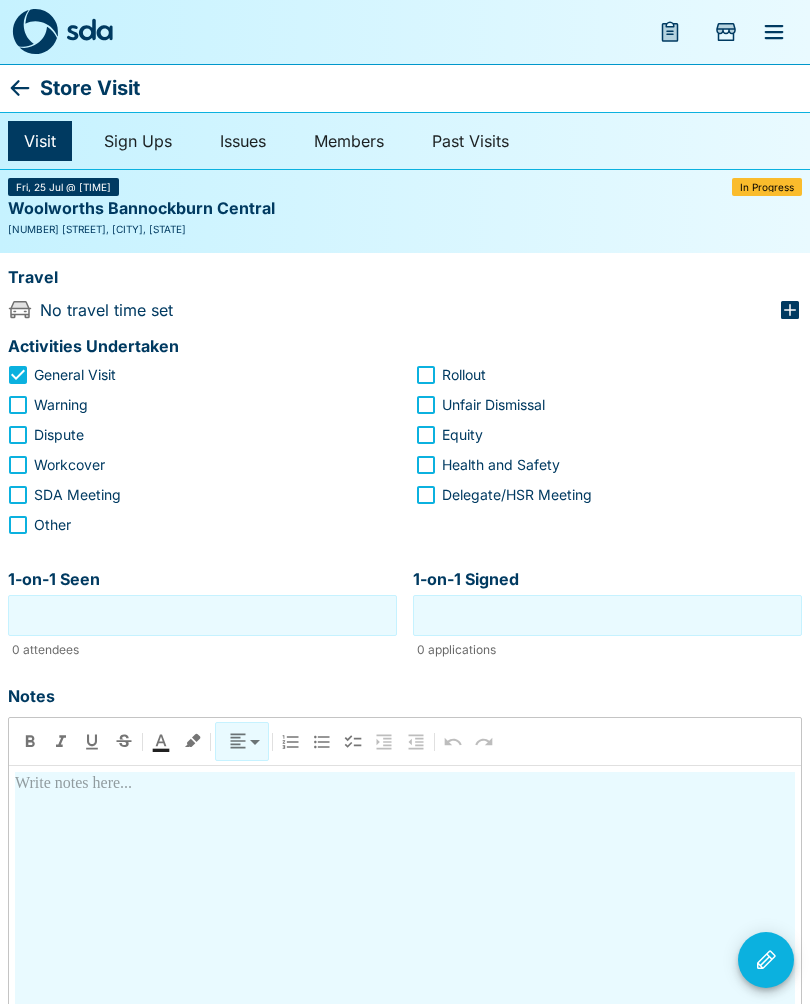 click 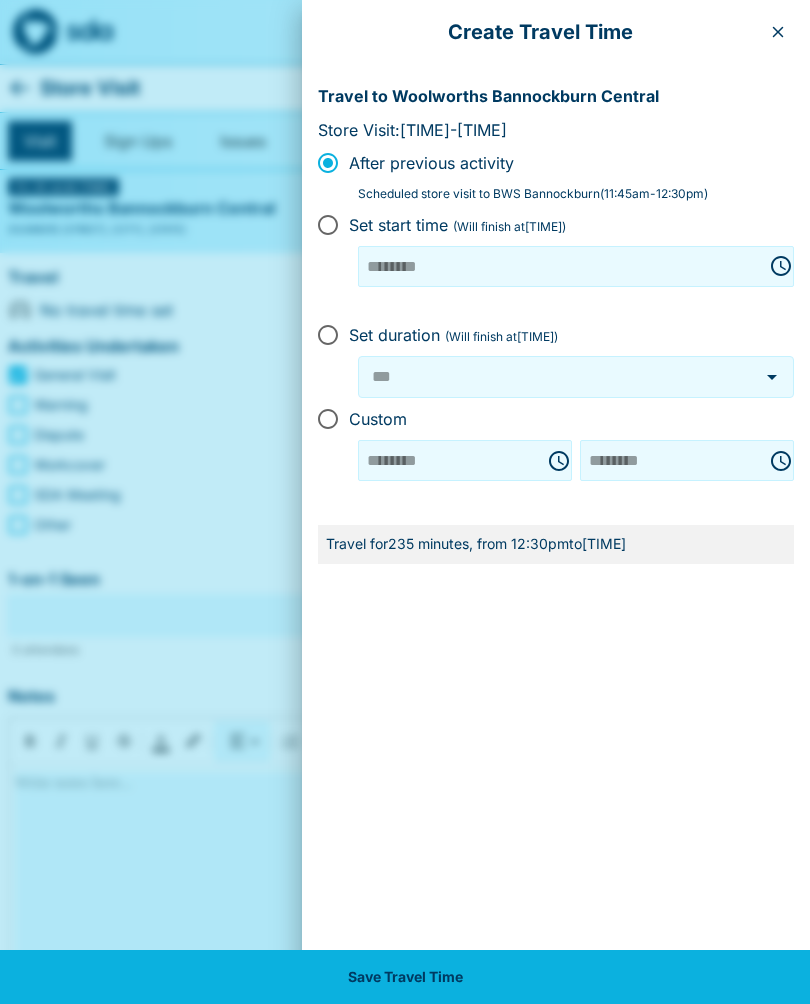 click on "******** ​" at bounding box center [687, 460] 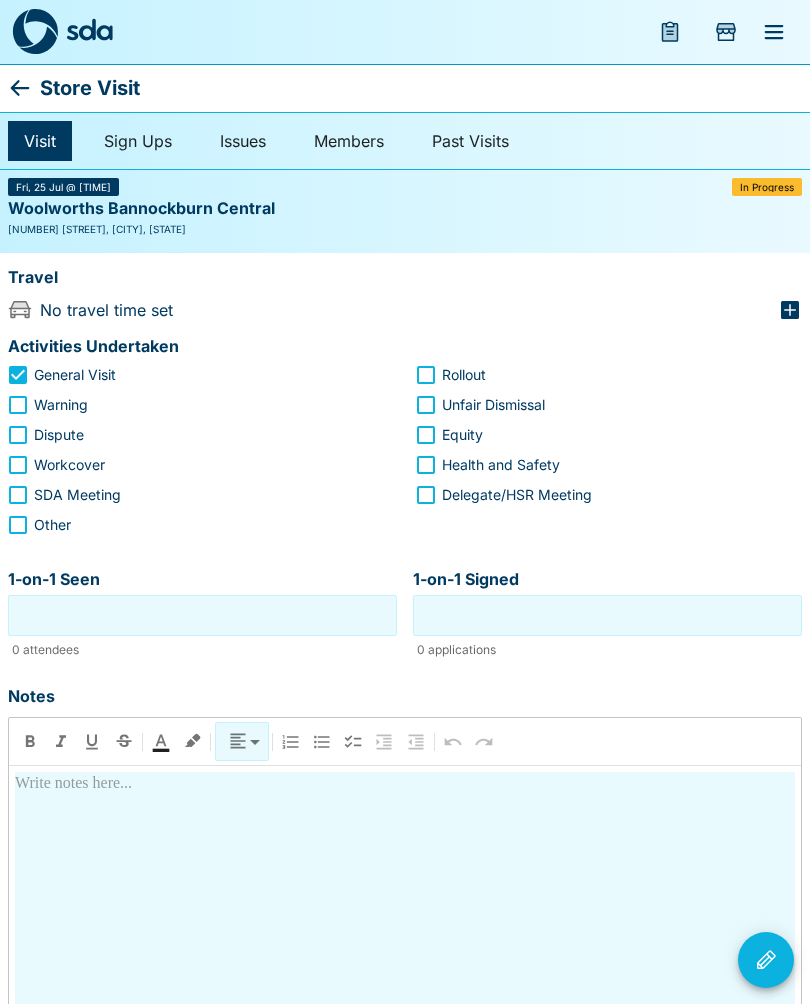click 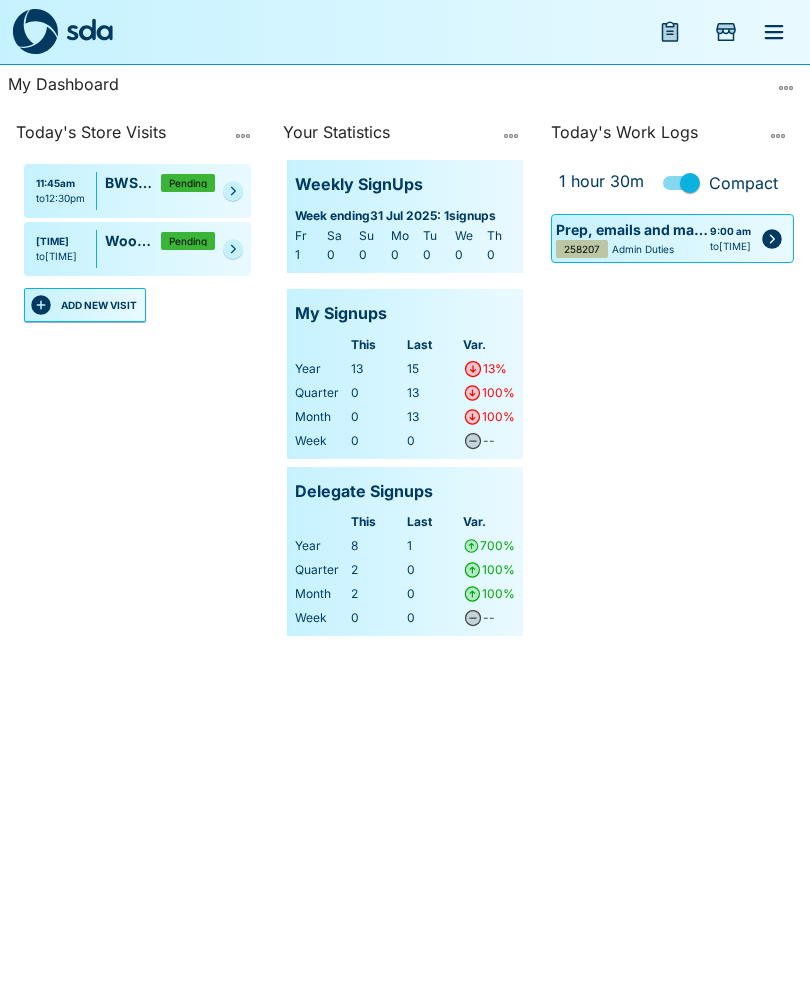 click at bounding box center [233, 249] 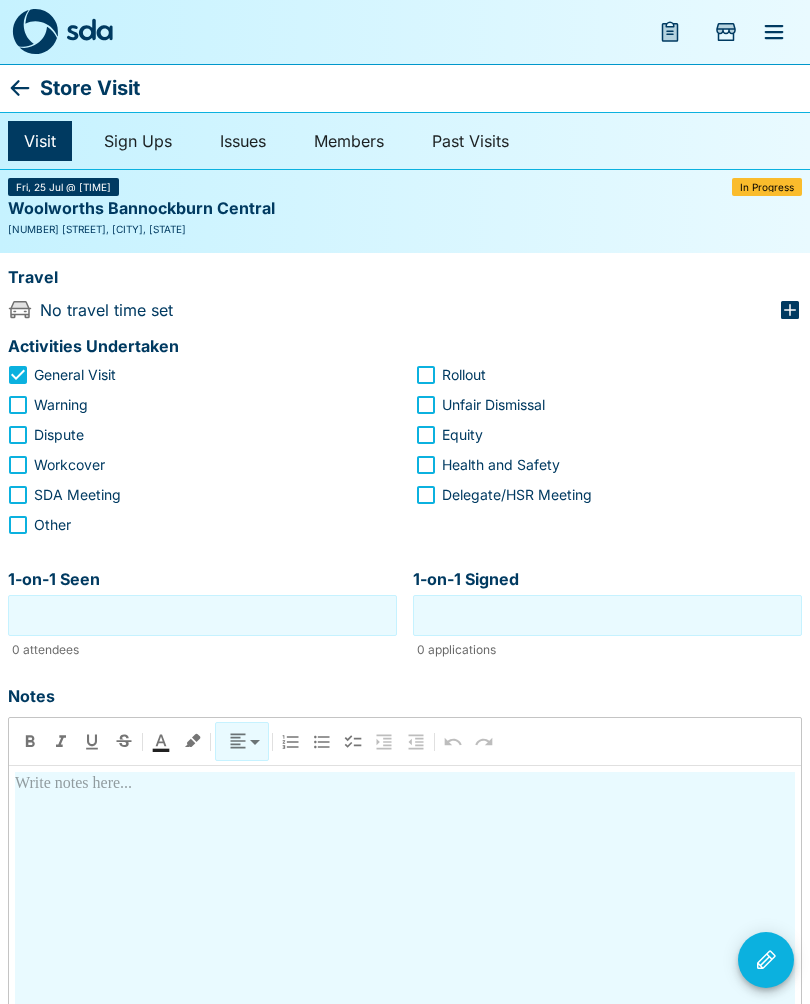 click 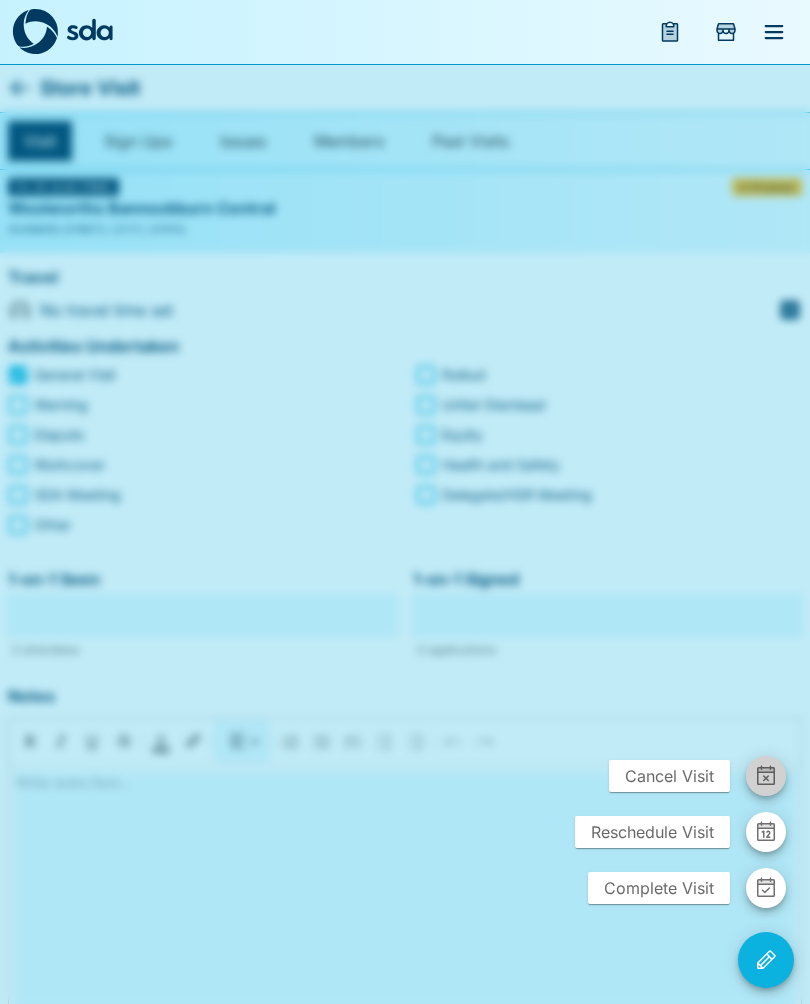click 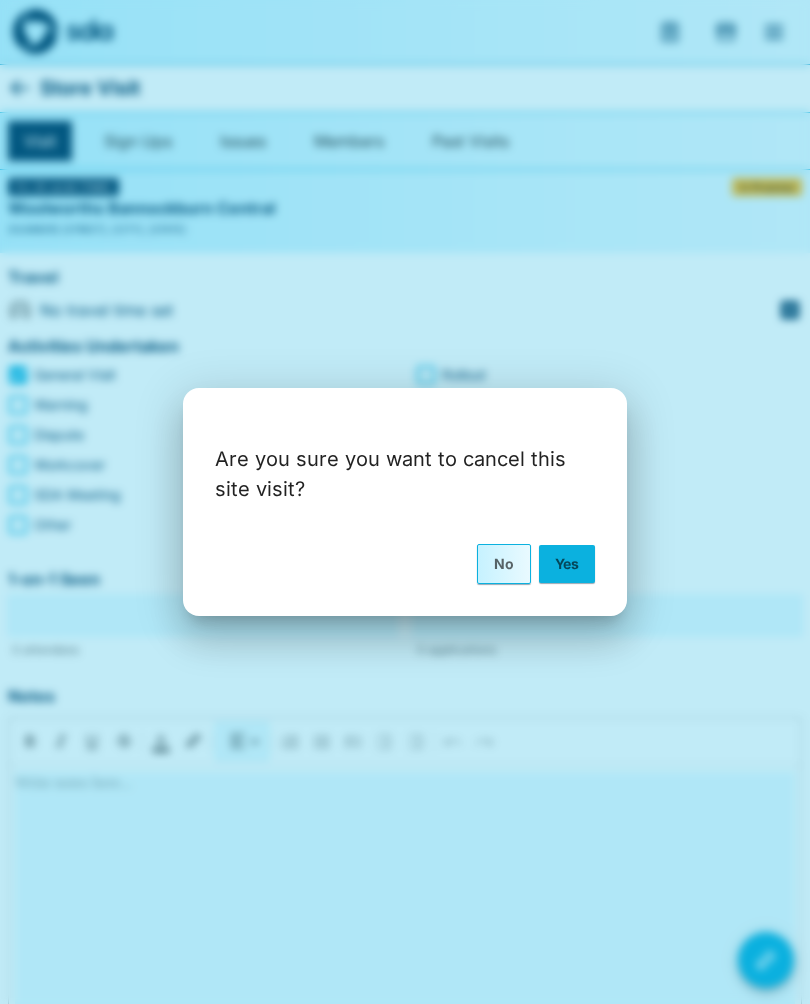 click on "Yes" at bounding box center (567, 564) 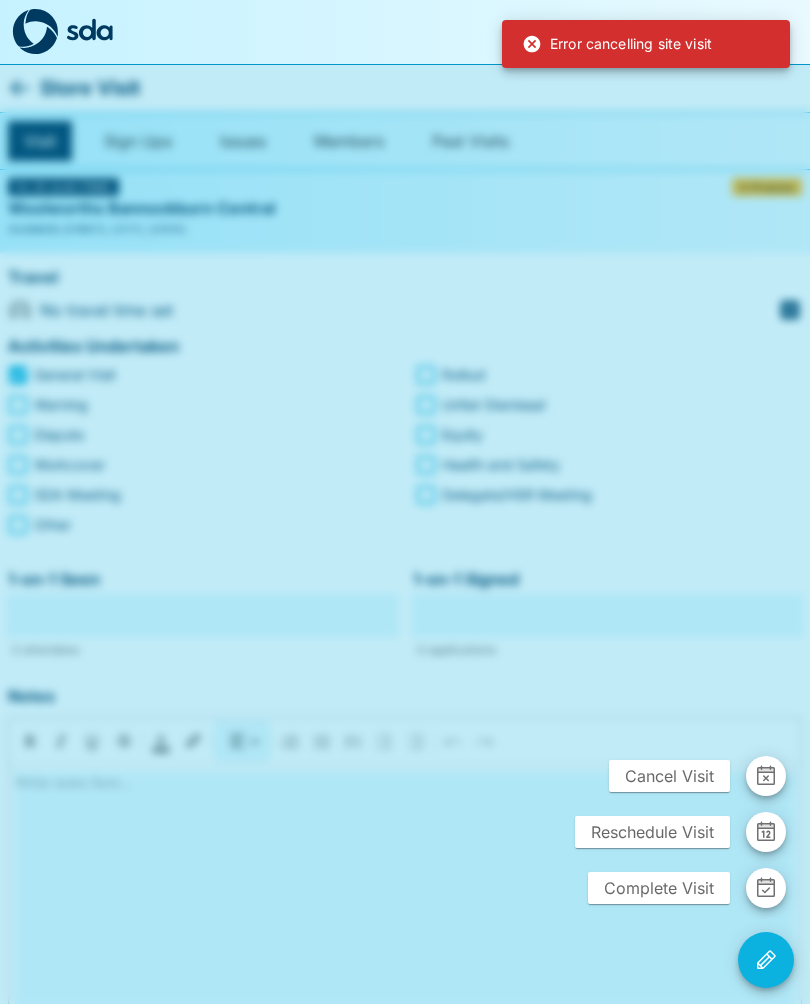 click 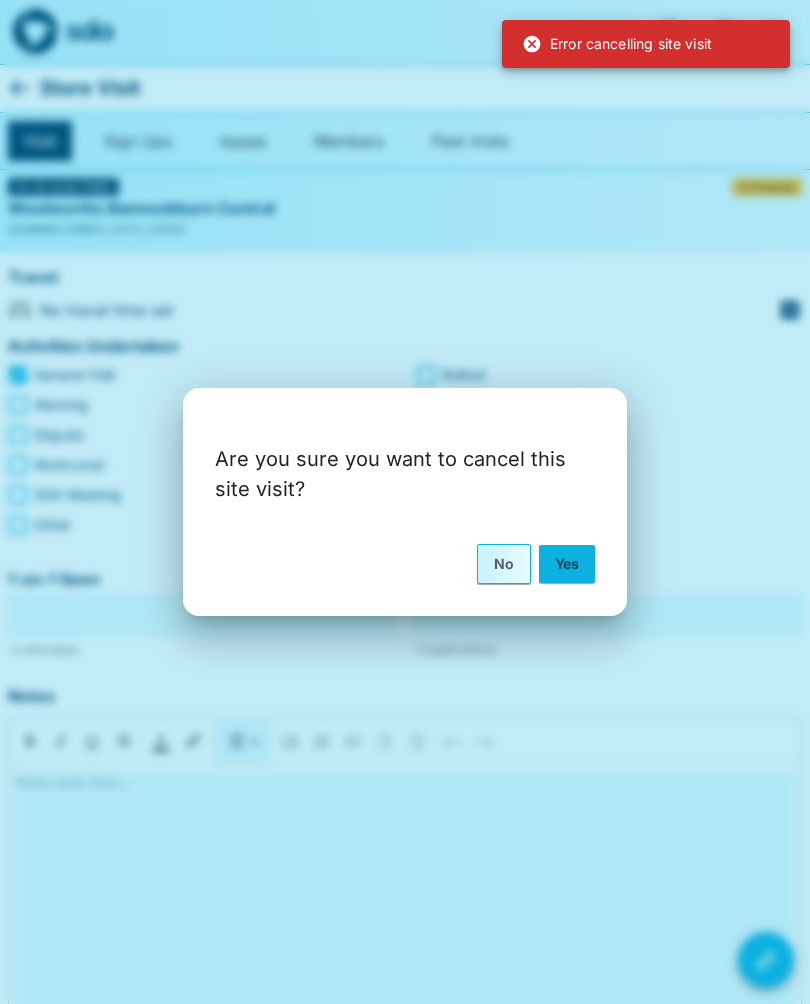 click on "Yes" at bounding box center (567, 564) 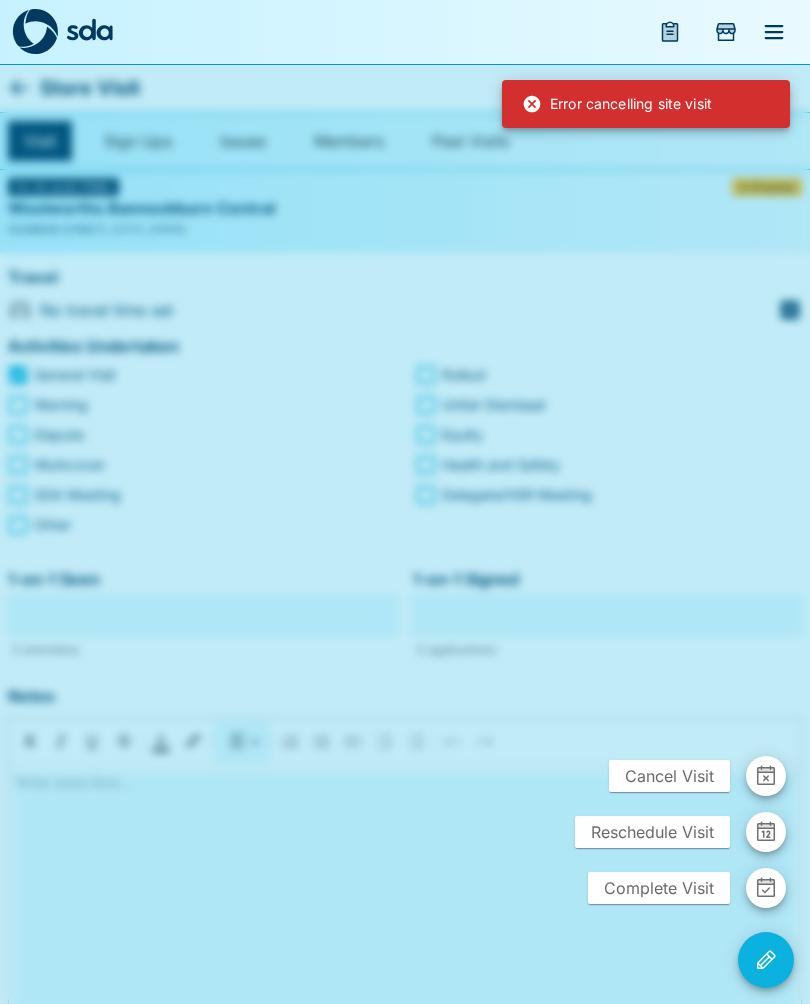 click at bounding box center [405, 502] 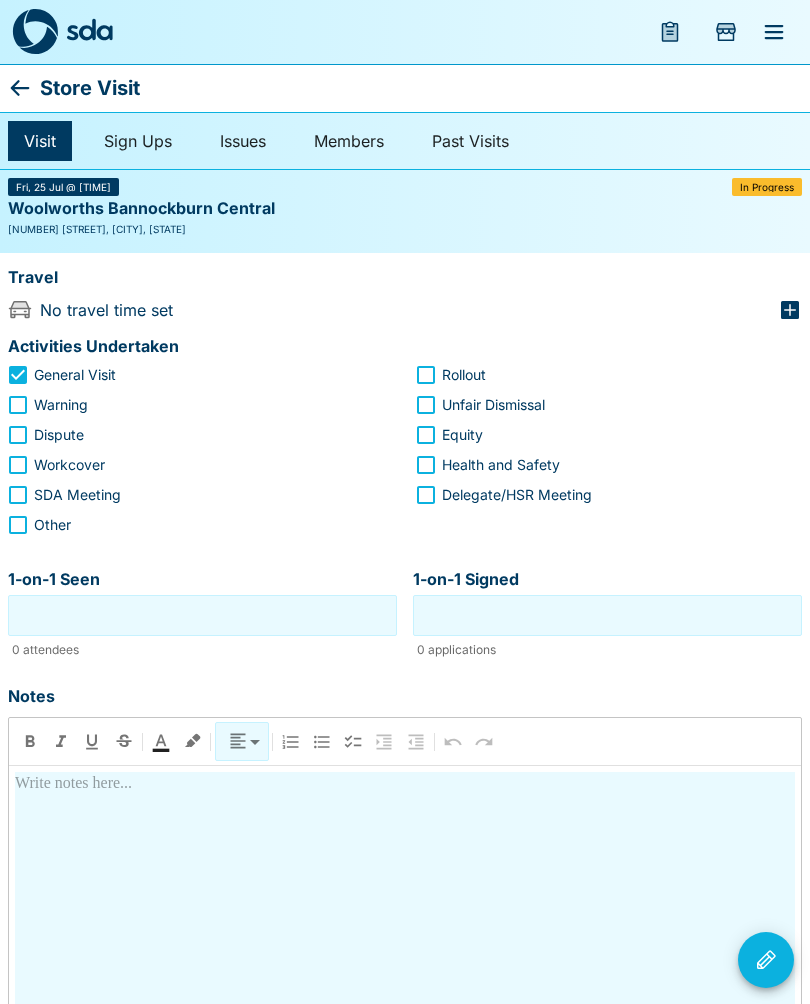 click 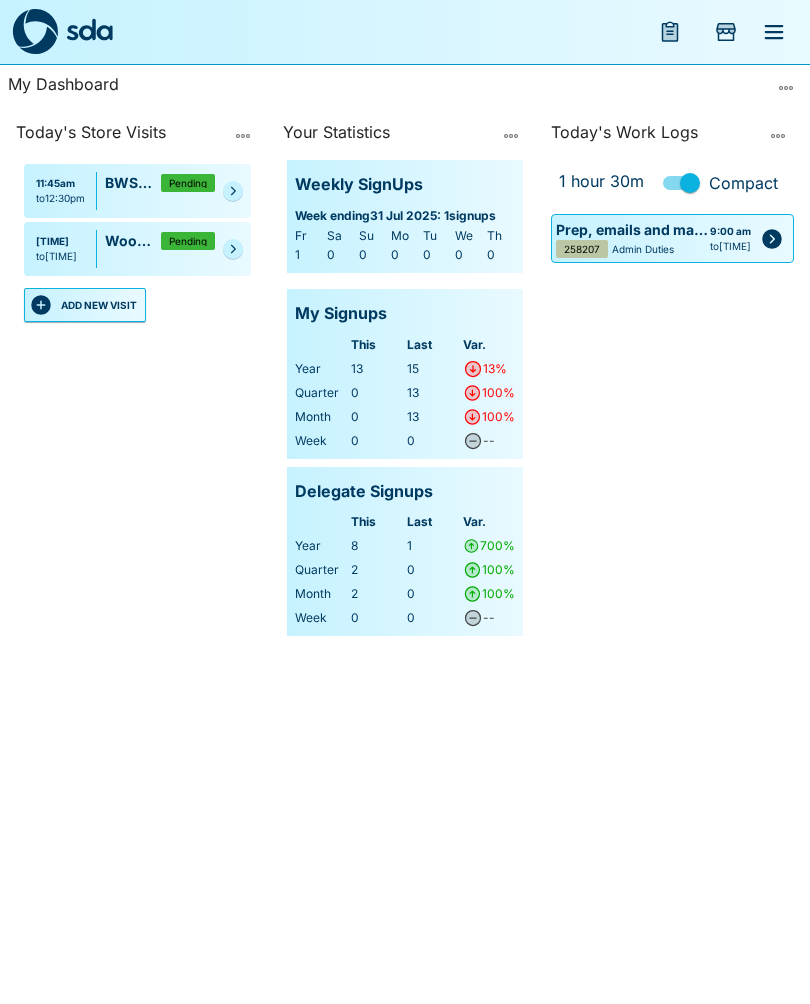 click on "[TIME] to [TIME] Woolworths Bannockburn Central Pending" at bounding box center [137, 249] 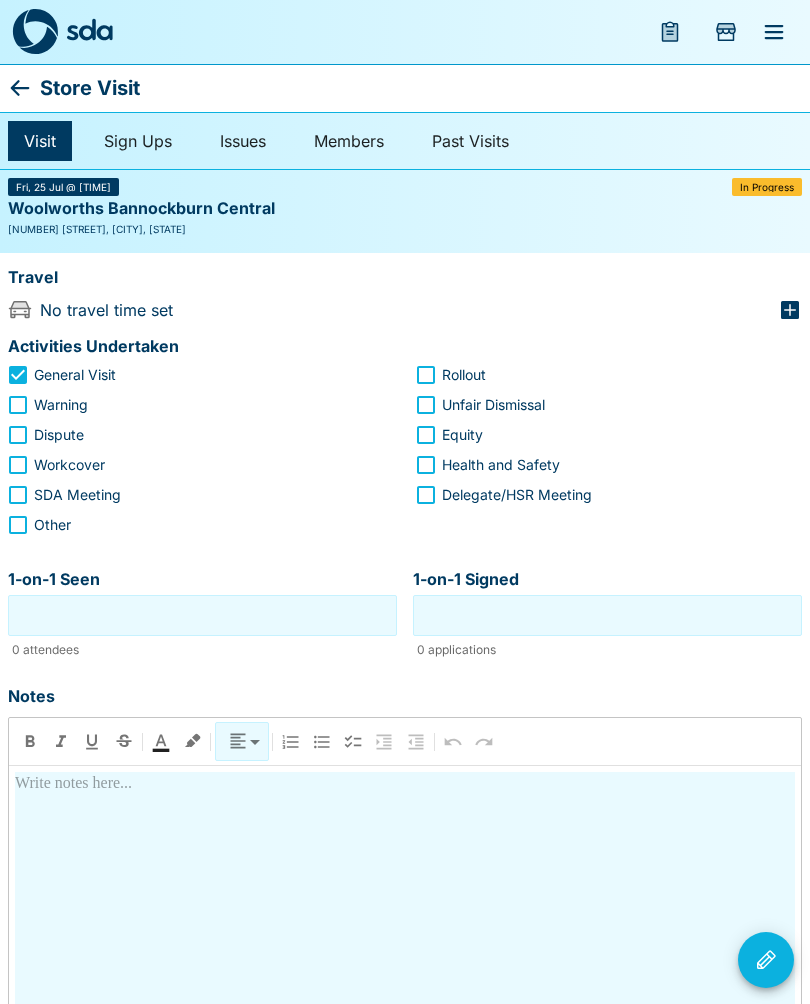 click on "In Progress" at bounding box center (767, 187) 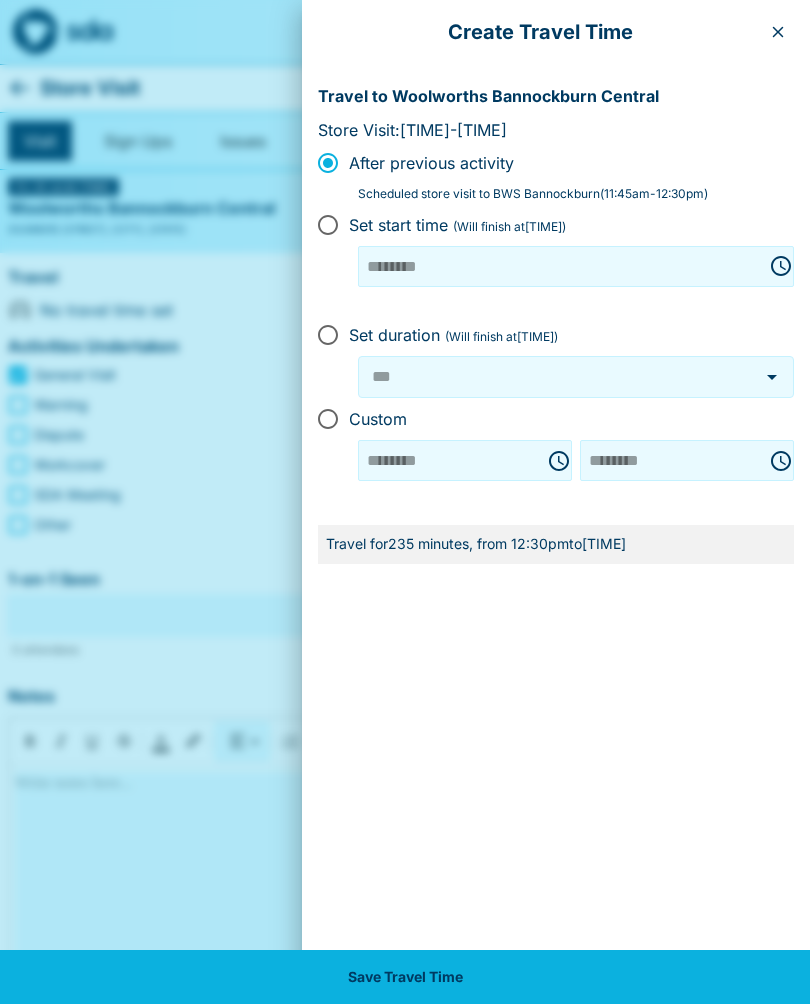 click on "******** ​" at bounding box center [687, 460] 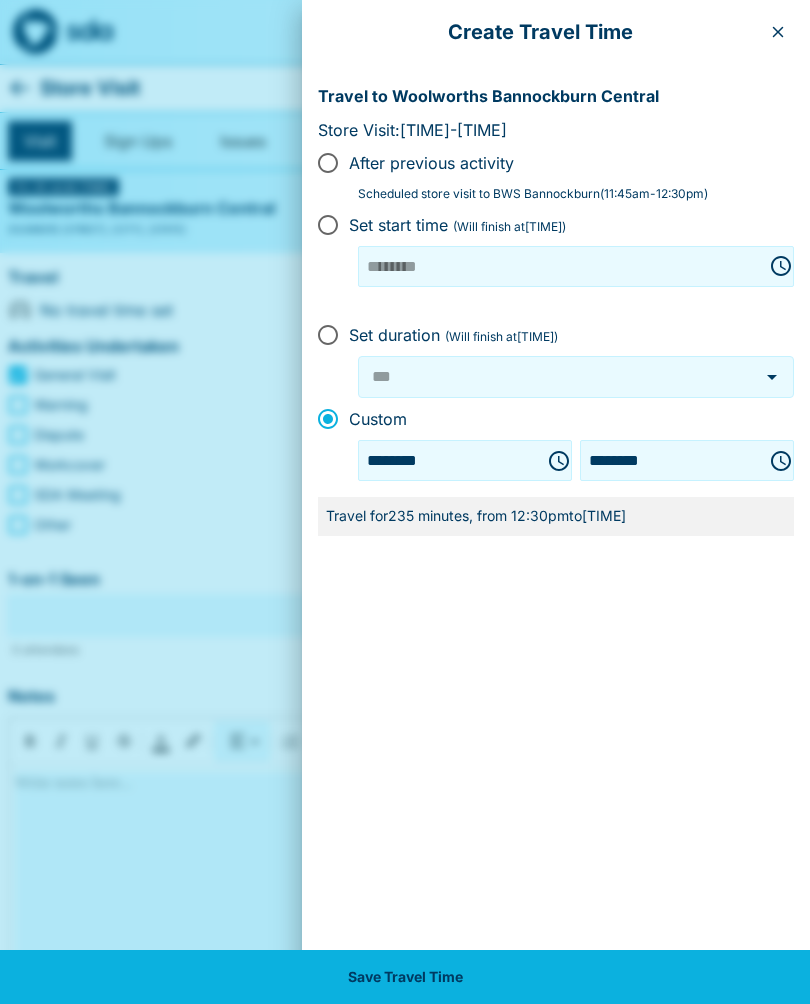 click 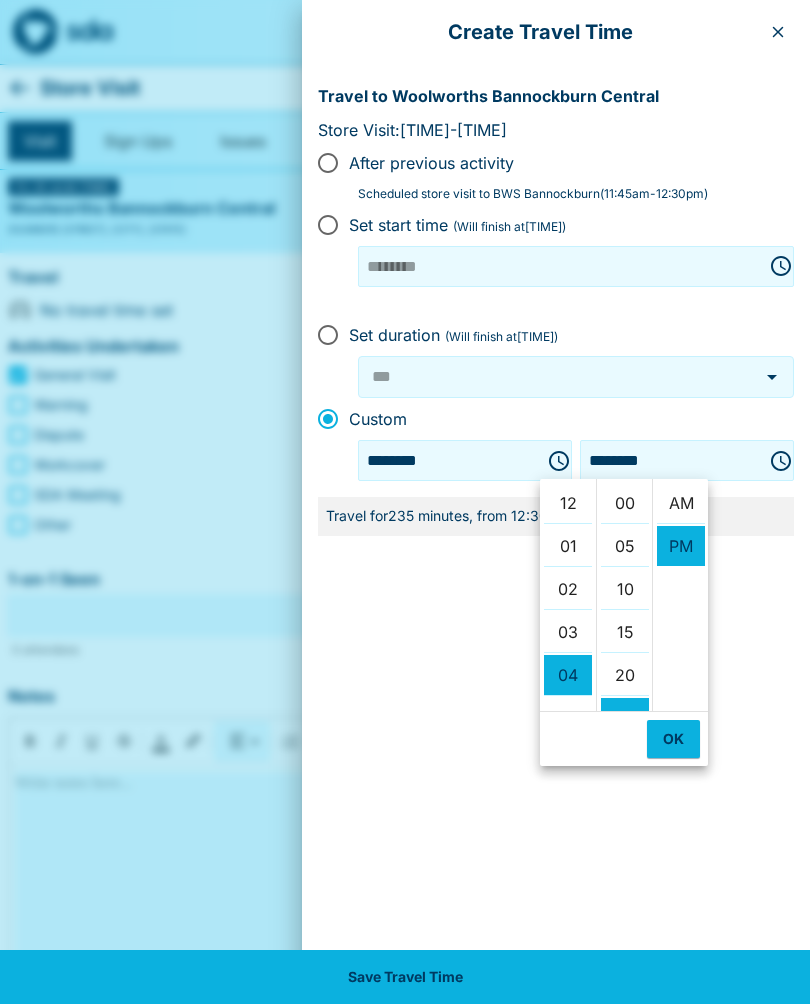 scroll, scrollTop: 172, scrollLeft: 0, axis: vertical 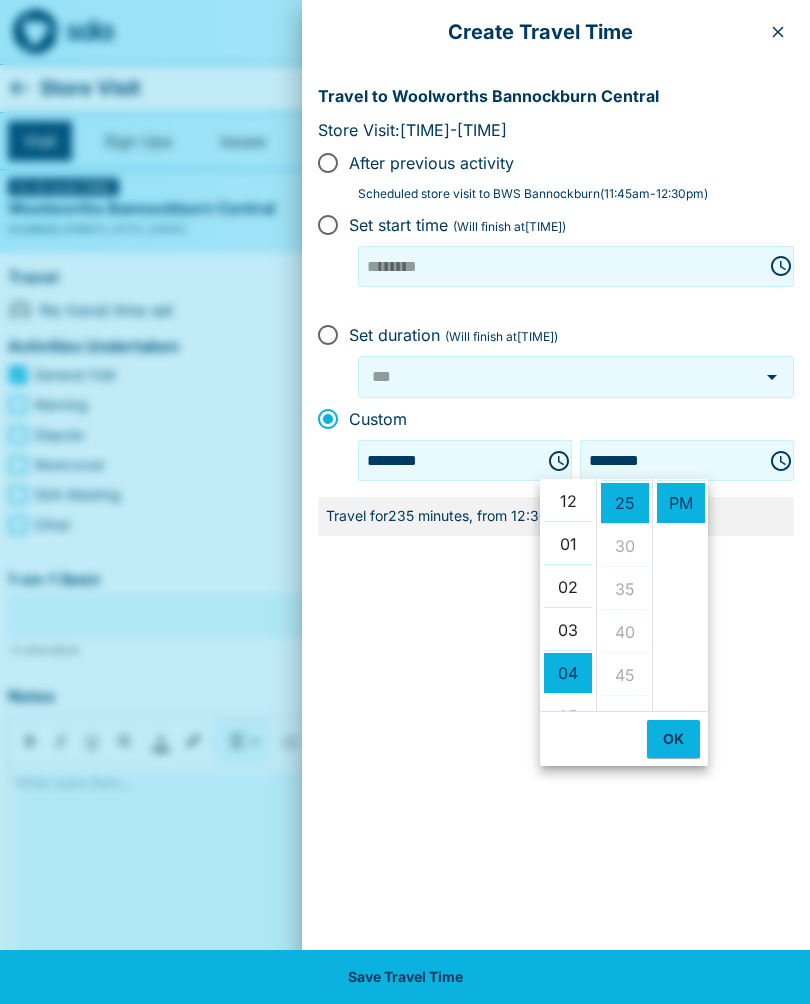 click on "01" at bounding box center [568, 544] 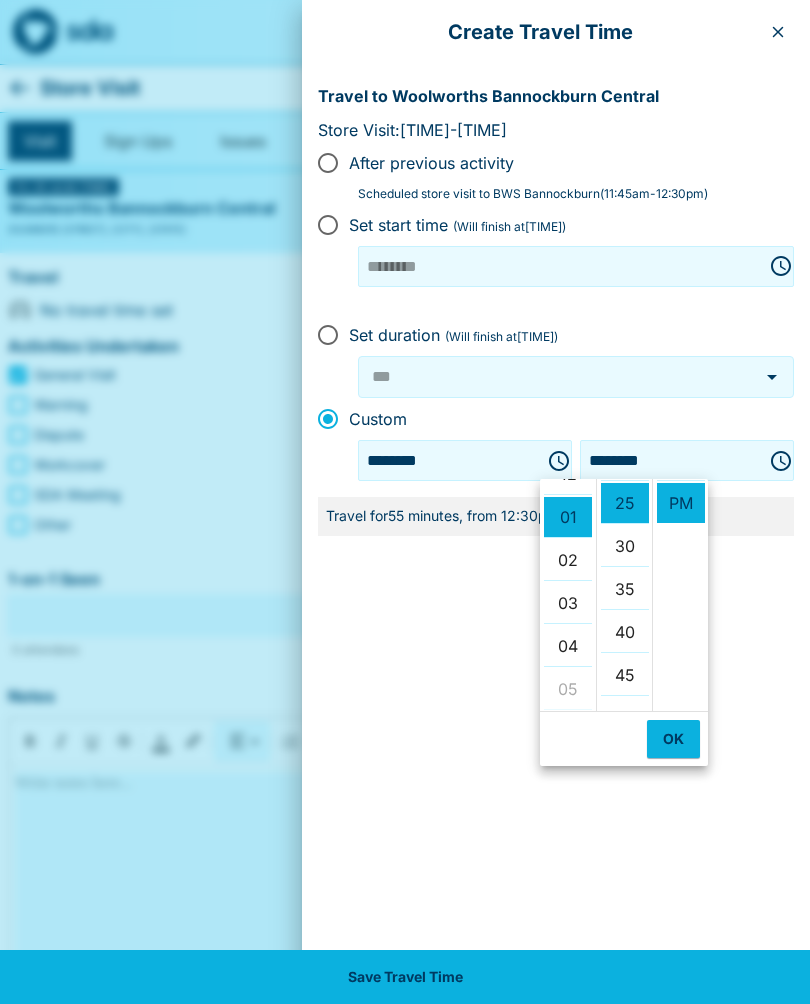 click on "12" at bounding box center (568, 474) 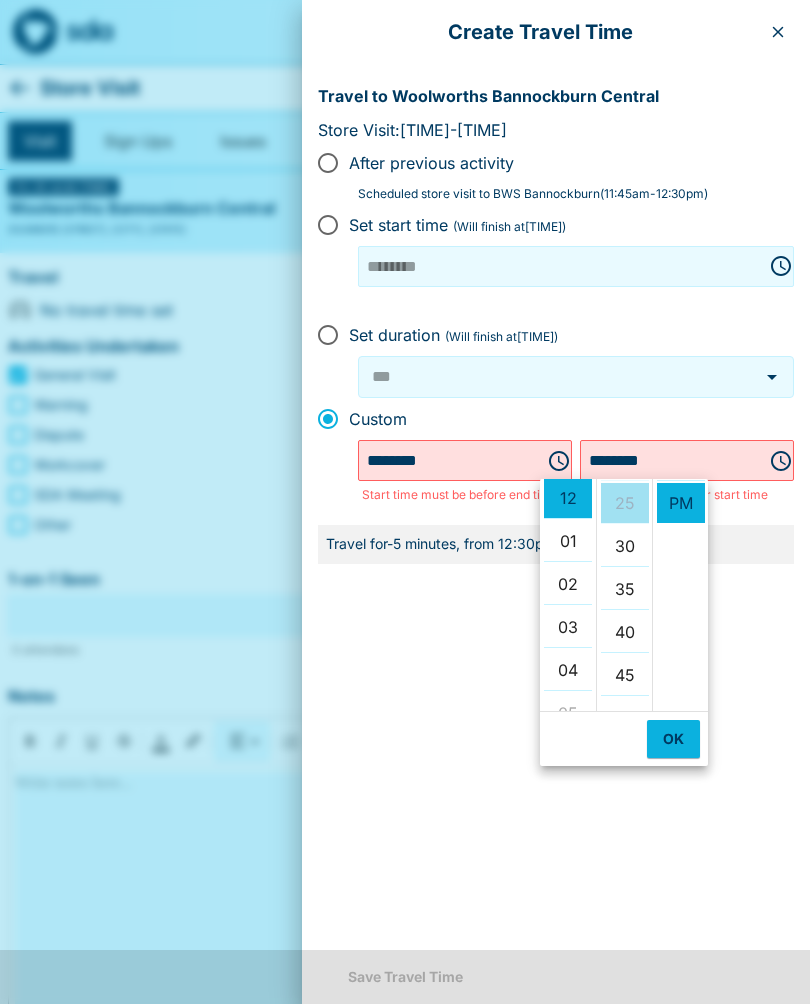 scroll, scrollTop: 0, scrollLeft: 0, axis: both 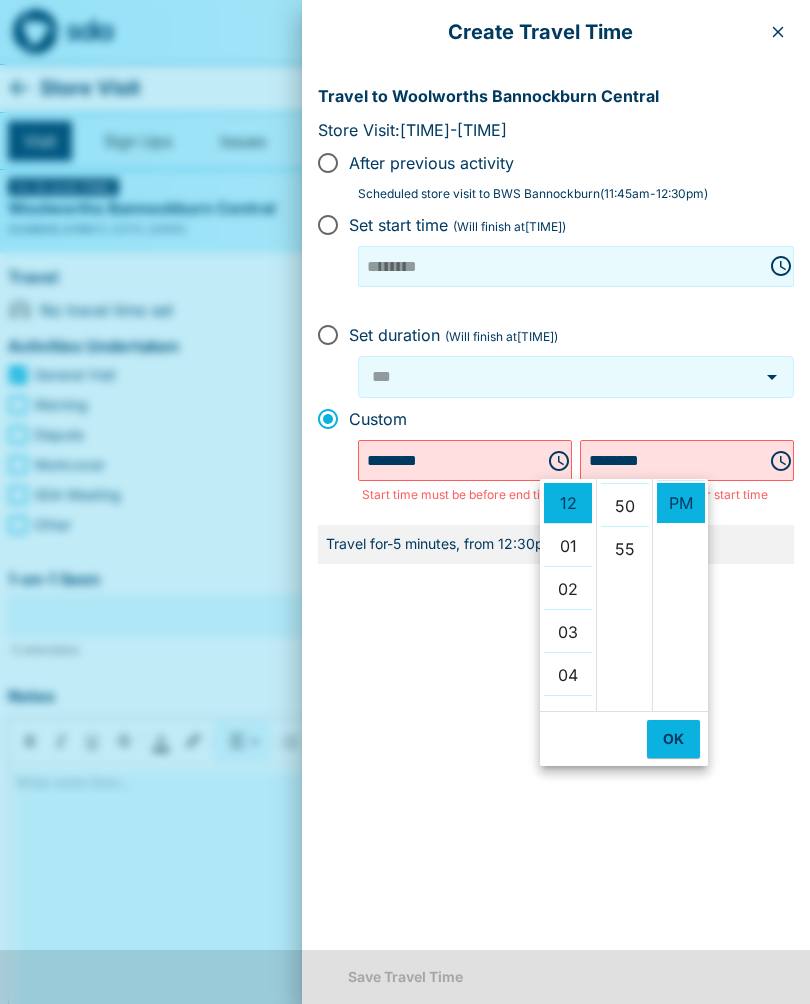 click on "50" at bounding box center (625, 506) 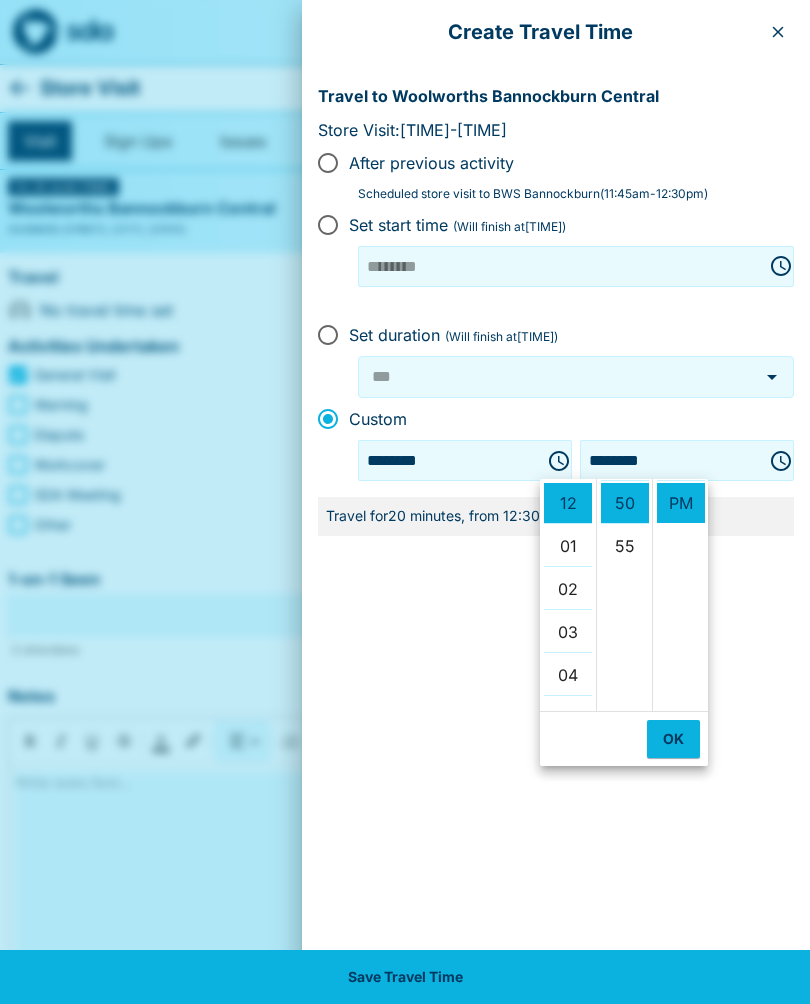 scroll, scrollTop: 430, scrollLeft: 0, axis: vertical 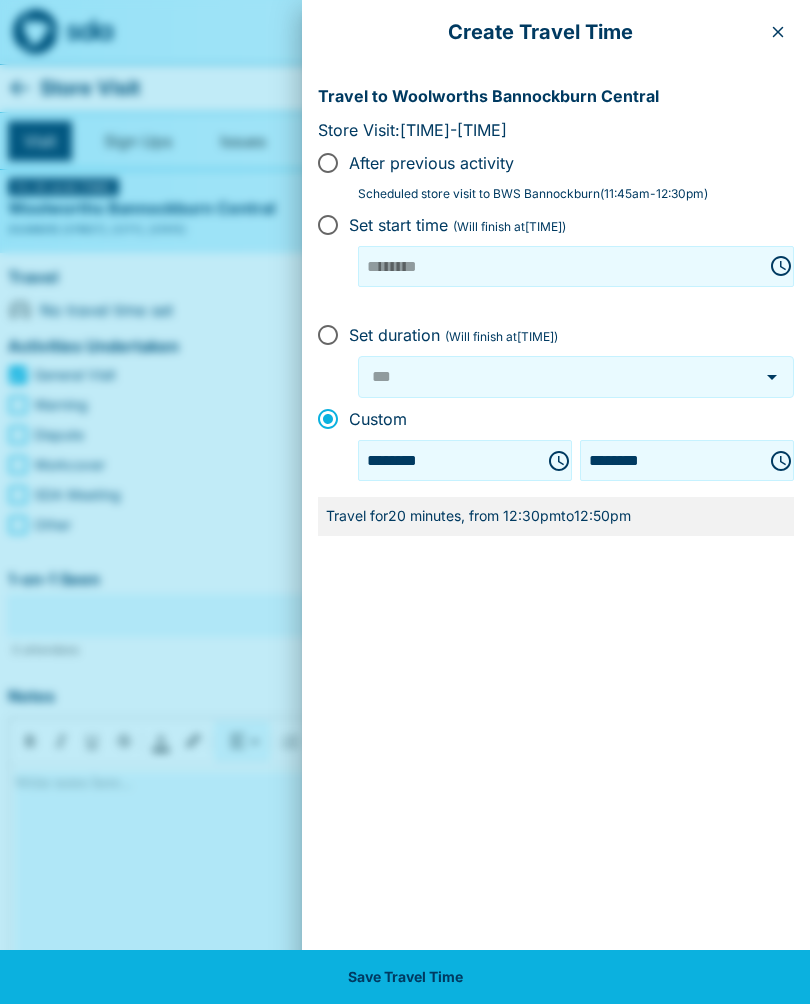 click 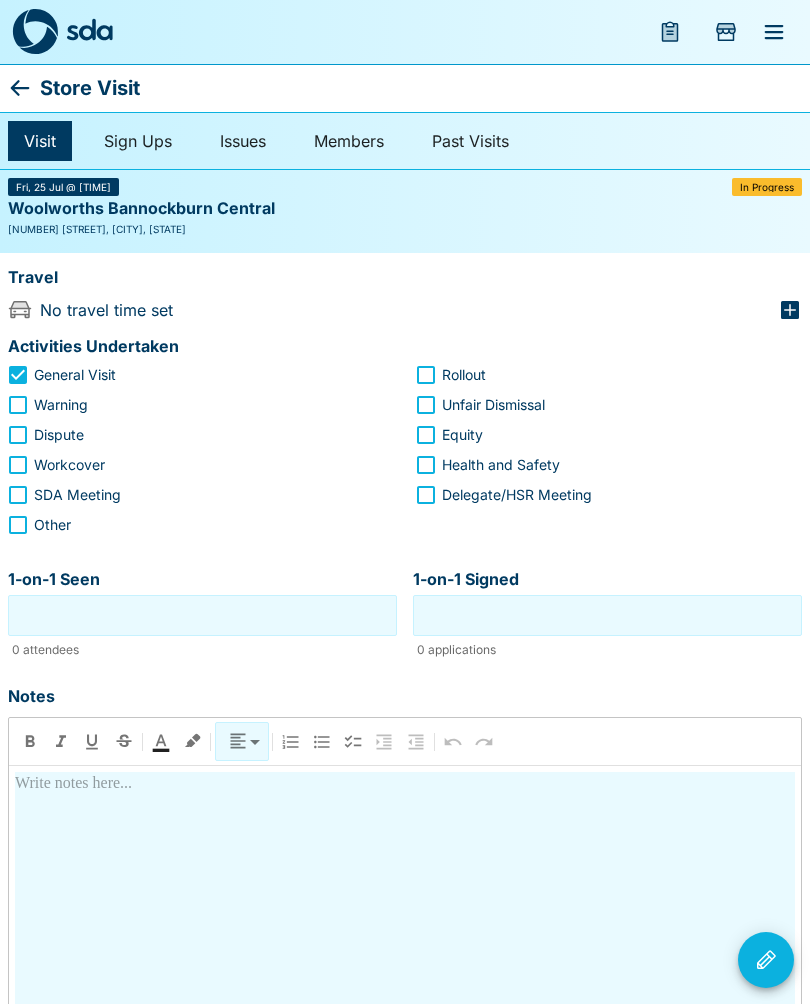 click 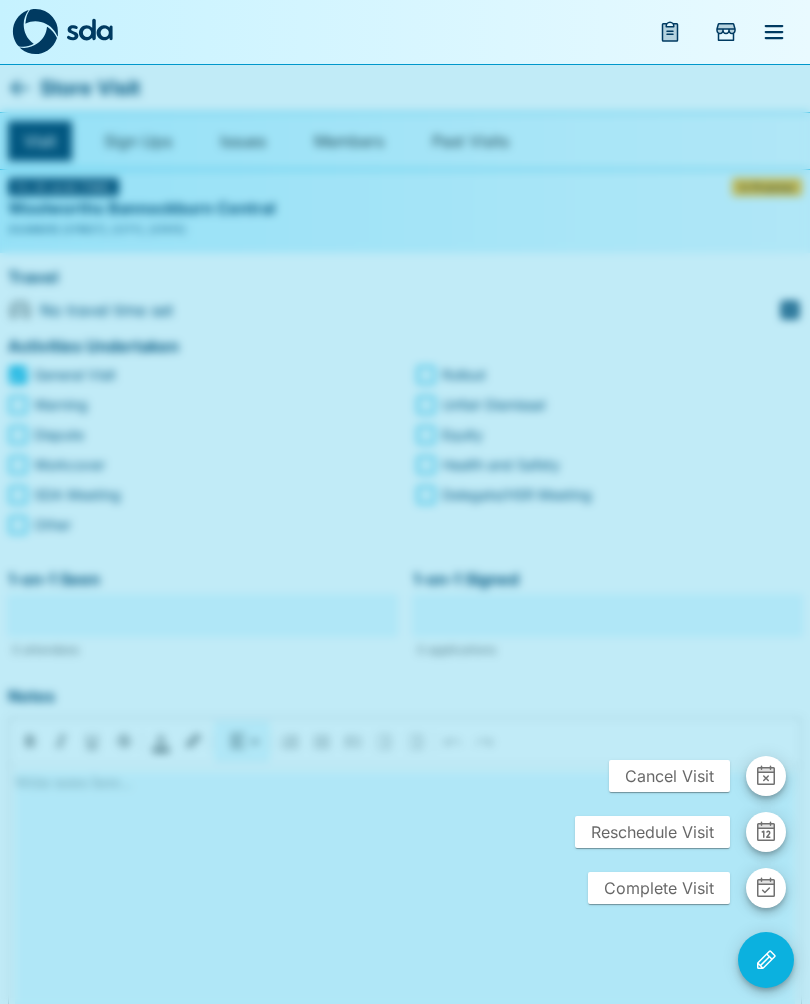 click 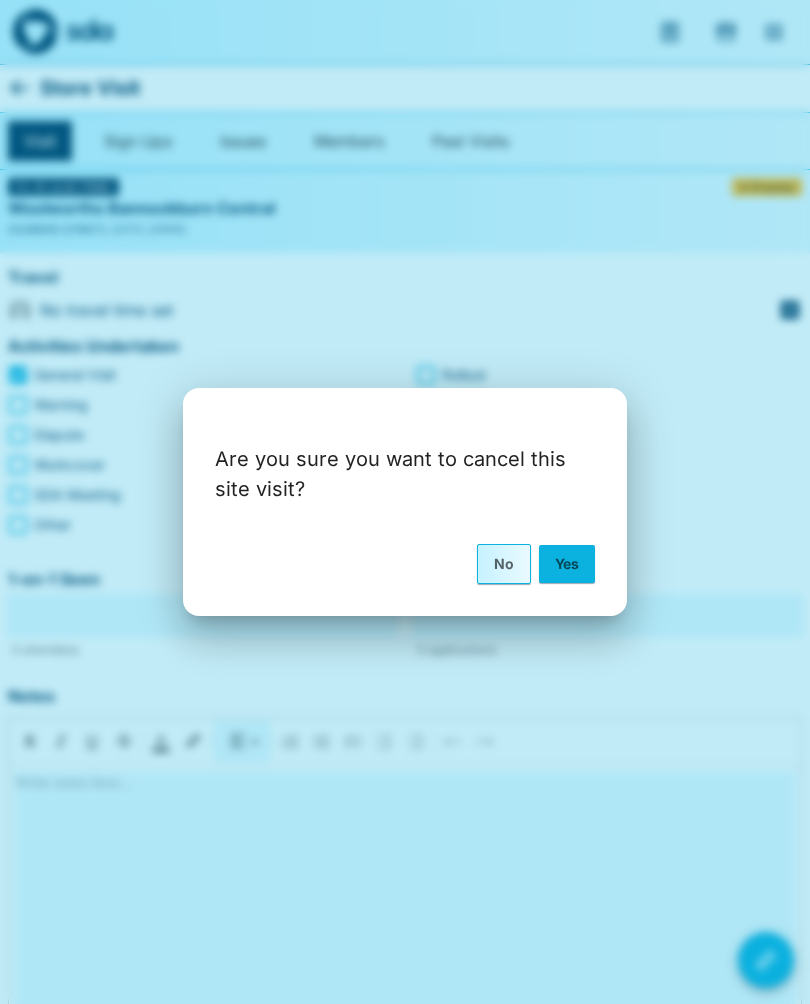 click on "Yes" at bounding box center (567, 564) 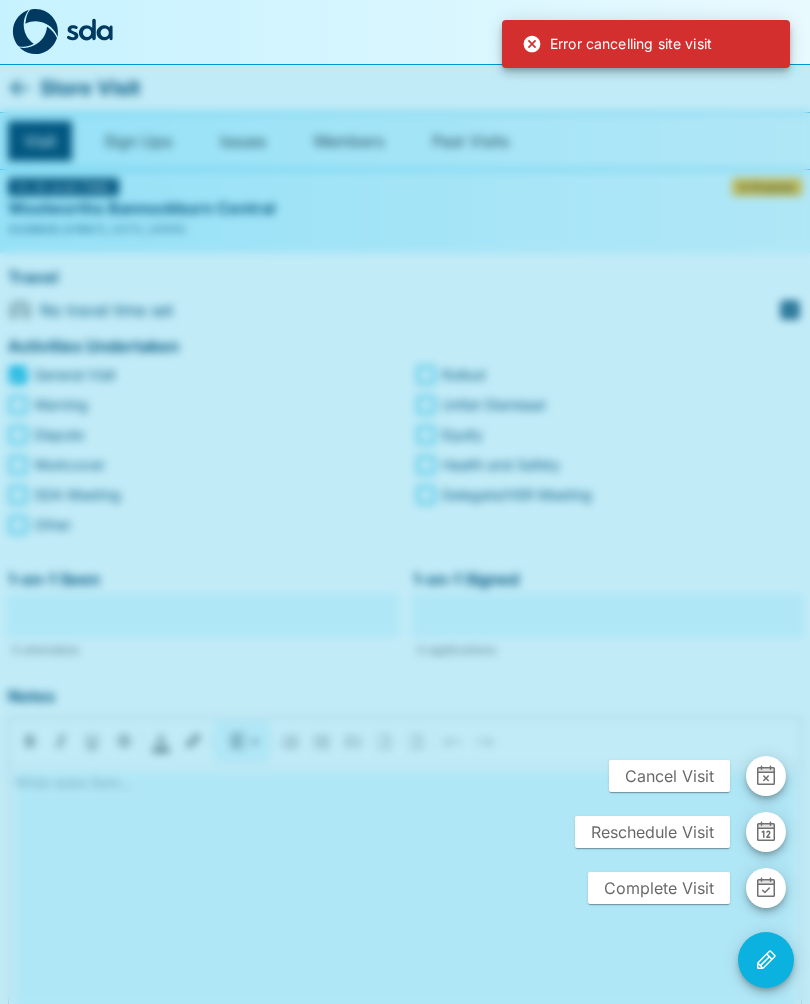 click at bounding box center [405, 502] 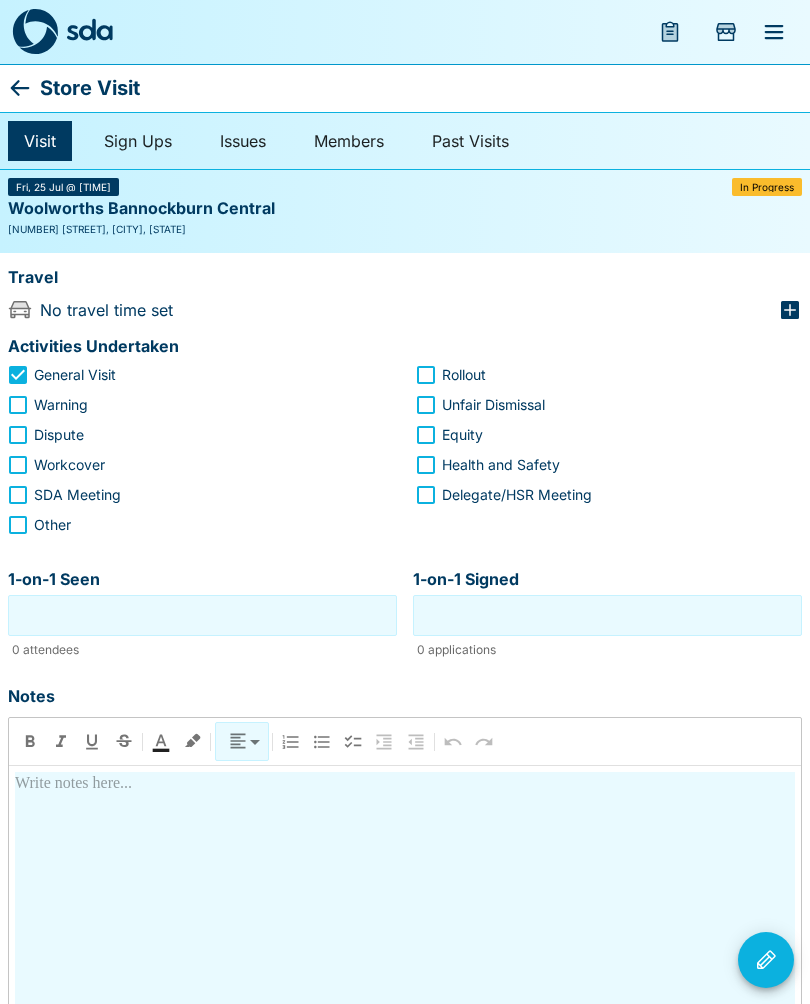 click 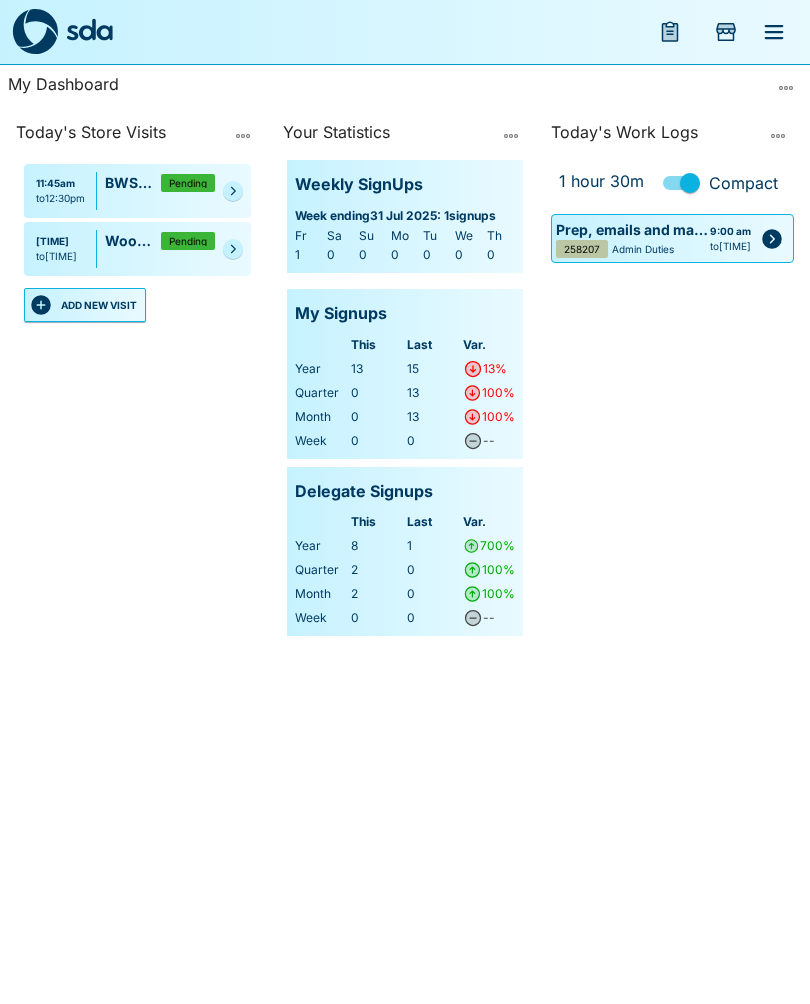 click on "to [TIME]" at bounding box center (56, 256) 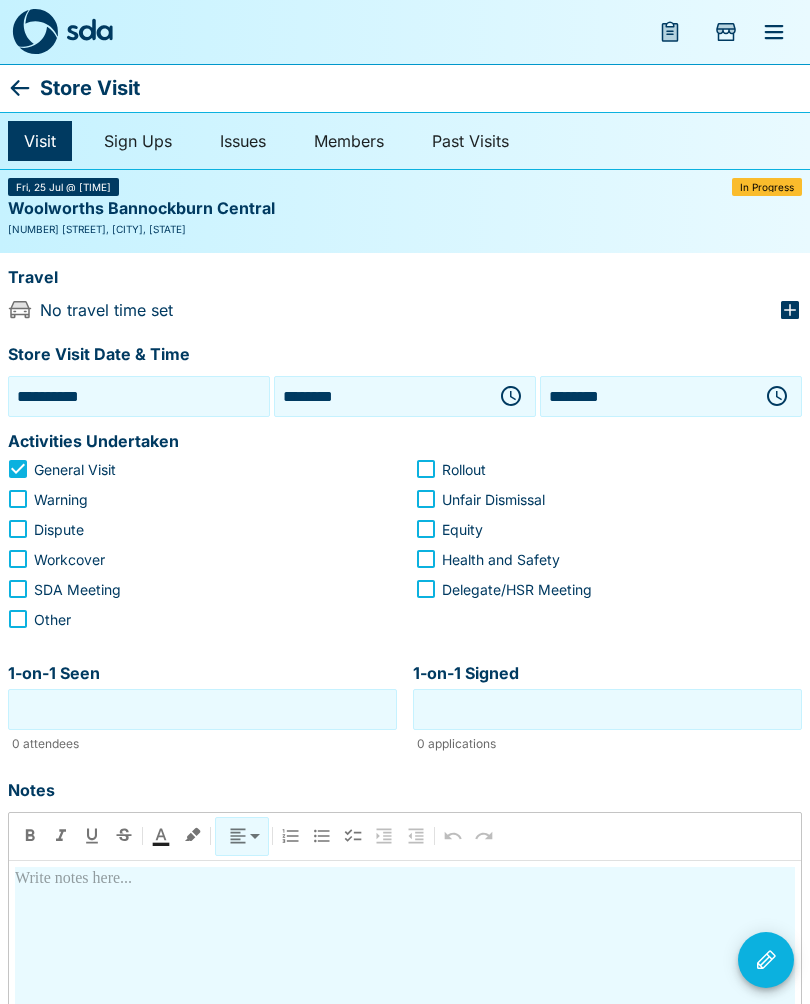 click on "********" at bounding box center [381, 396] 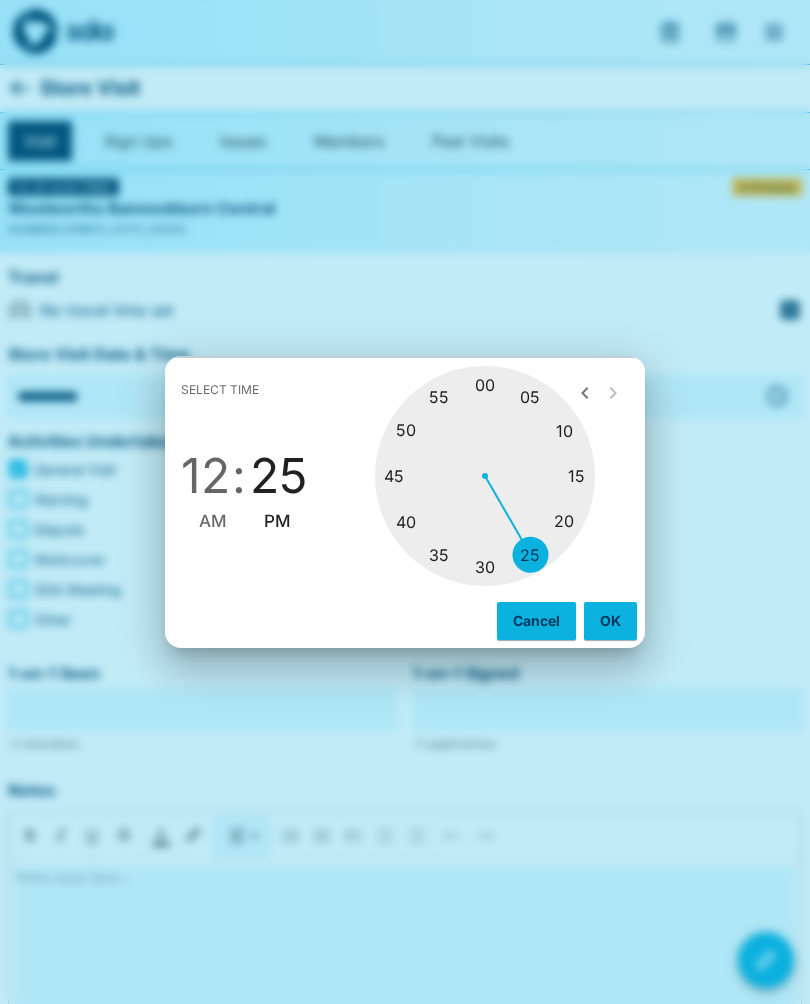 type on "********" 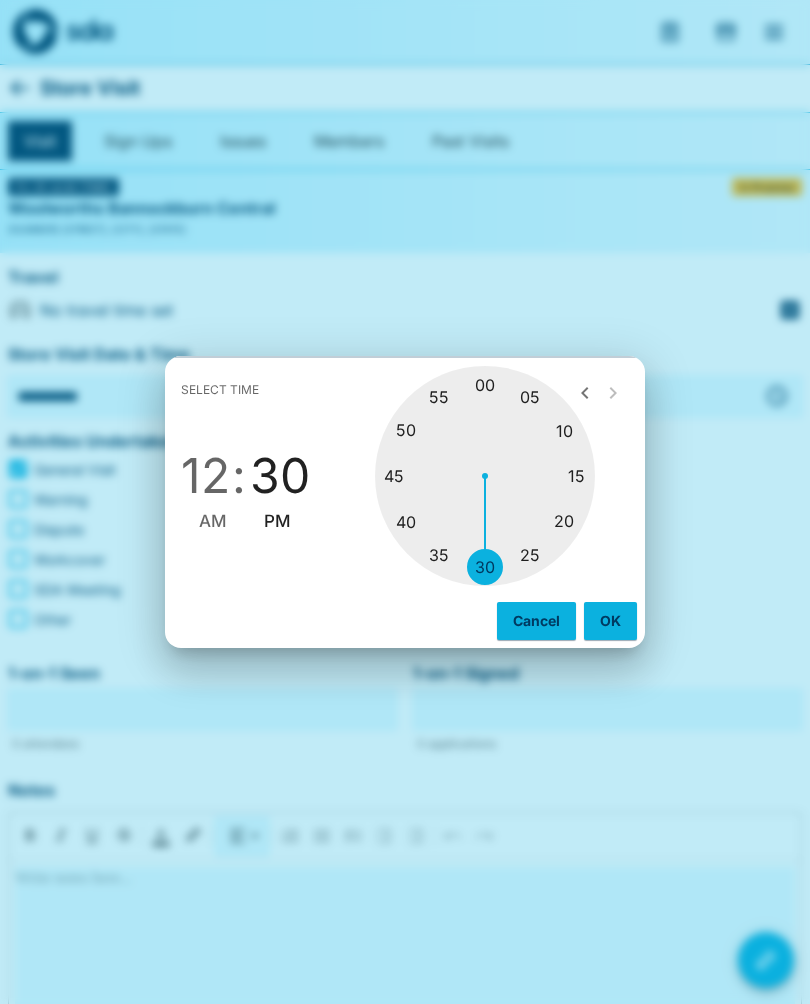click on "OK" at bounding box center (610, 621) 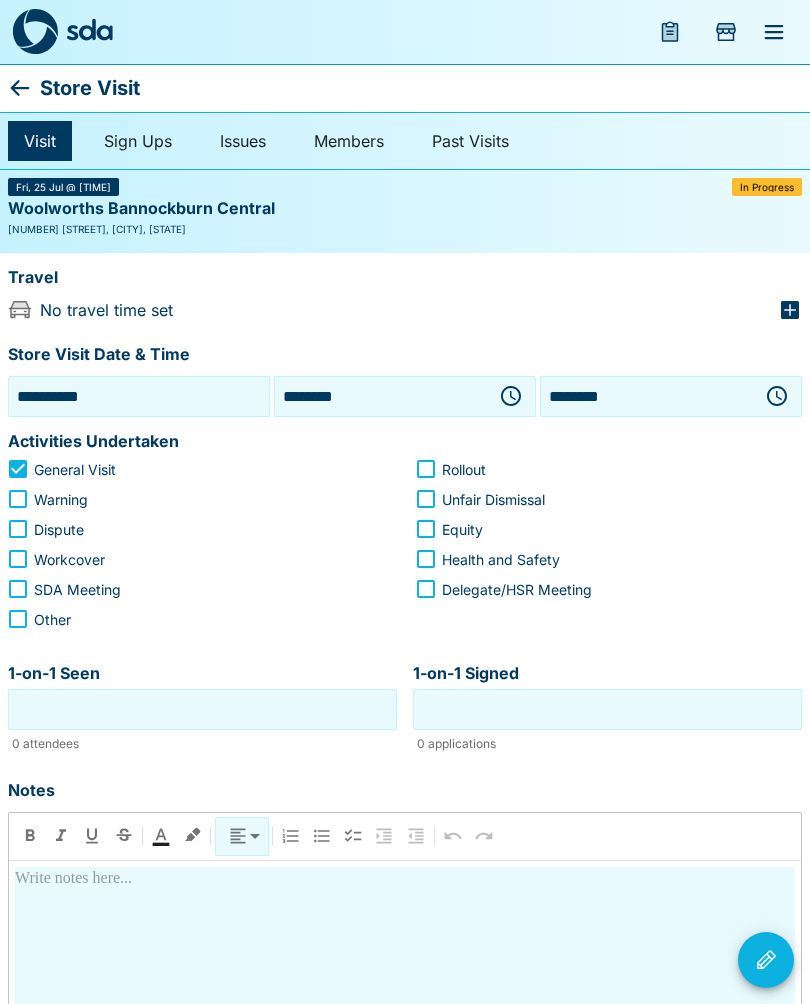 click 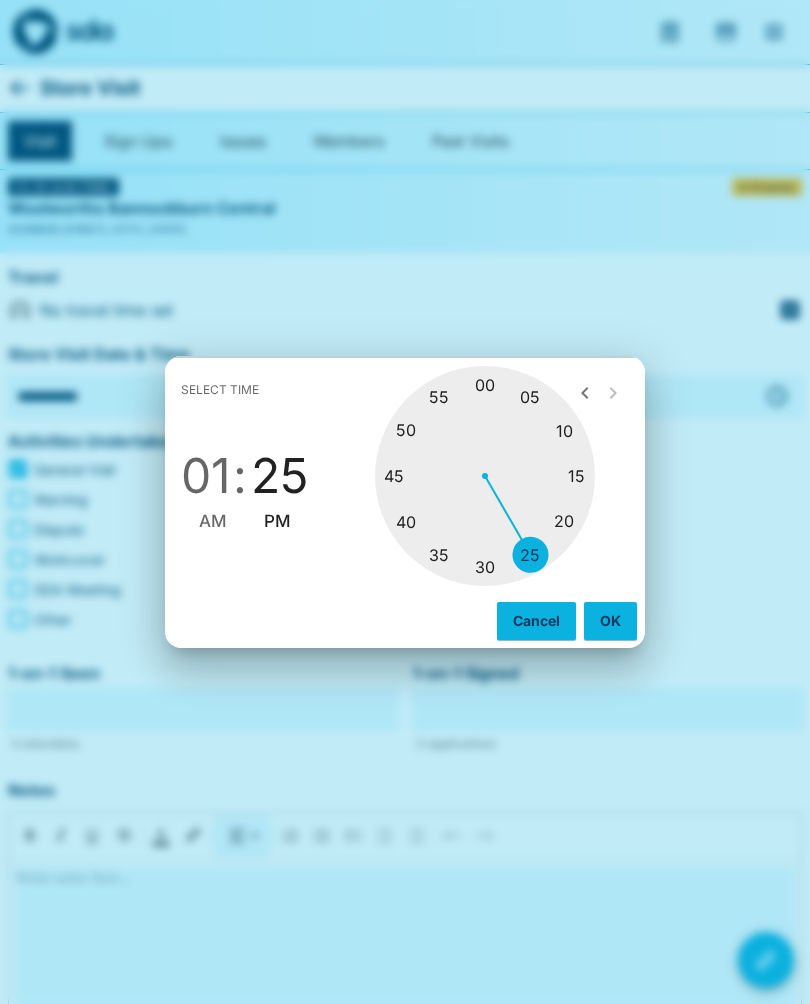 type on "********" 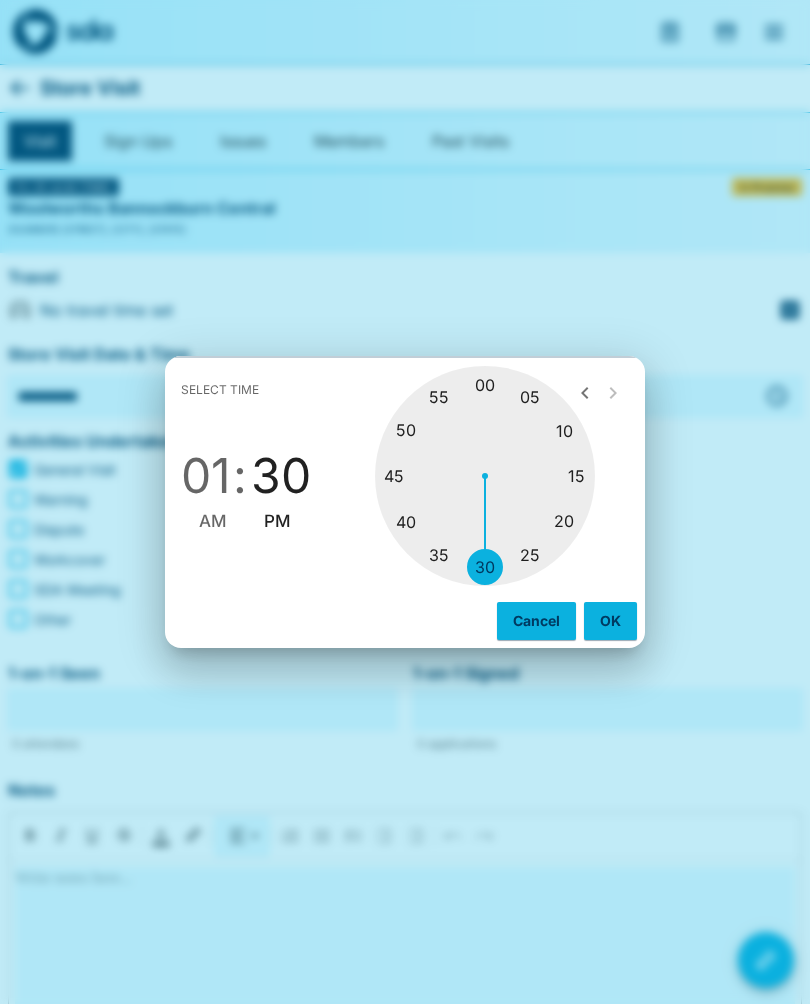 click on "OK" at bounding box center [610, 621] 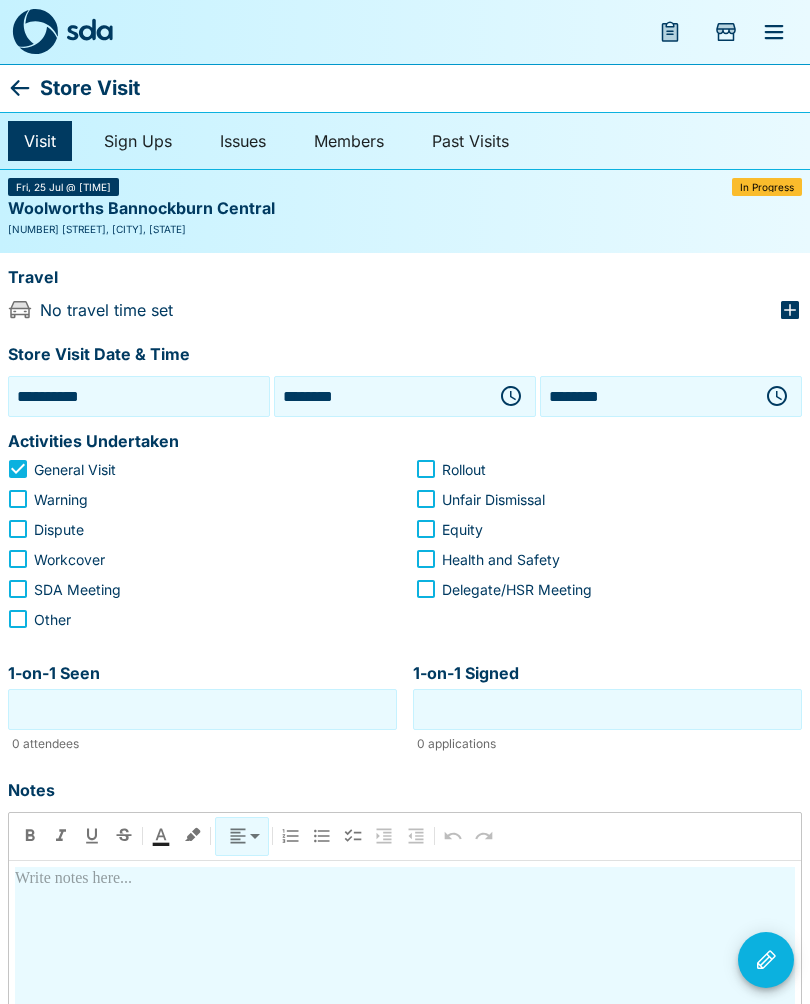 click on "1-on-1 Seen" at bounding box center [202, 709] 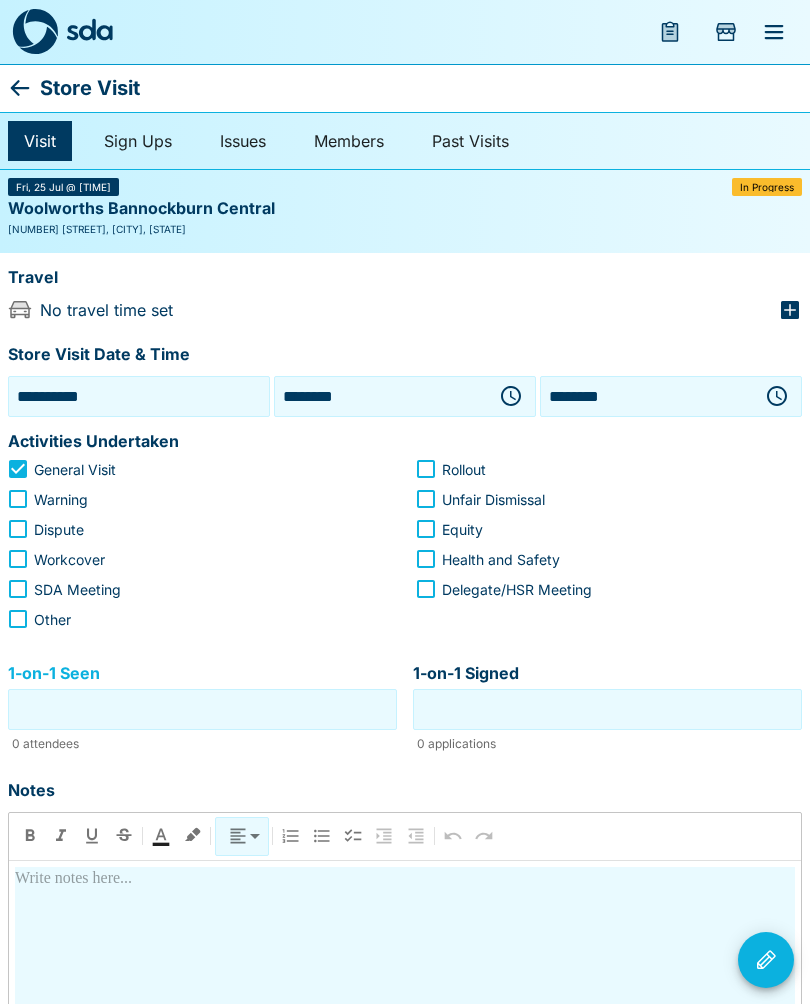 scroll, scrollTop: 45, scrollLeft: 0, axis: vertical 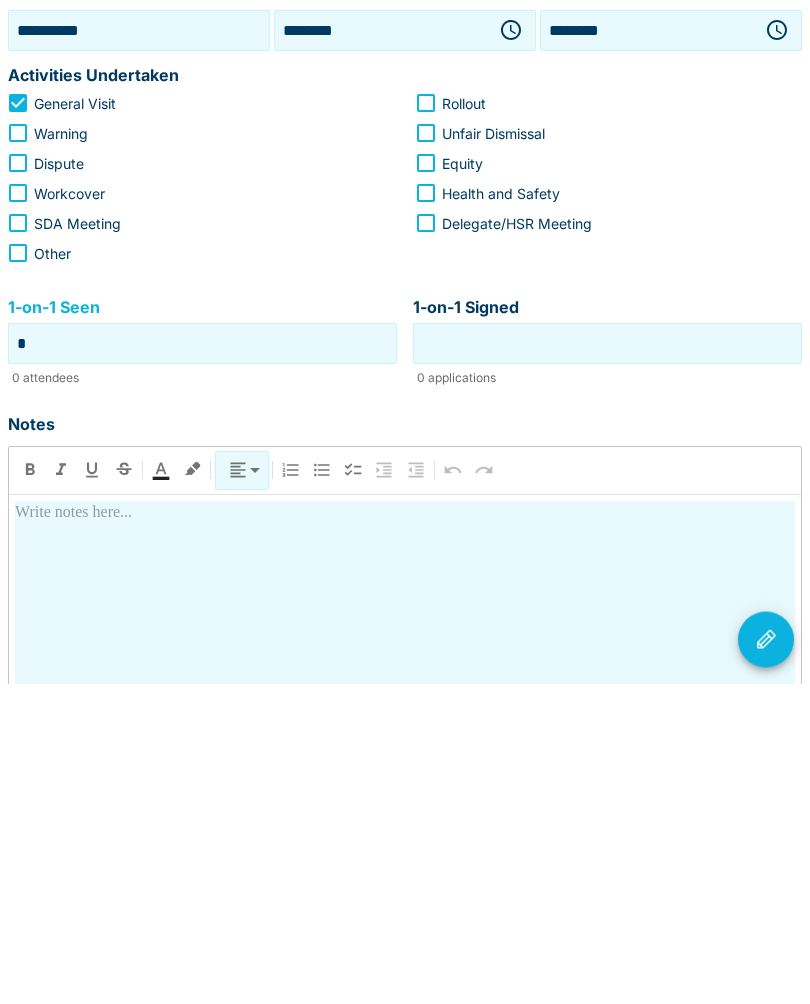 type on "*" 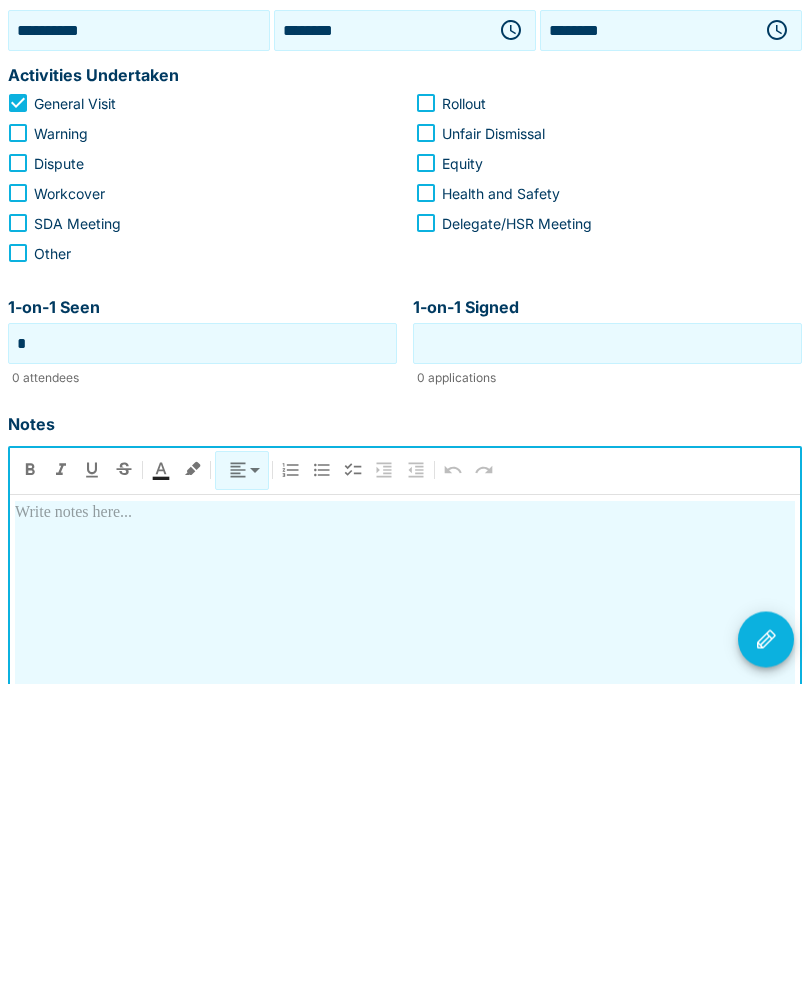 type 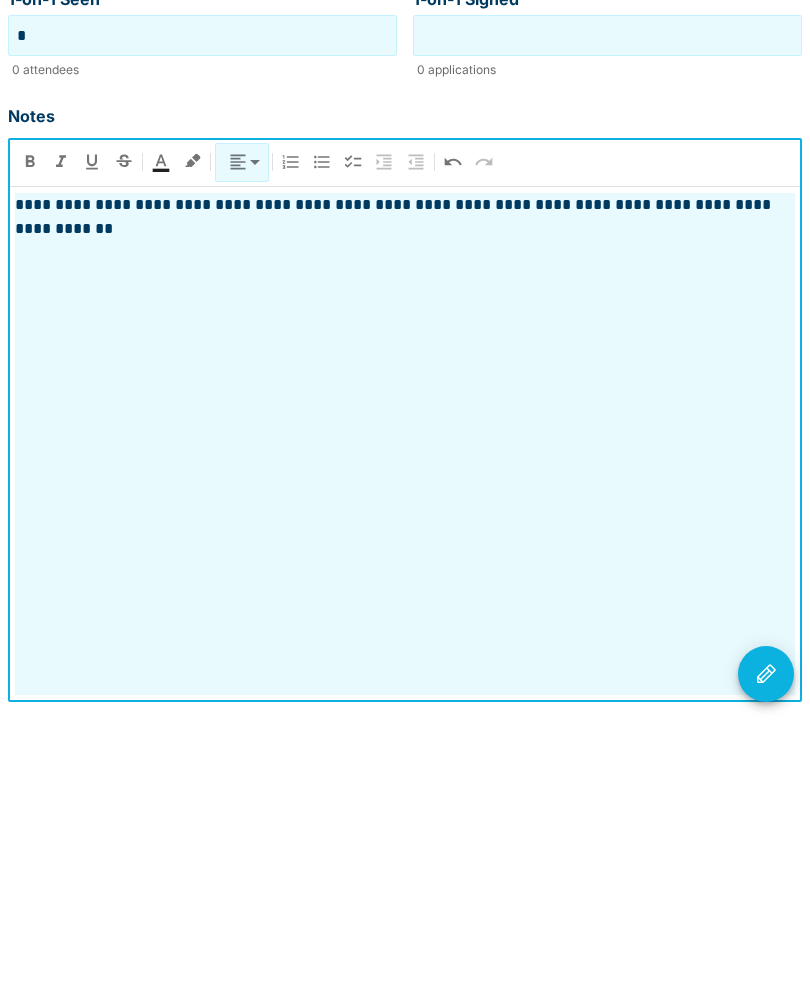 click 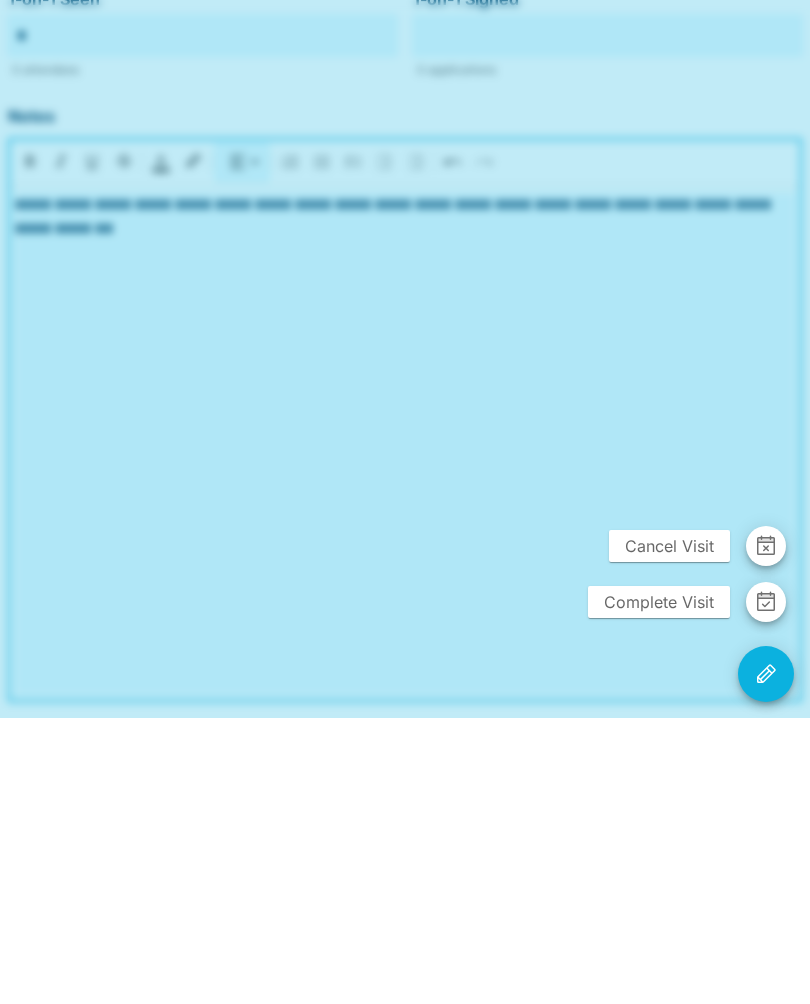 scroll, scrollTop: 366, scrollLeft: 0, axis: vertical 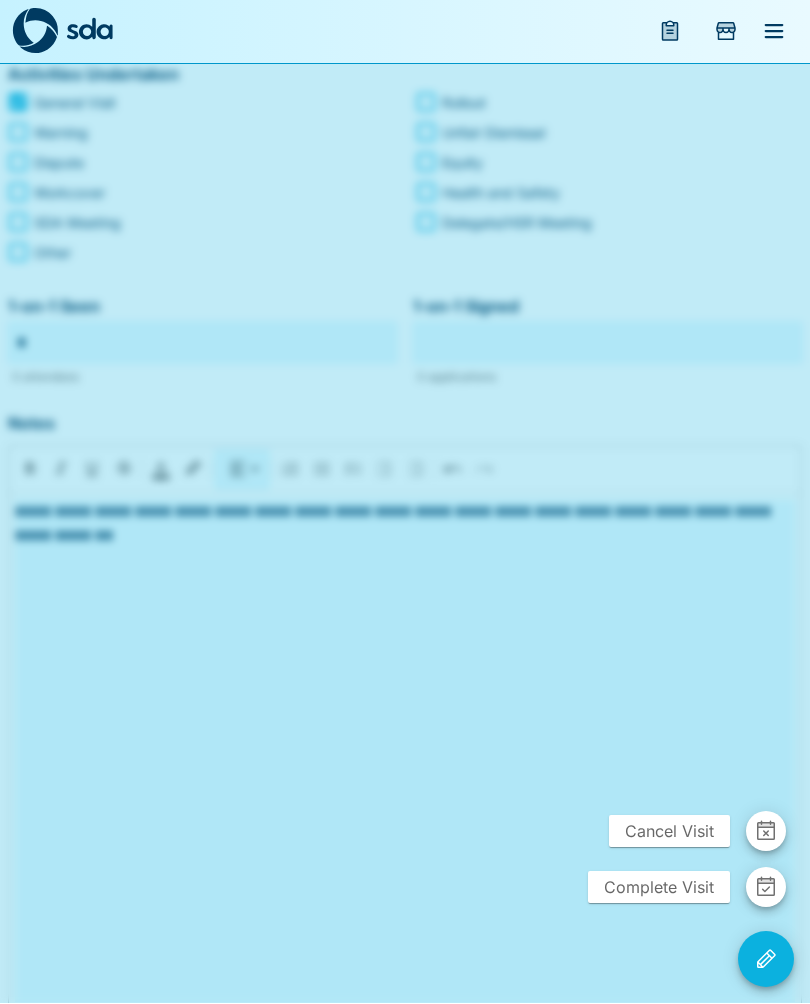 click on "Complete Visit" at bounding box center [659, 888] 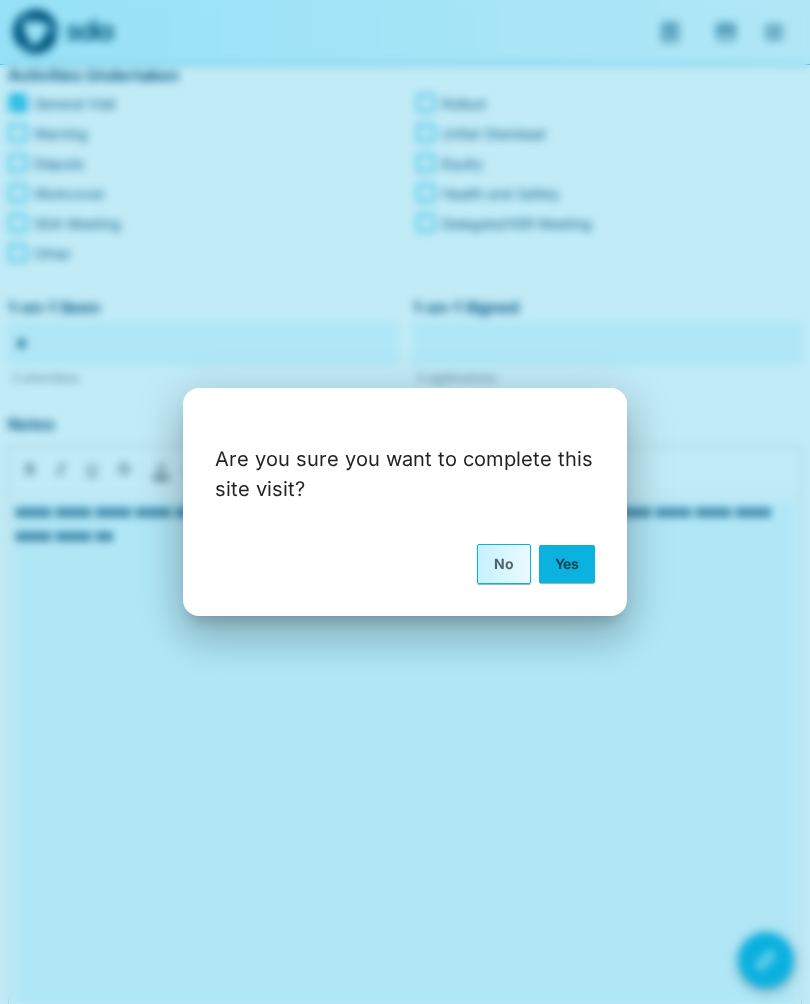 click on "Yes" at bounding box center (567, 564) 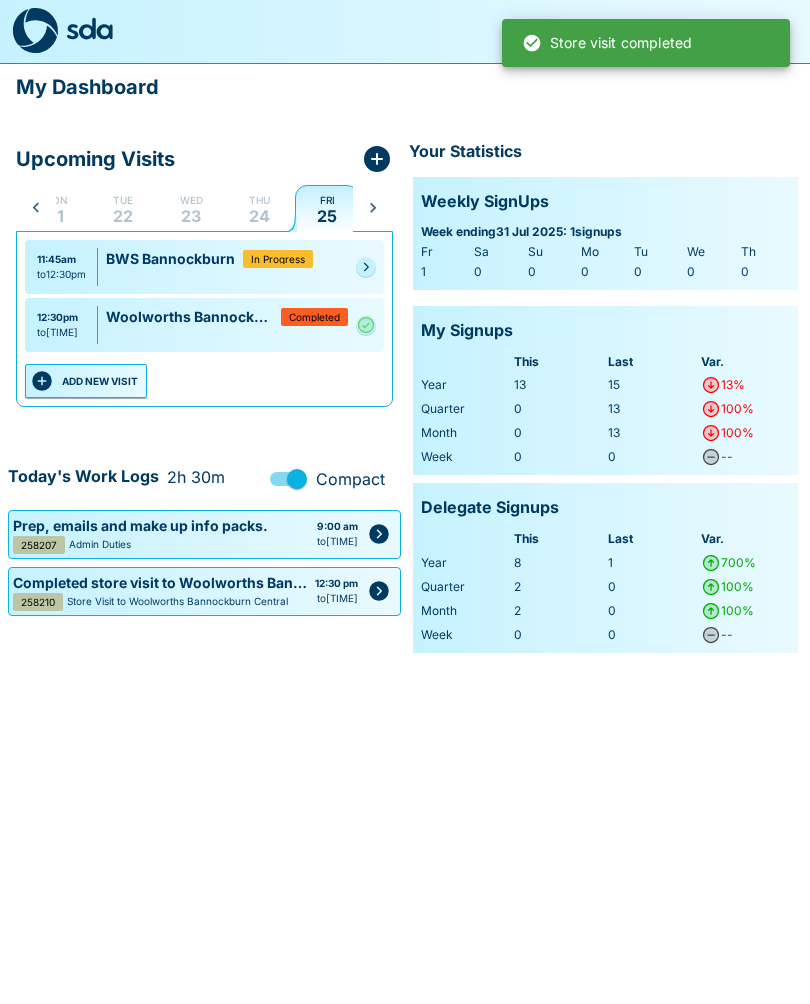 scroll, scrollTop: 0, scrollLeft: 107, axis: horizontal 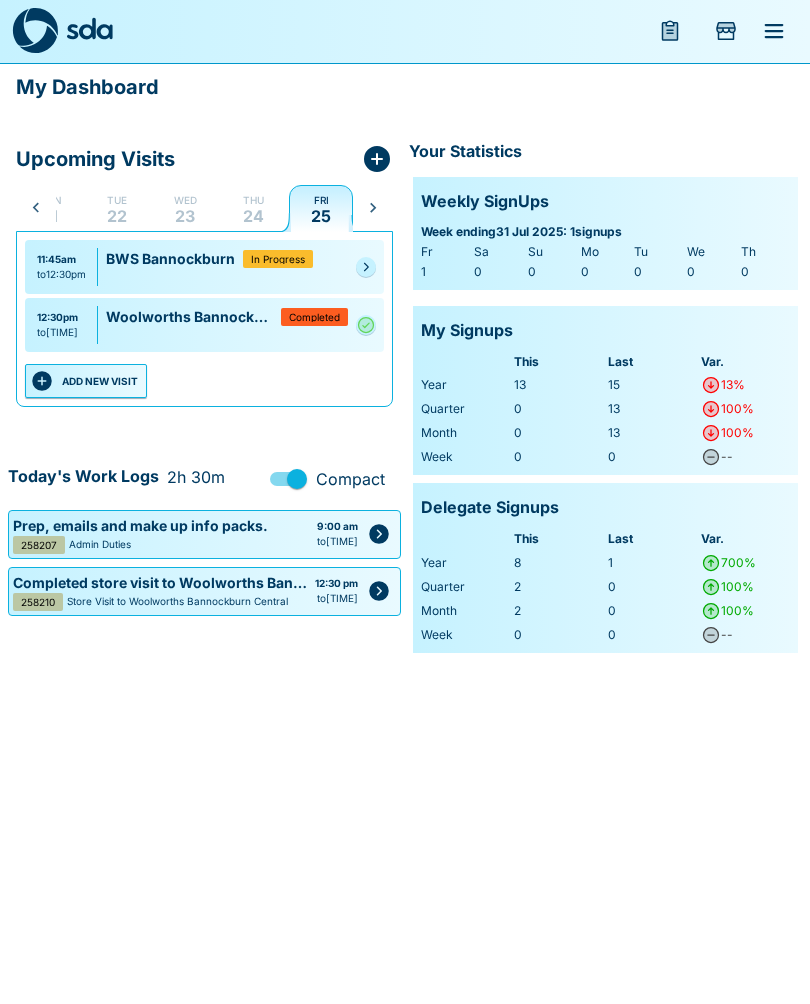 click 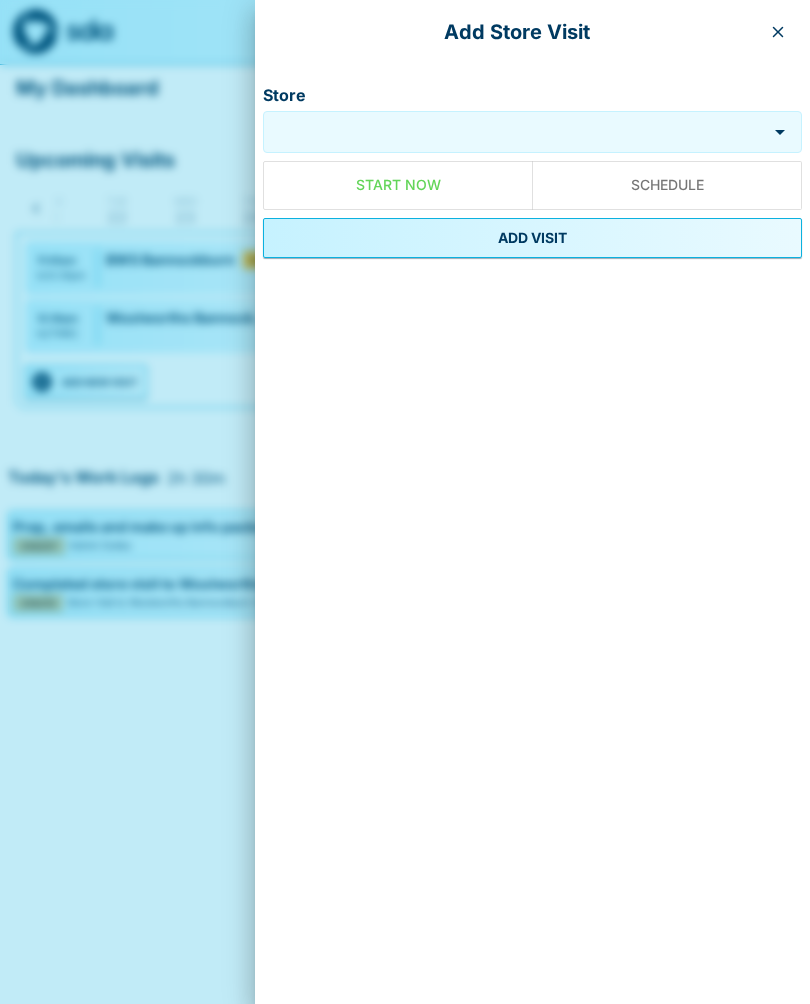 click 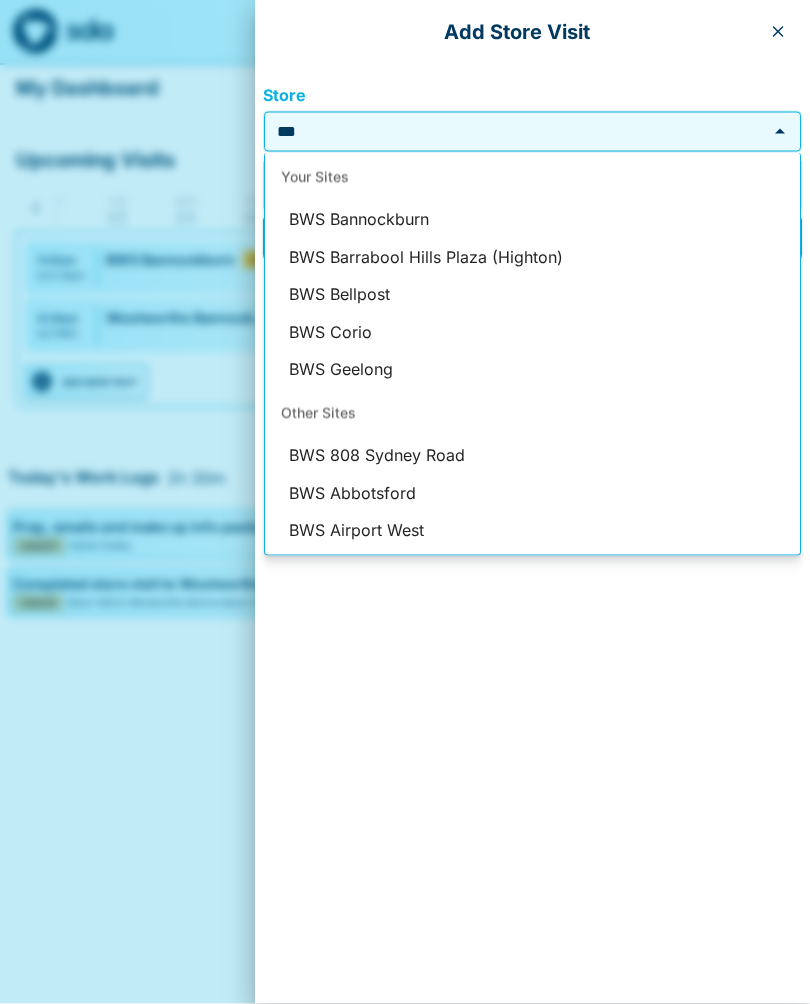 click on "BWS Bellpost" at bounding box center (532, 295) 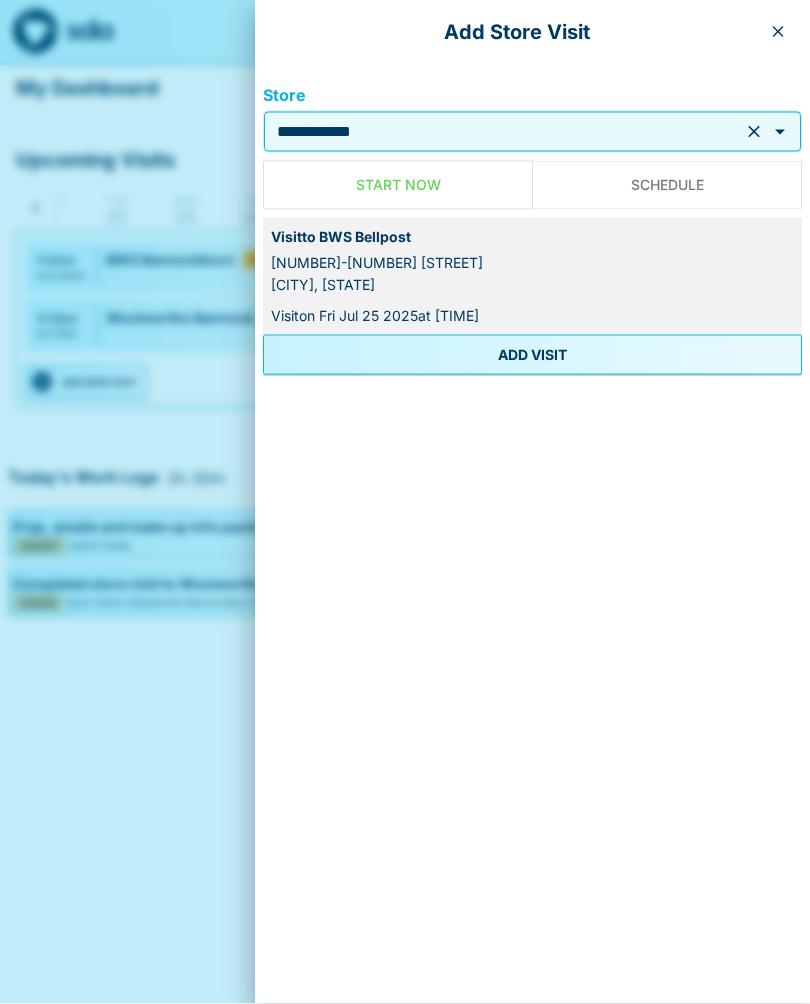 click on "ADD VISIT" at bounding box center (532, 355) 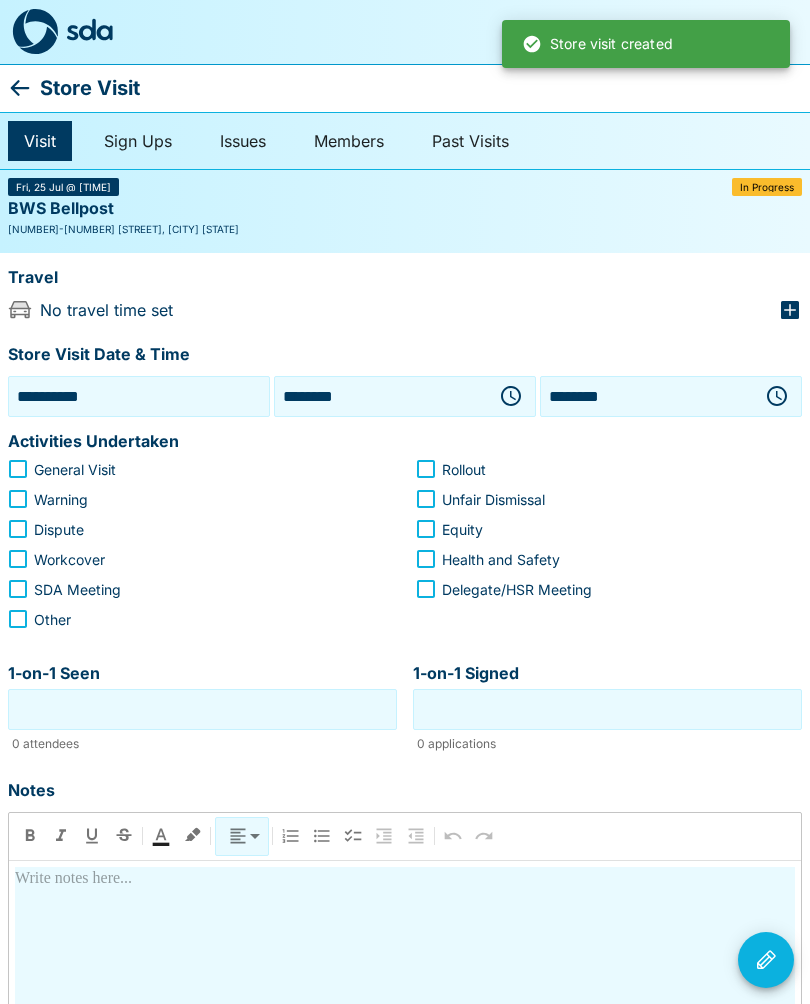 click 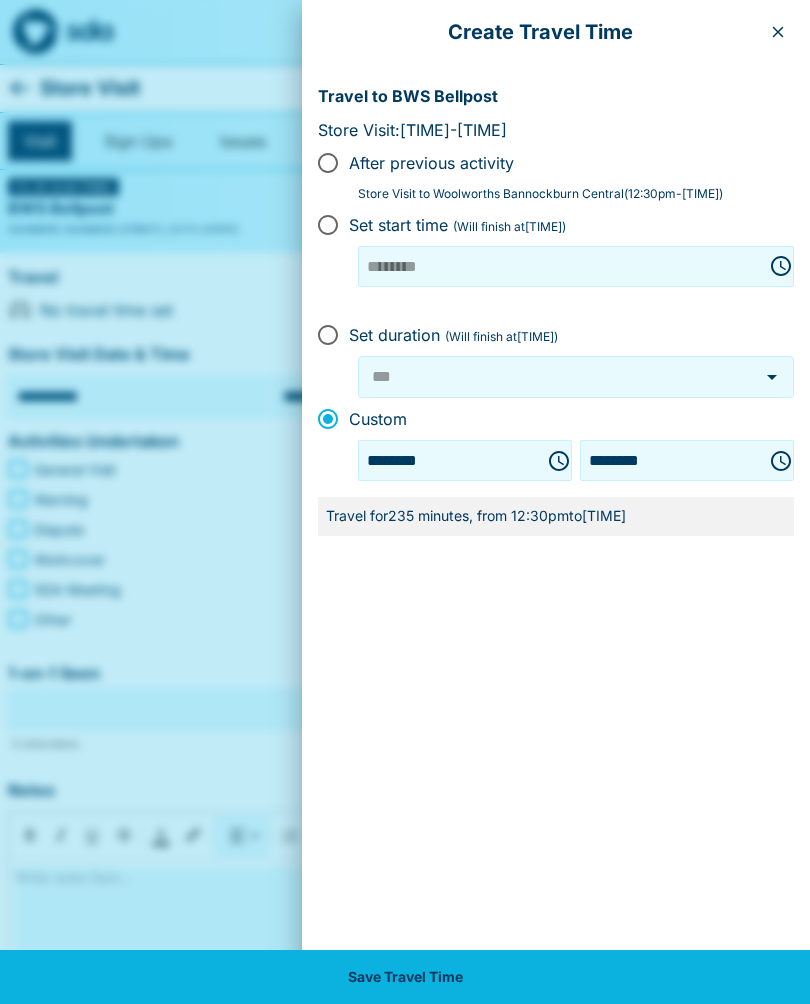 click on "********" at bounding box center (447, 460) 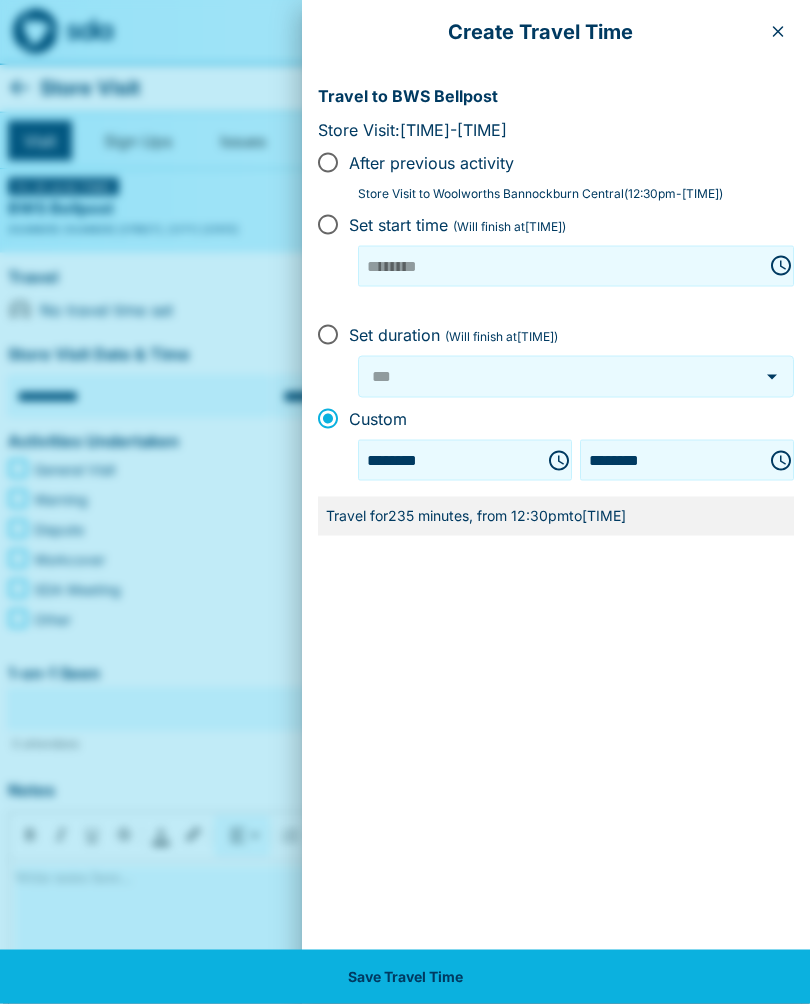 type on "********" 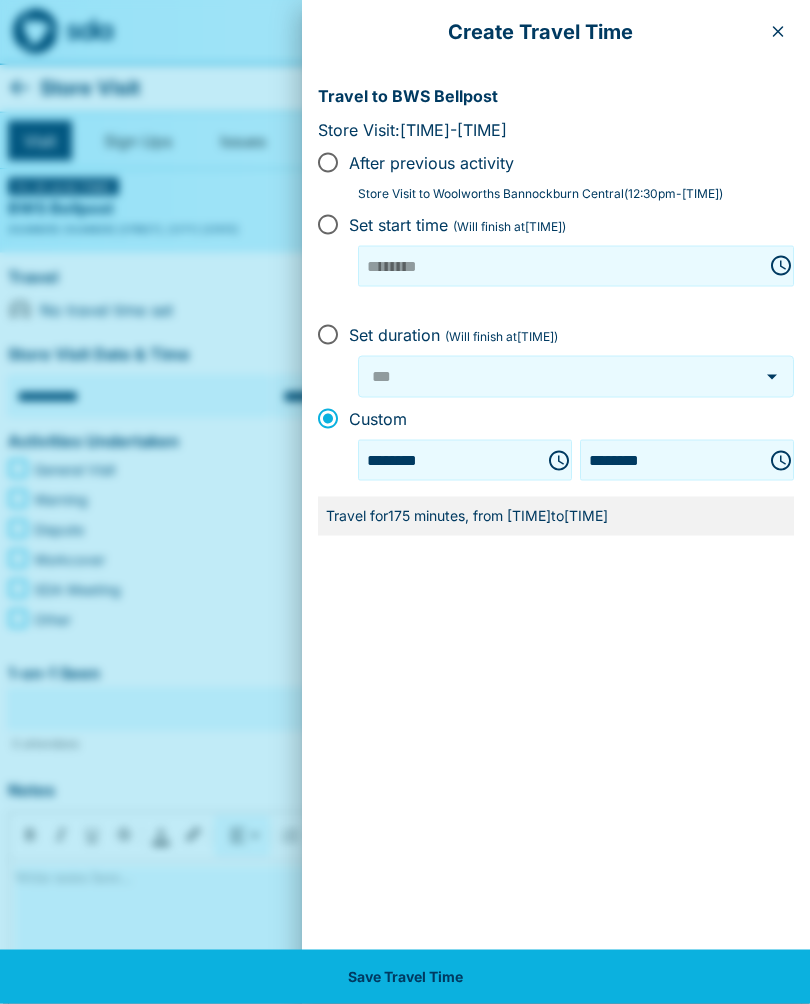 click on "********" at bounding box center (669, 460) 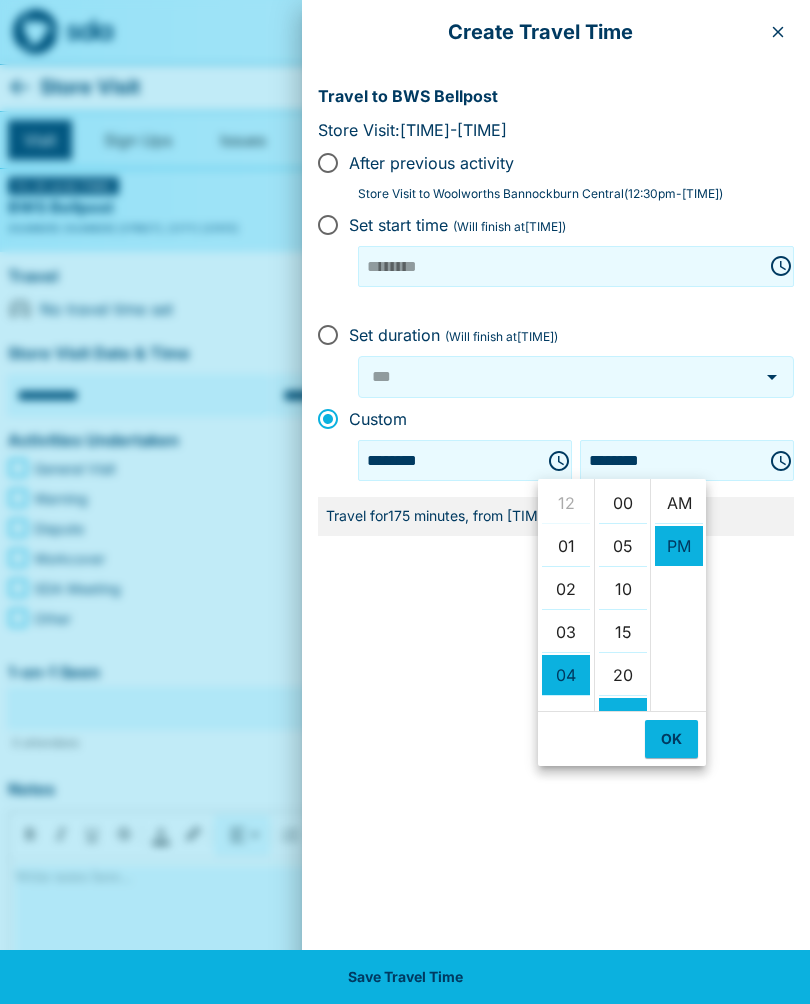 scroll, scrollTop: 172, scrollLeft: 0, axis: vertical 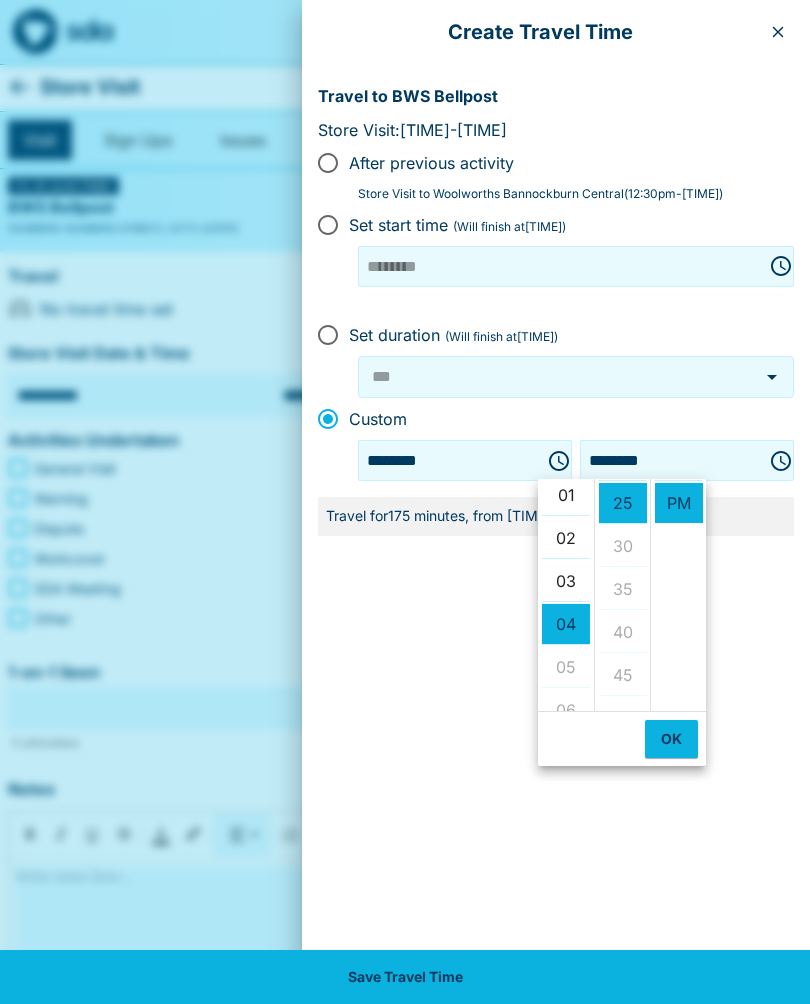 click on "02" at bounding box center (566, 538) 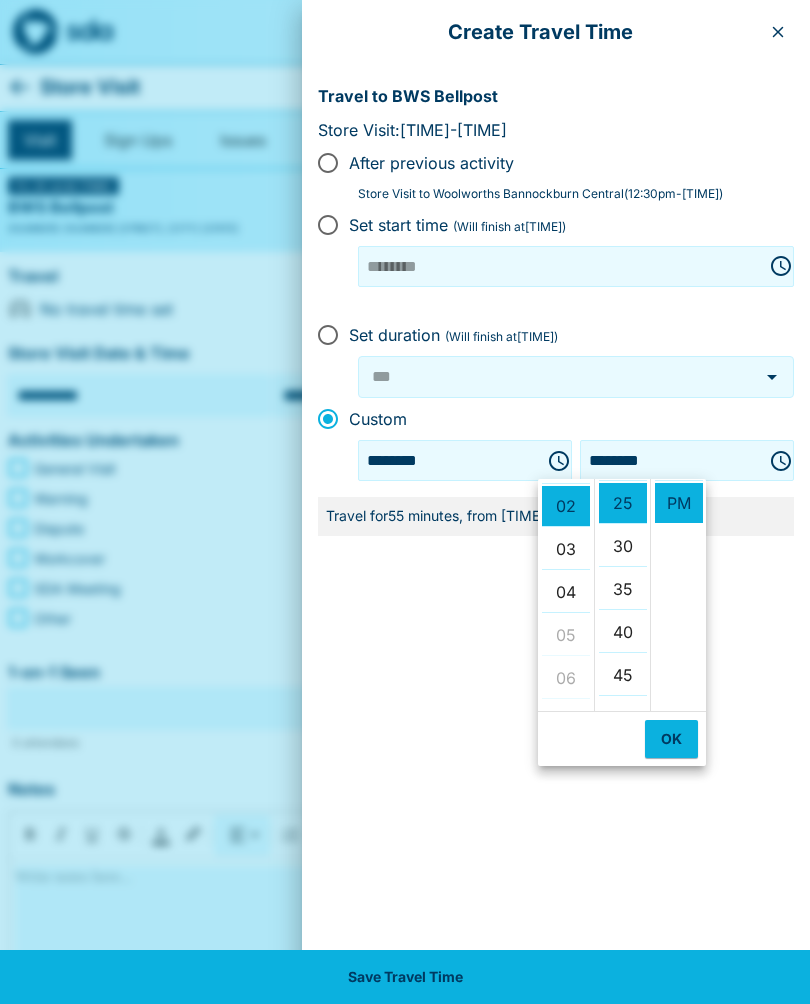 scroll, scrollTop: 86, scrollLeft: 0, axis: vertical 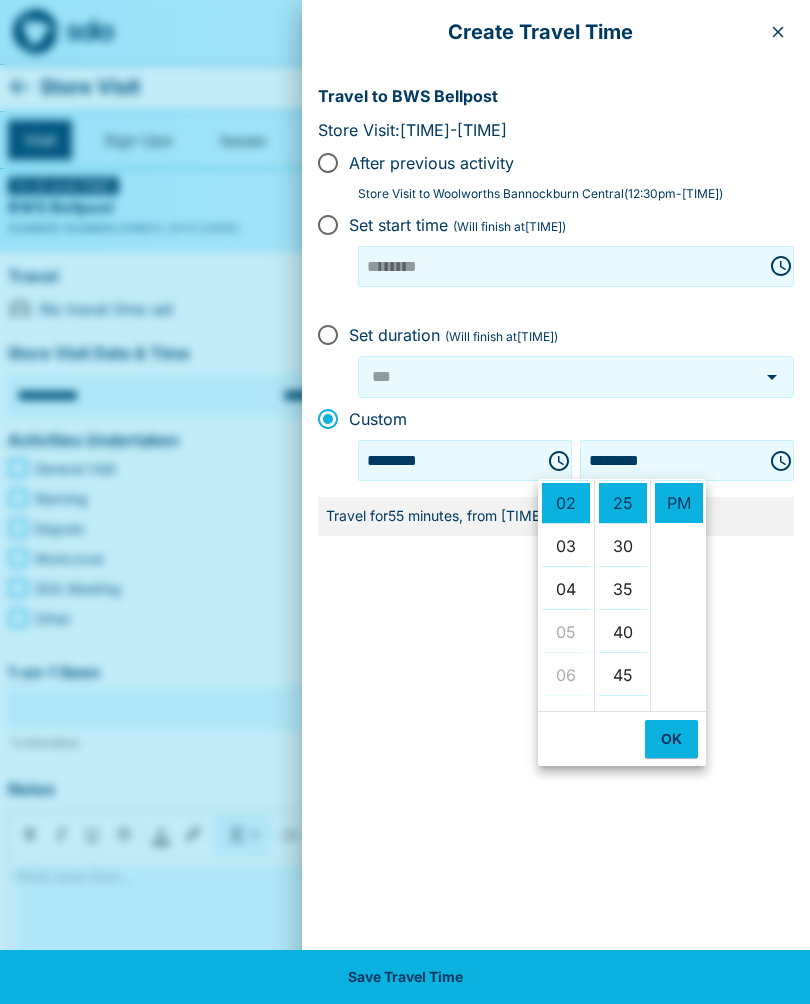 click on "30" at bounding box center (623, 546) 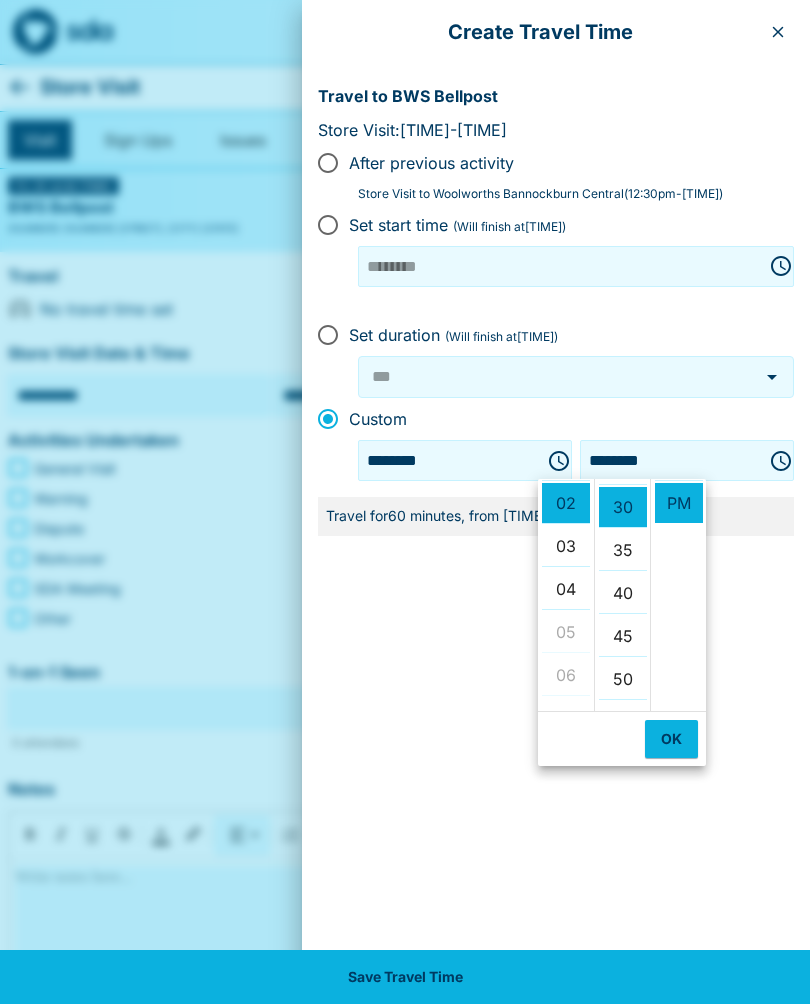 scroll, scrollTop: 258, scrollLeft: 0, axis: vertical 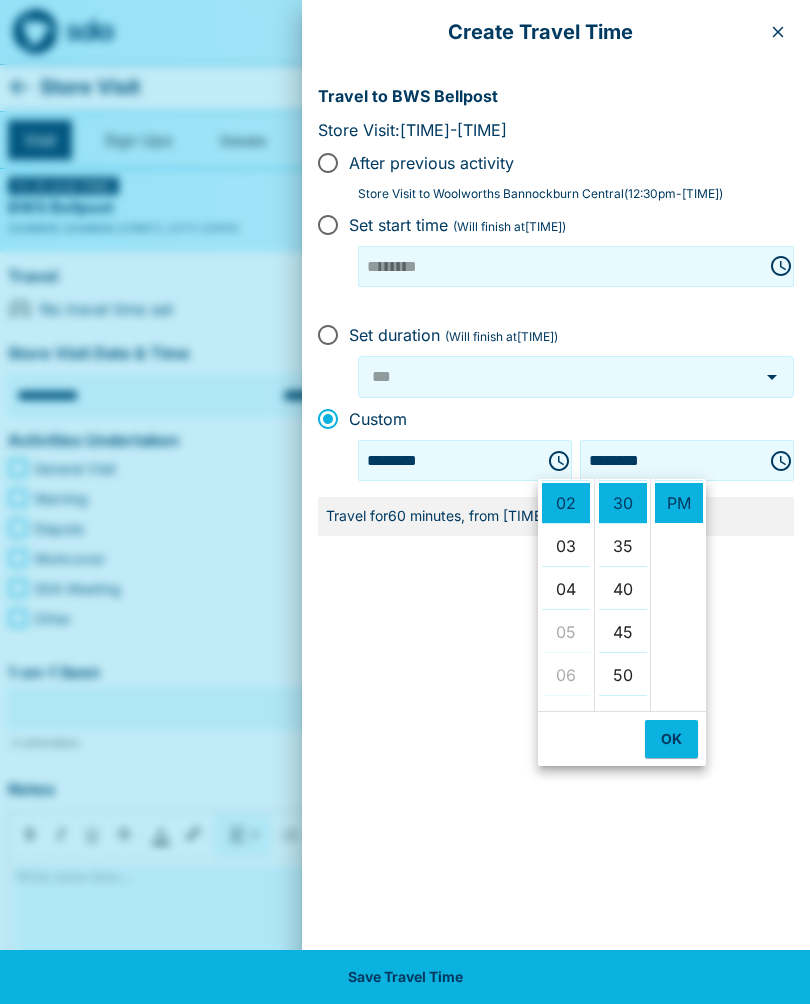 click on "OK" at bounding box center [671, 739] 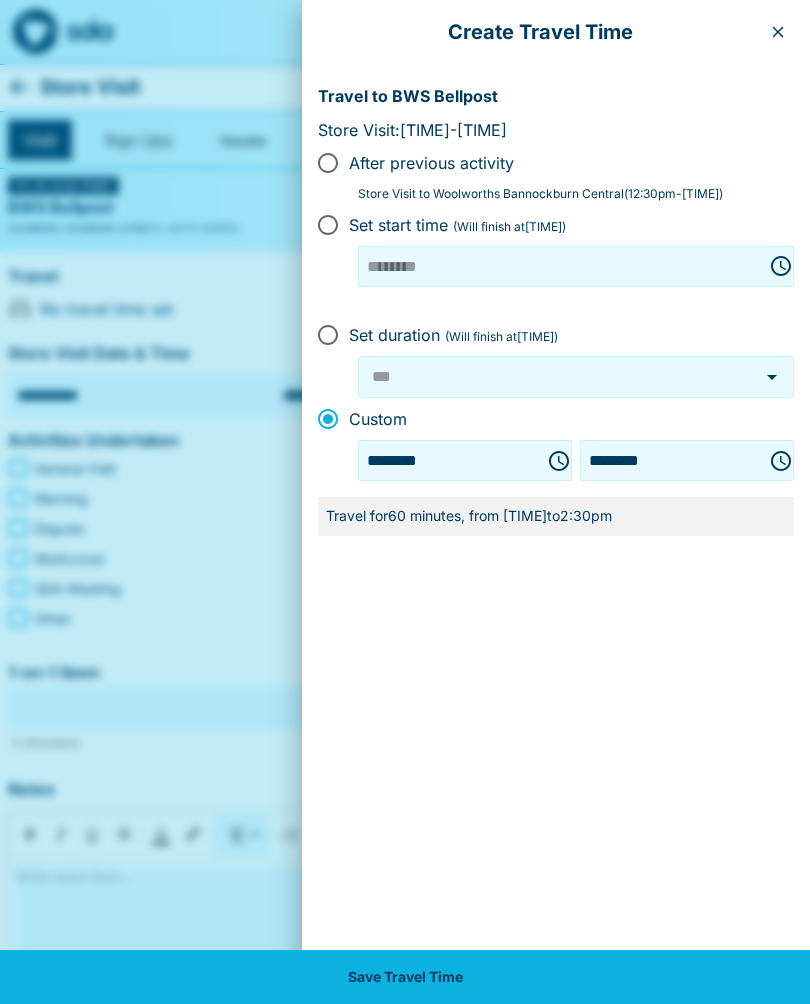 click on "Save Travel Time" at bounding box center (405, 977) 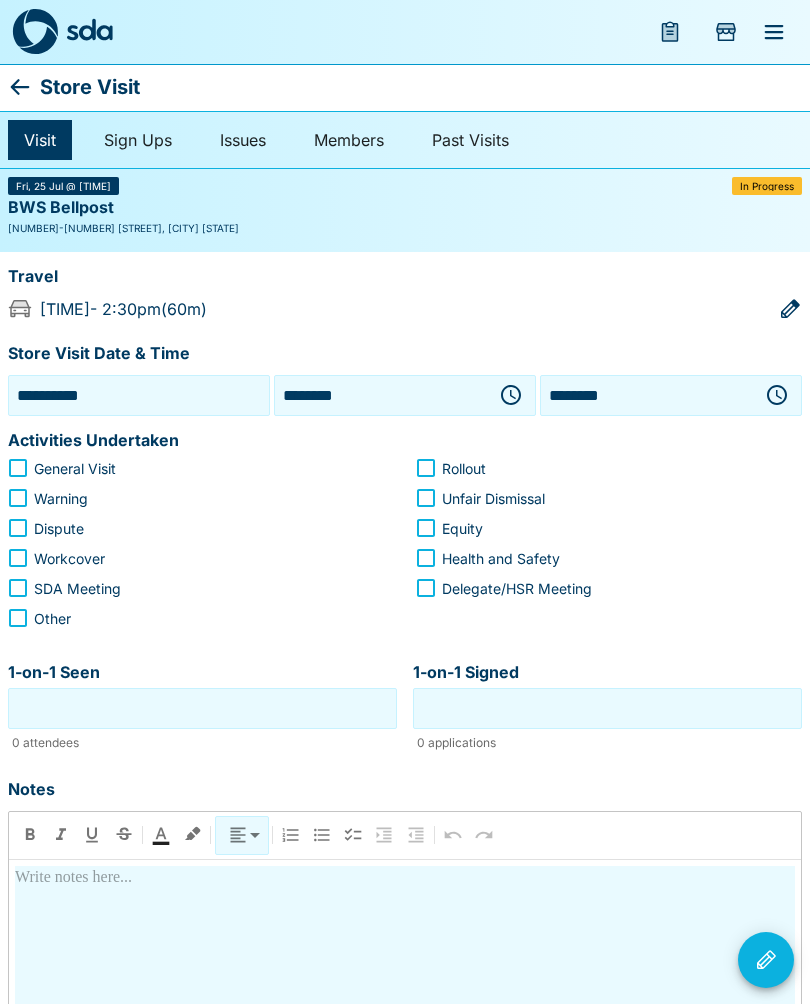 click on "********" at bounding box center [381, 395] 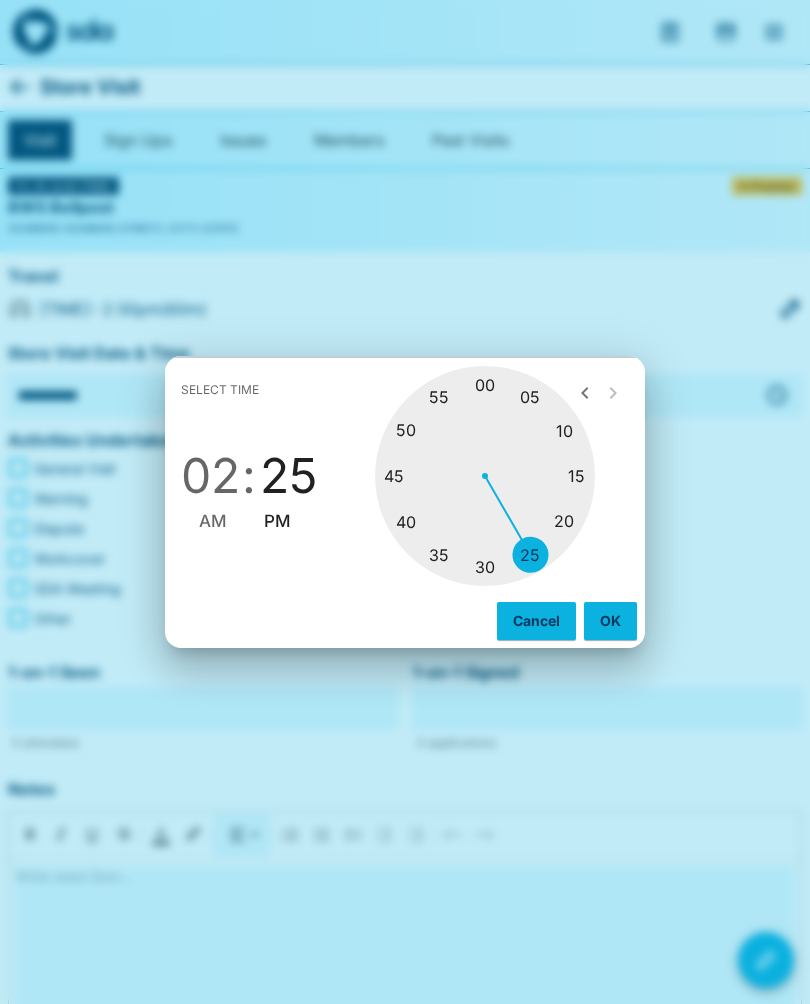 type on "********" 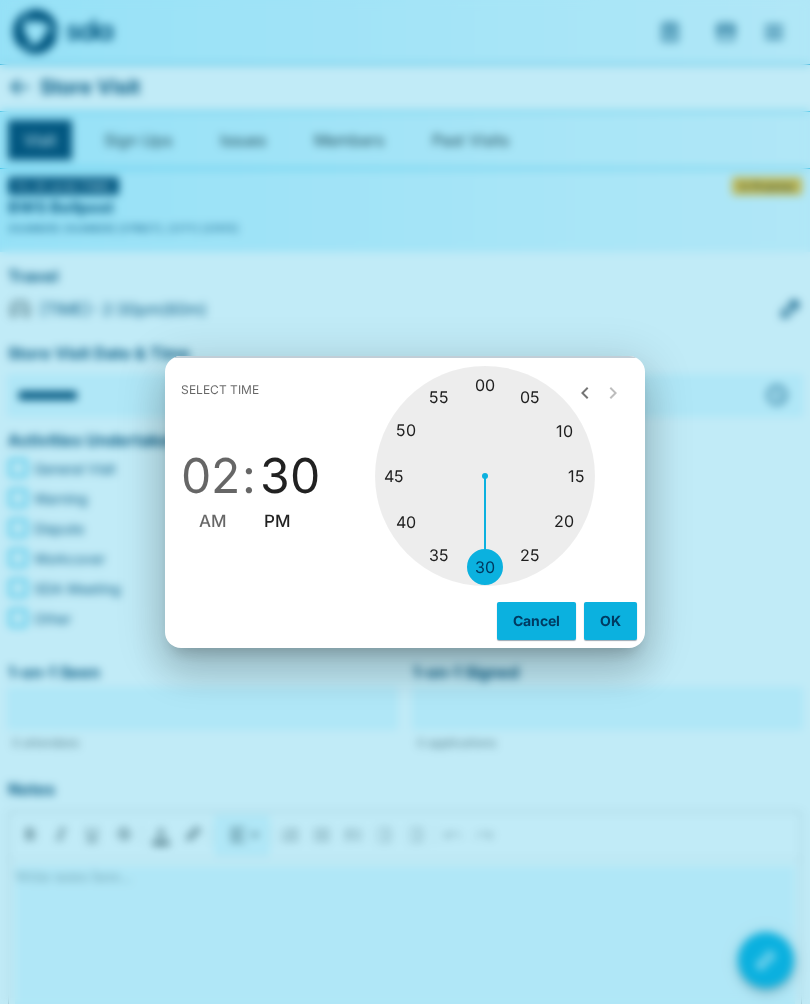 click on "OK" at bounding box center (610, 621) 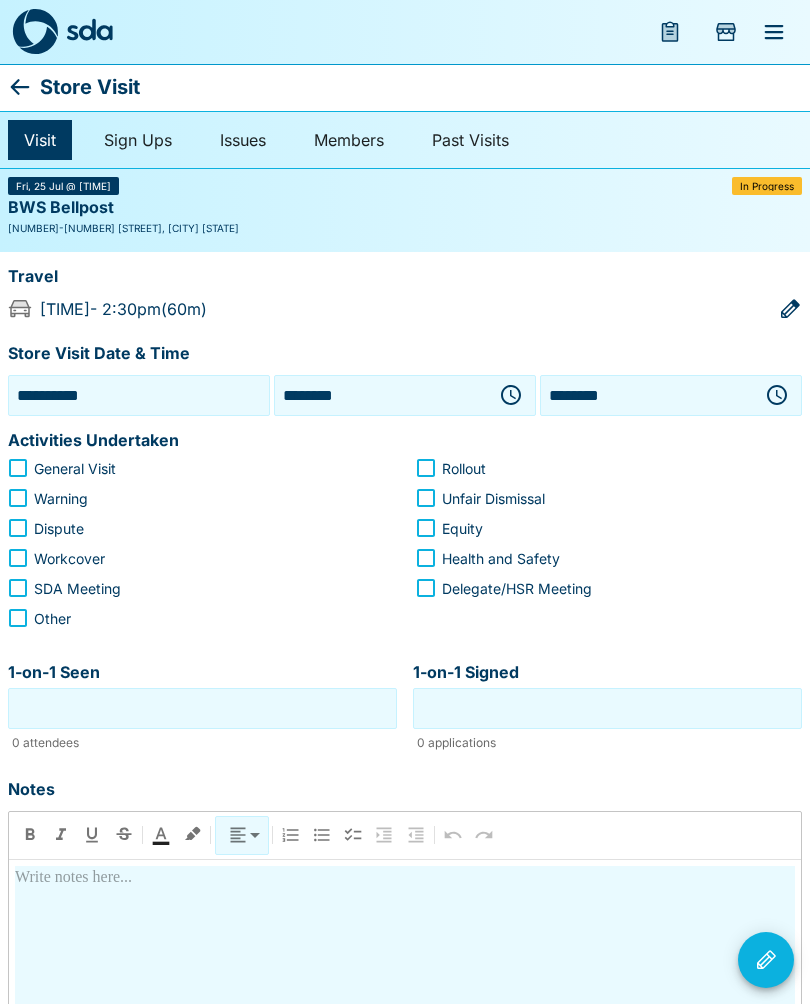 click 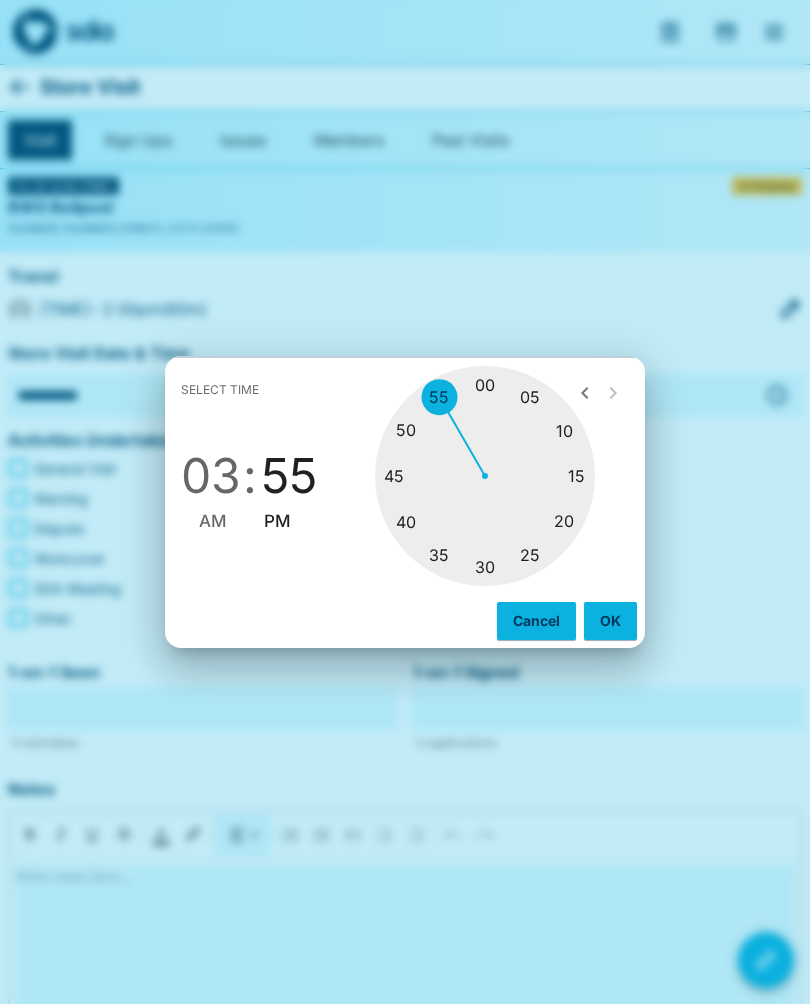 type on "********" 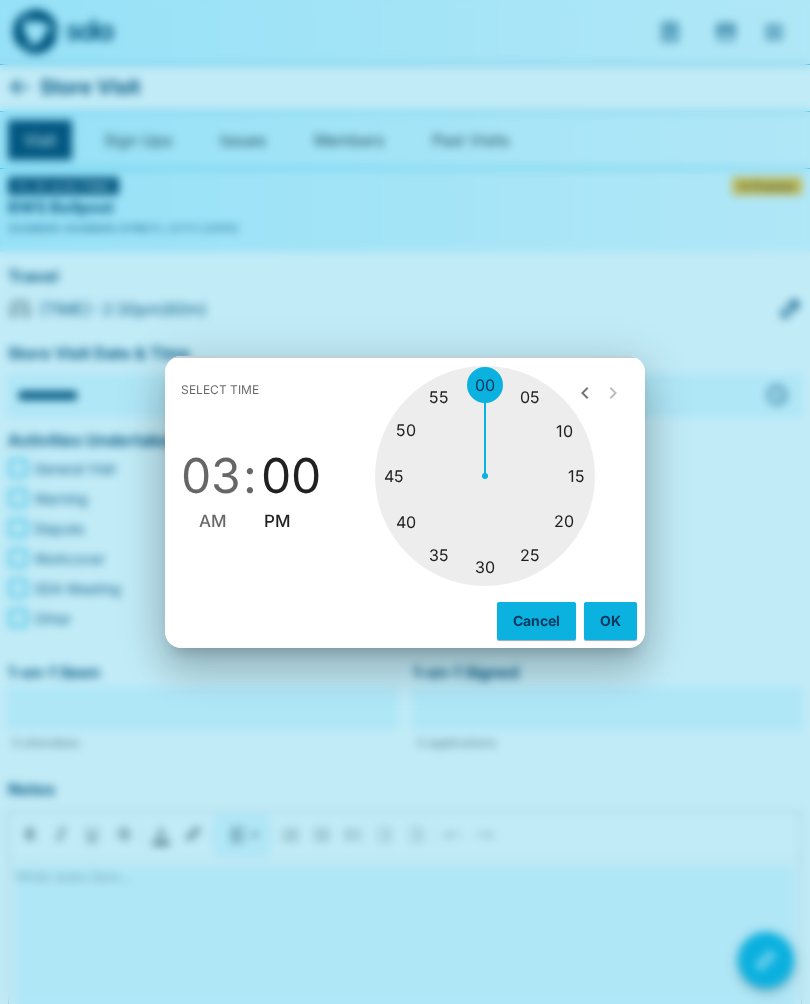 click on "OK" at bounding box center [610, 621] 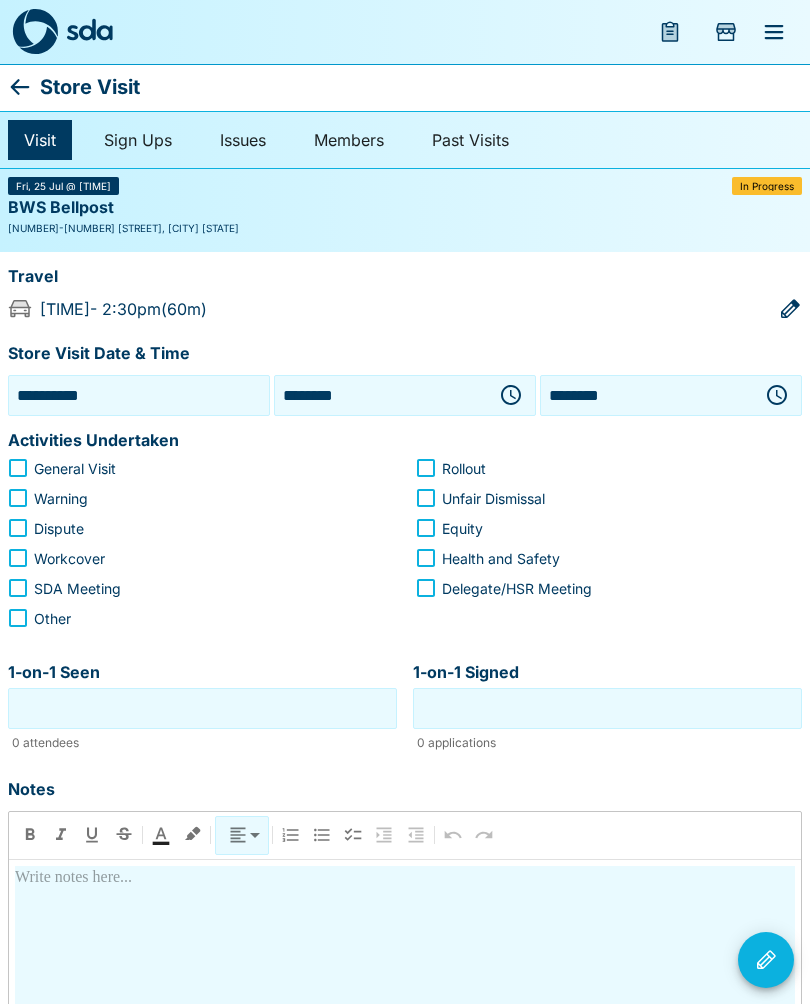 click 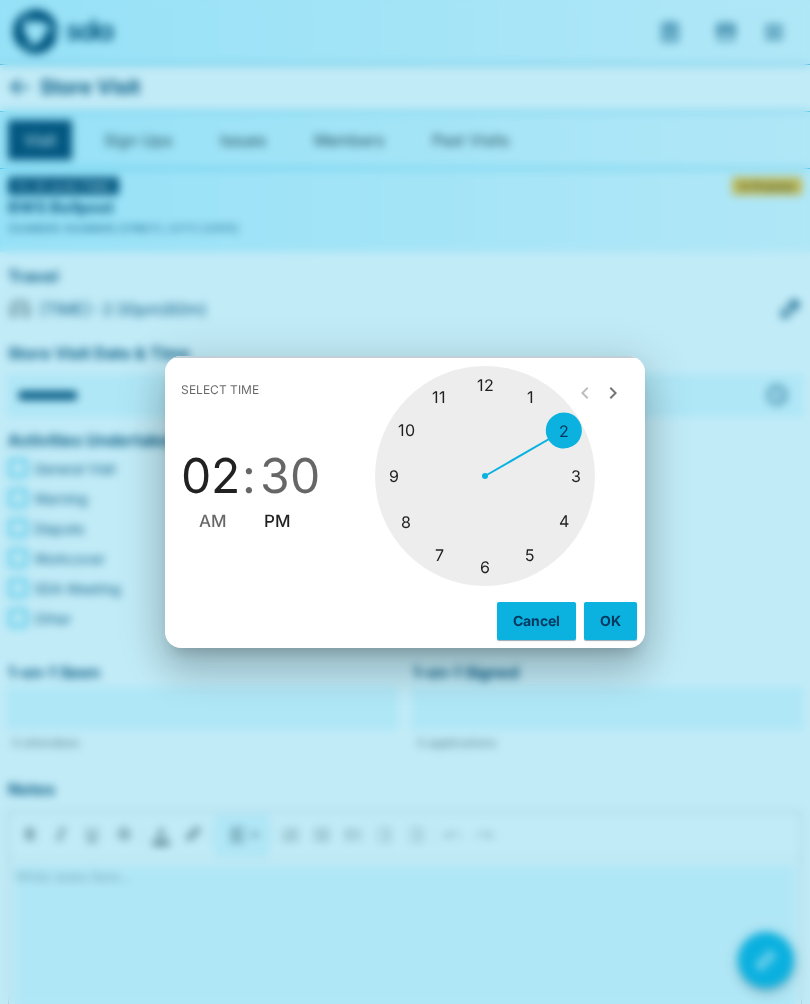 click at bounding box center (485, 476) 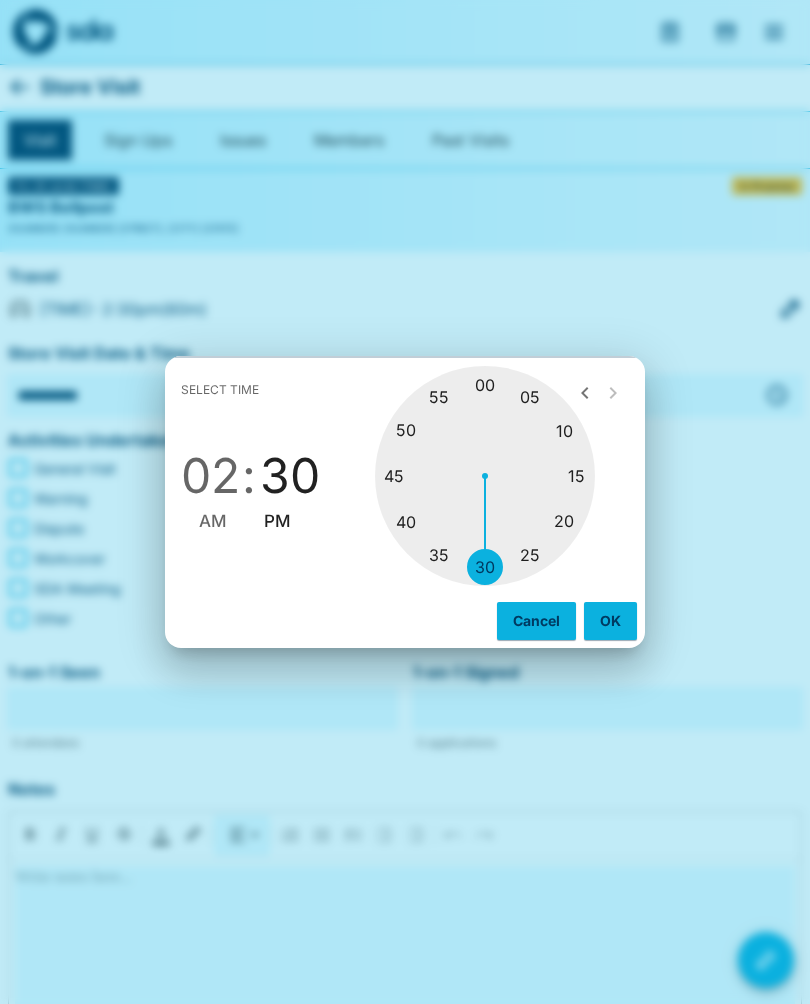click on "Select time 02 : 30 AM PM 05 10 15 20 25 30 35 40 45 50 55 00 Cancel OK" at bounding box center (405, 502) 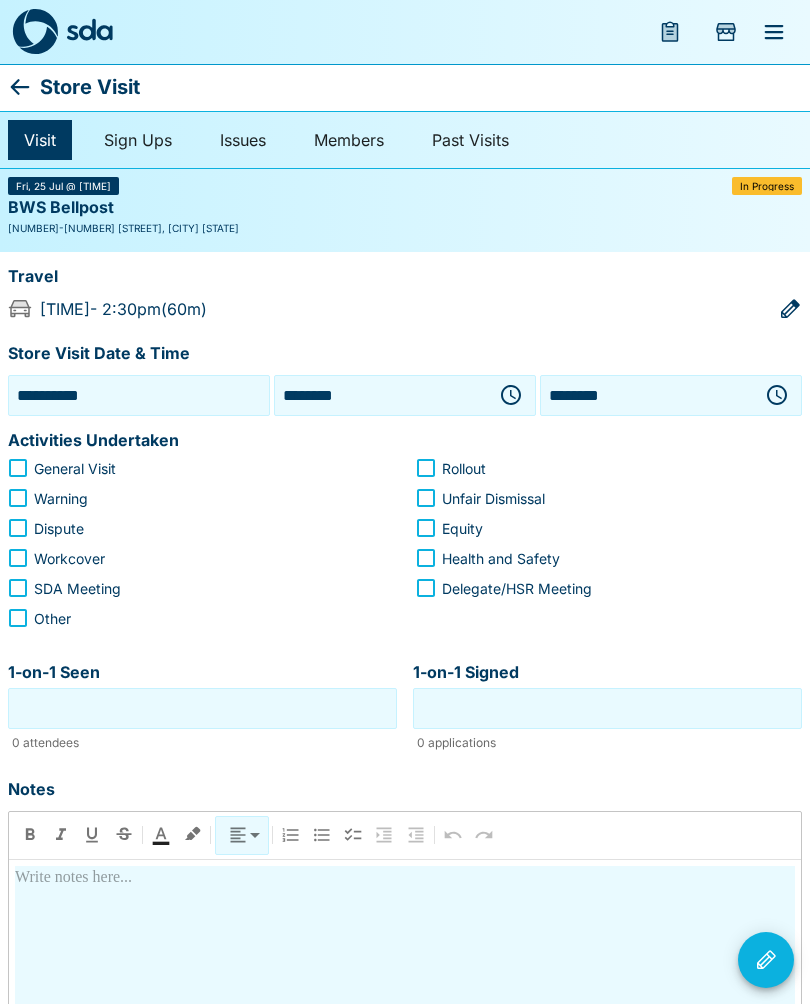 click on "[TIME] - [TIME] ([DURATION])" at bounding box center [123, 309] 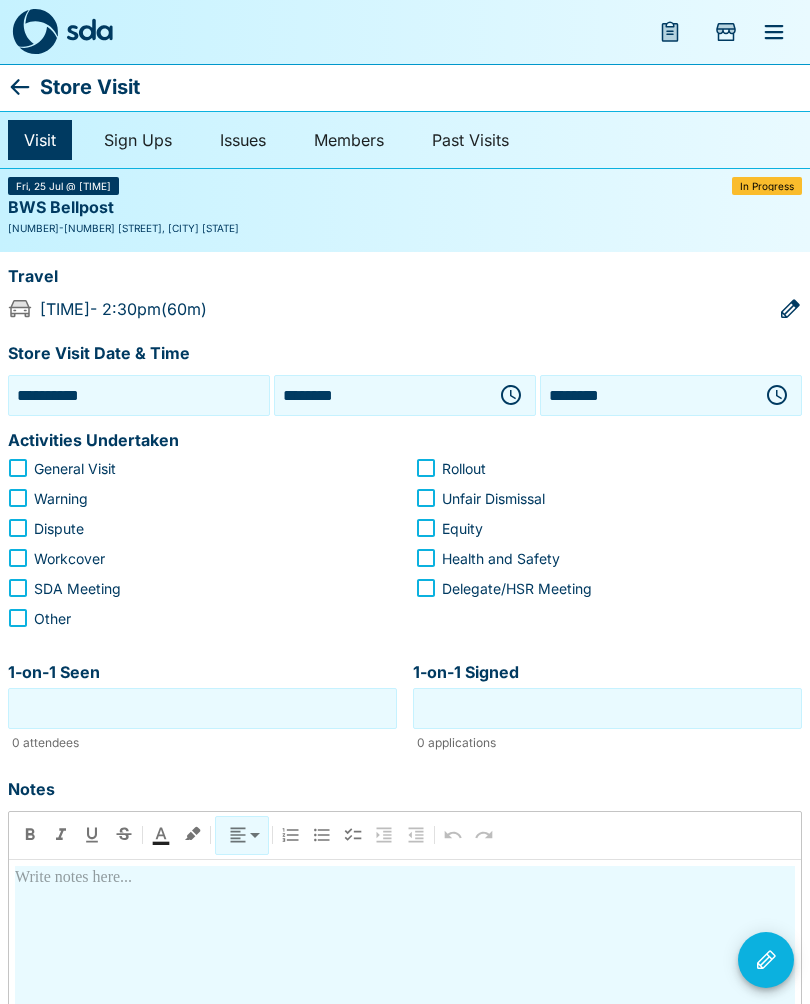 click on "**********" at bounding box center (405, 376) 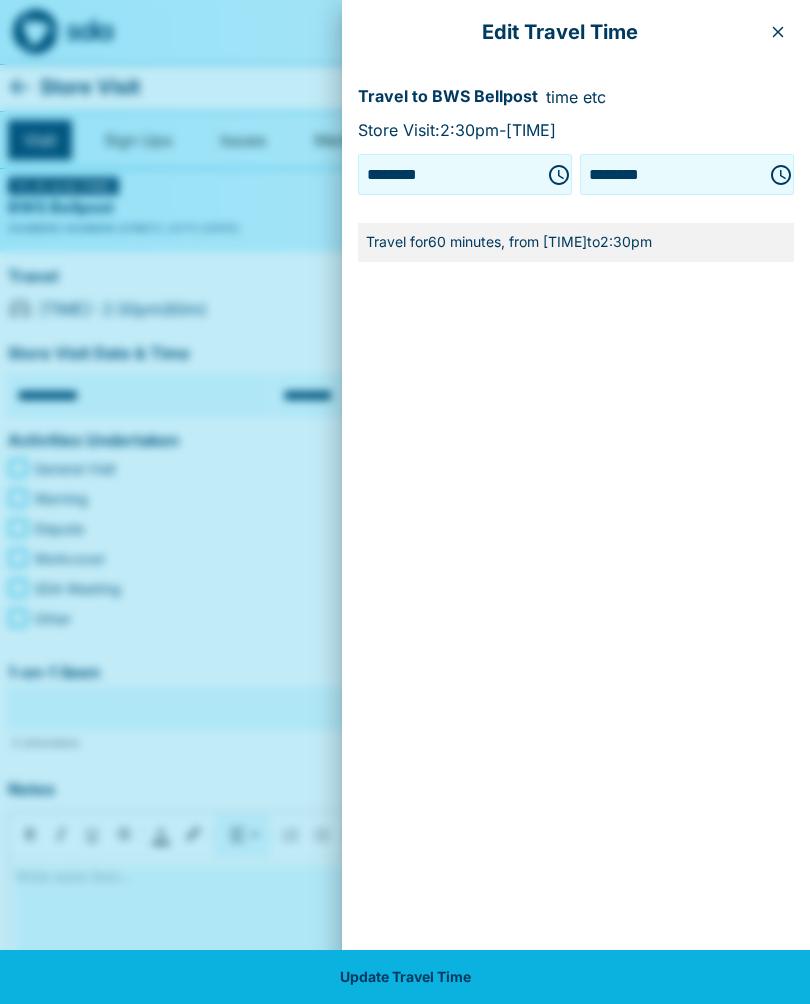 click 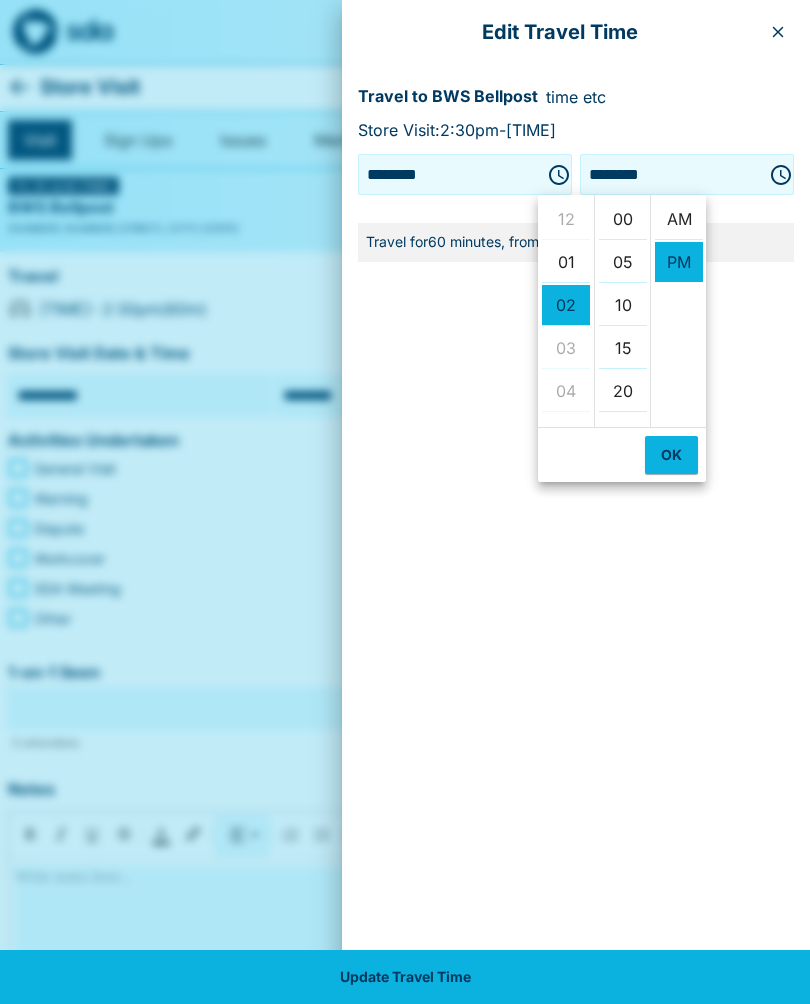 scroll, scrollTop: 86, scrollLeft: 0, axis: vertical 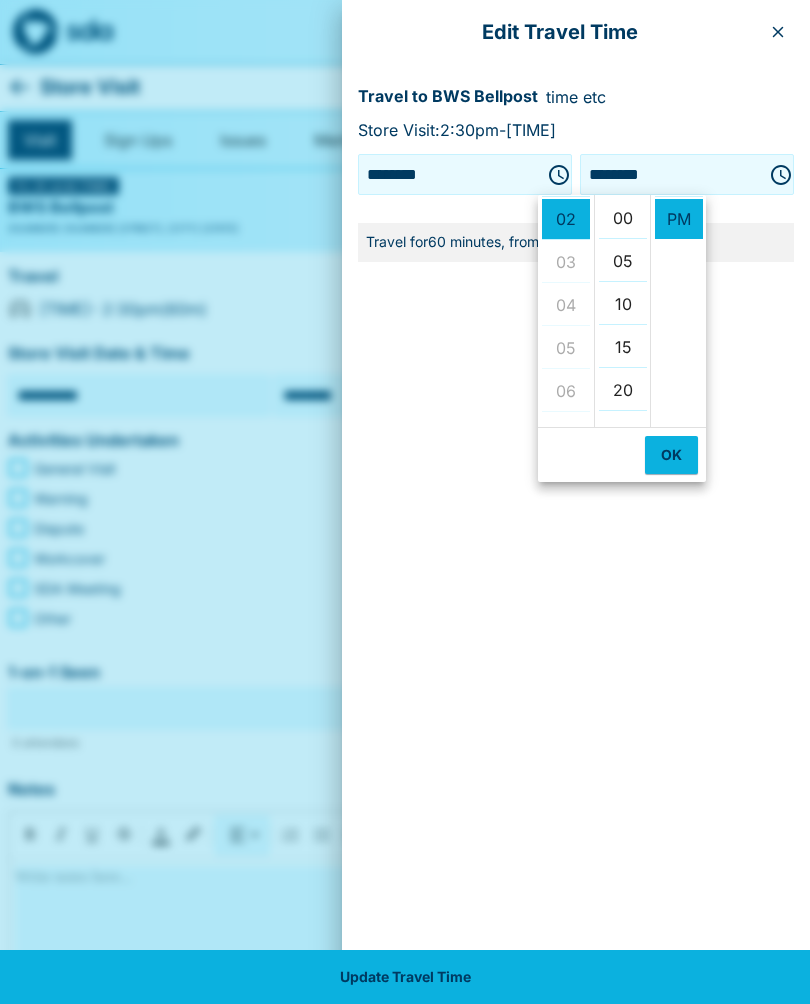 click on "OK" at bounding box center (671, 455) 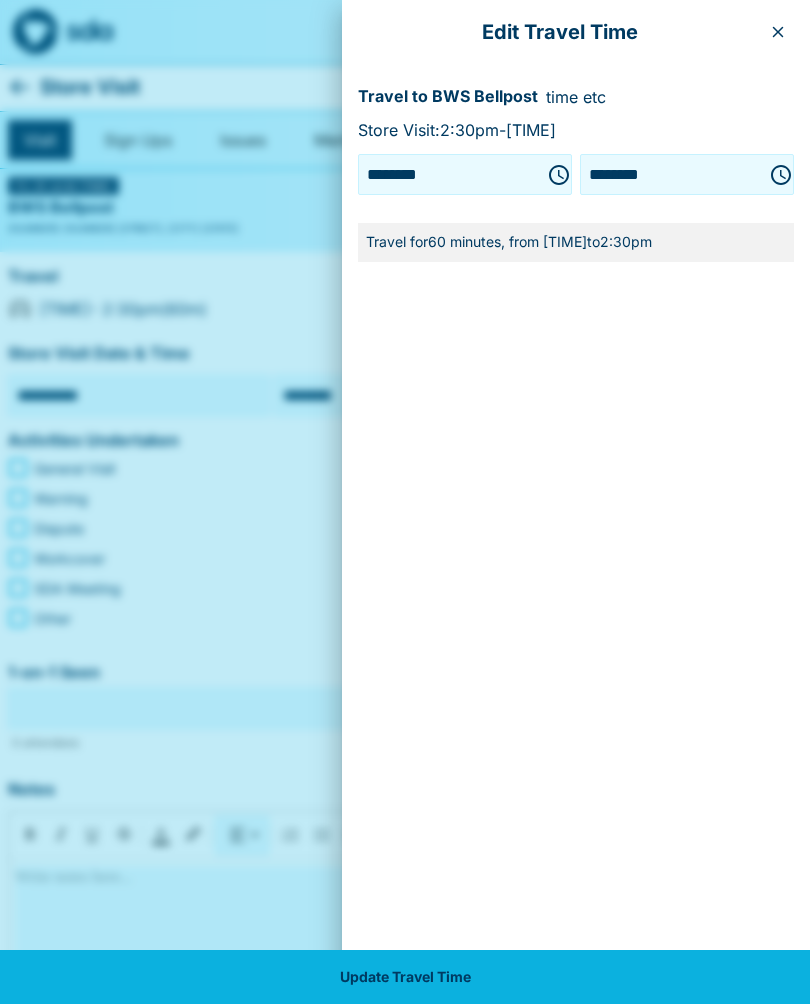 click 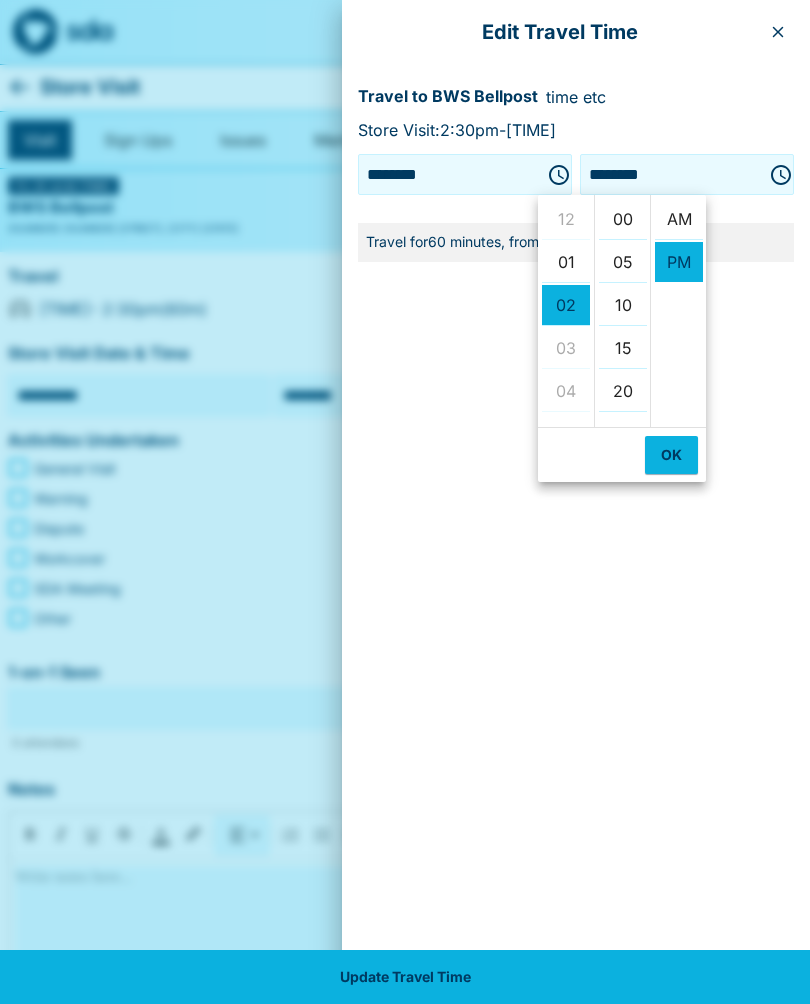 scroll, scrollTop: 86, scrollLeft: 0, axis: vertical 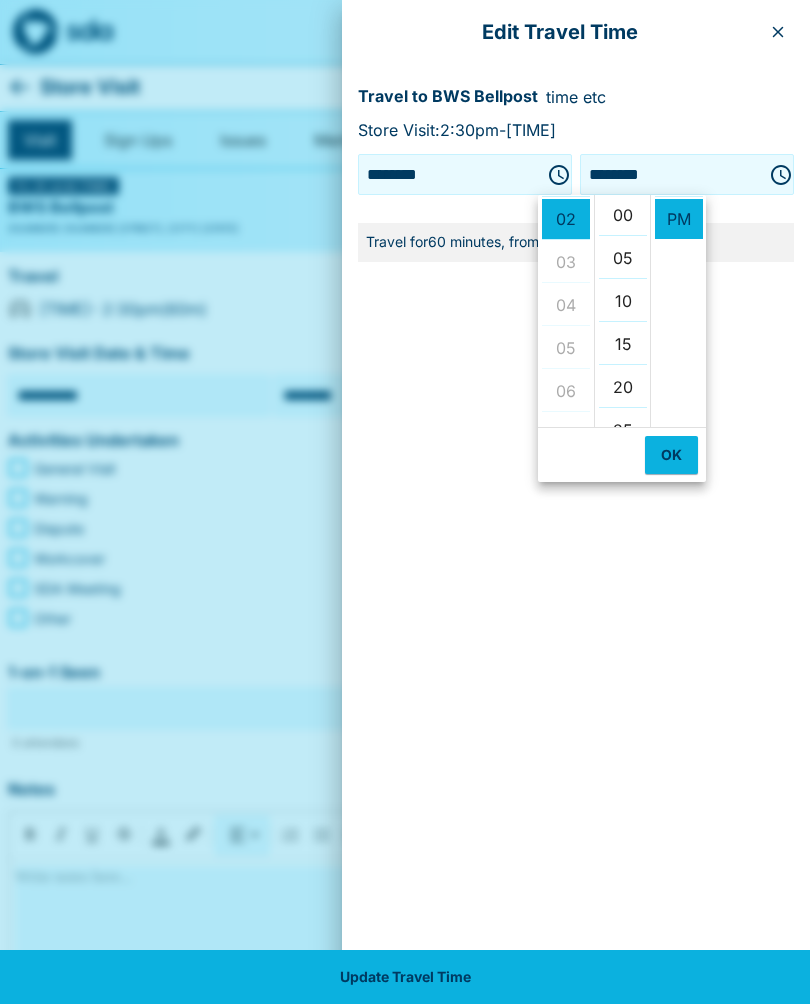 click on "00" at bounding box center (623, 215) 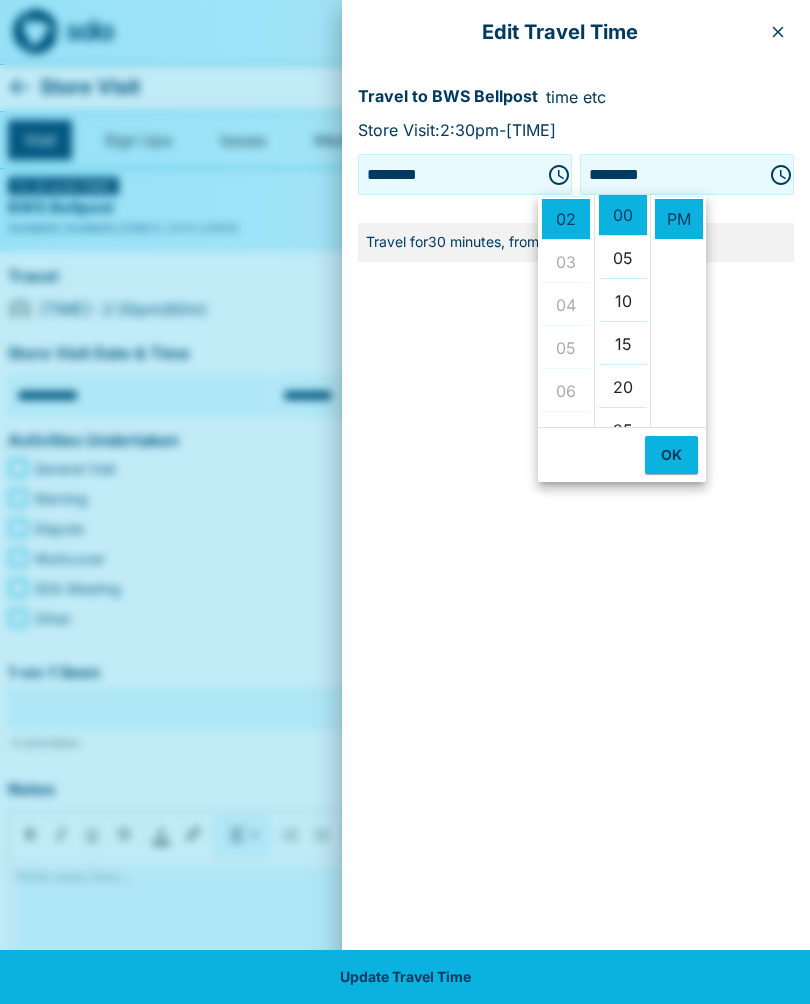scroll, scrollTop: 1, scrollLeft: 0, axis: vertical 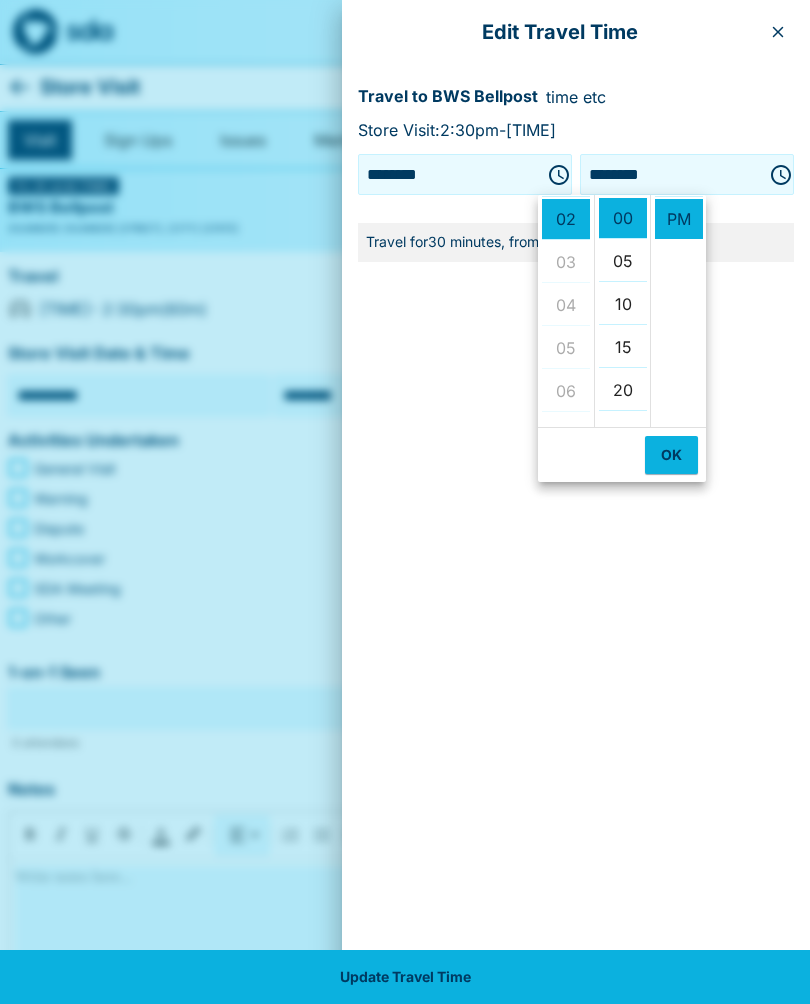 click on "00" at bounding box center (623, 218) 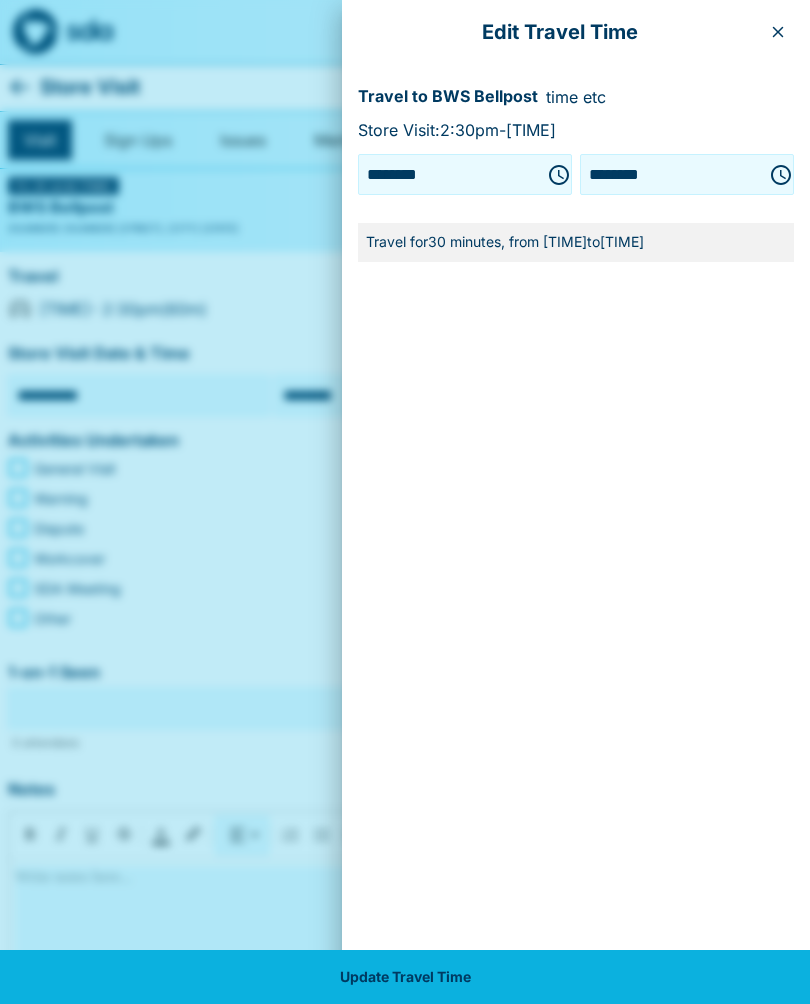 click on "Update Travel Time" at bounding box center (405, 977) 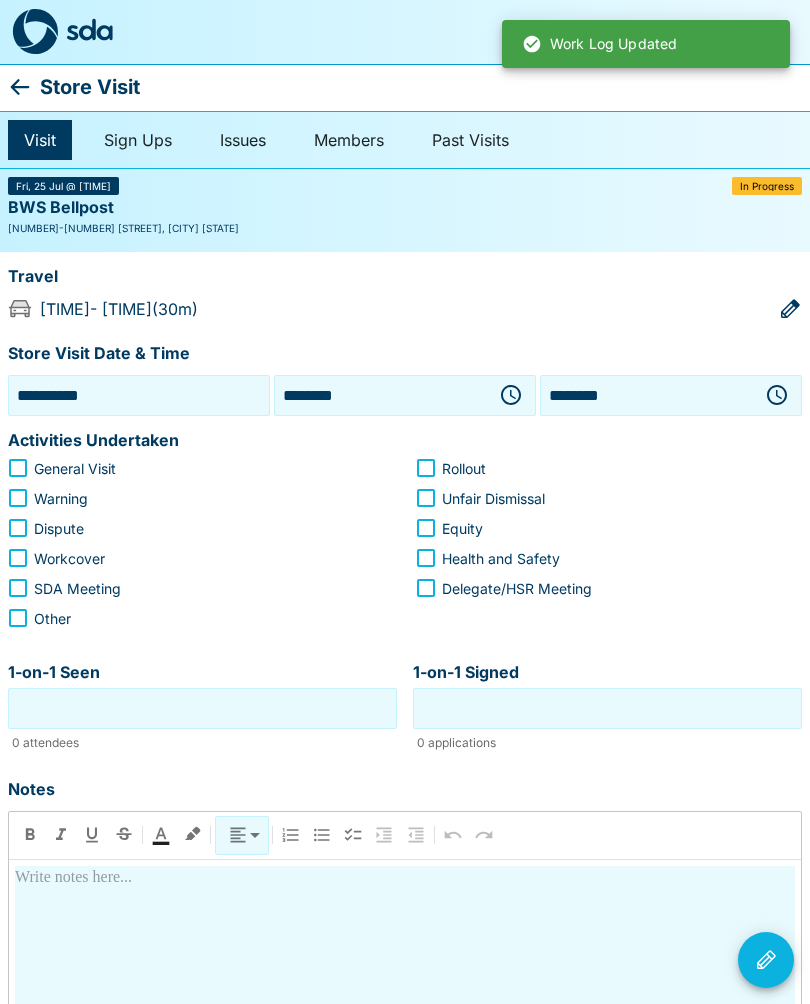 click 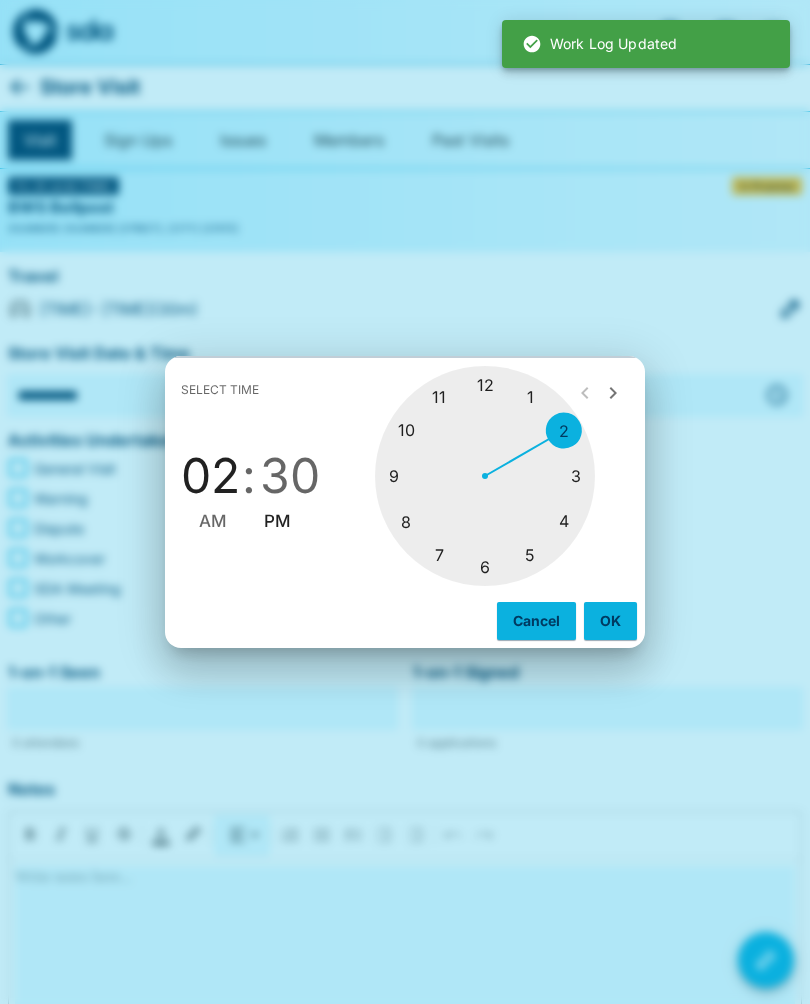 click at bounding box center (485, 476) 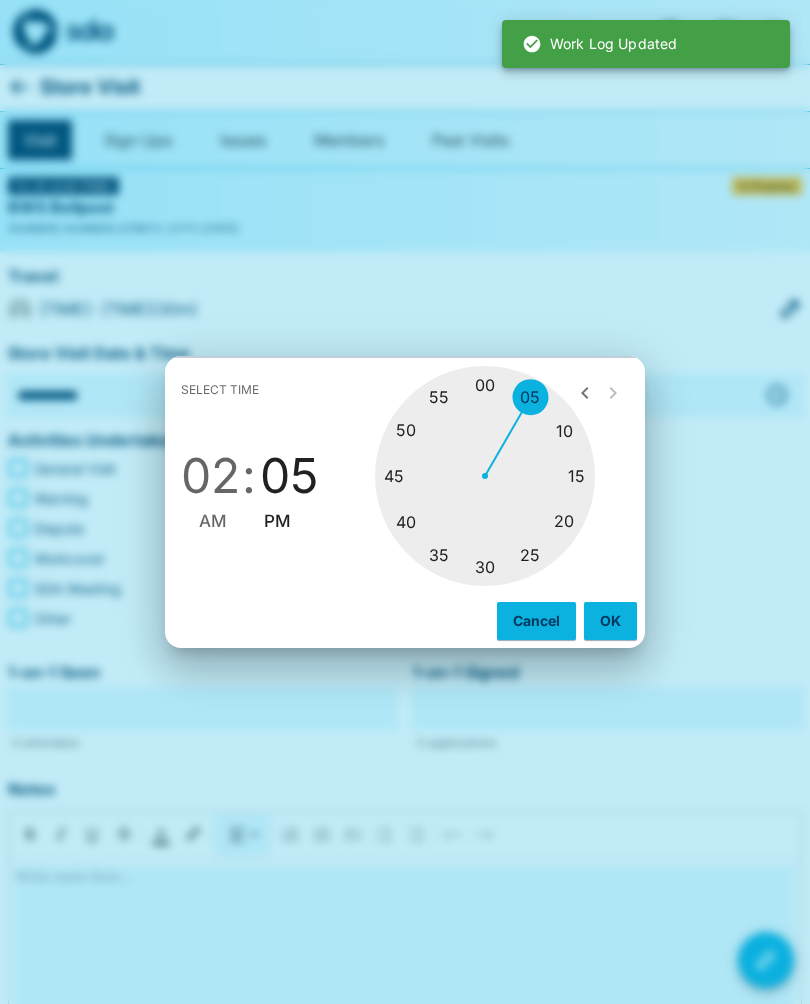 type on "********" 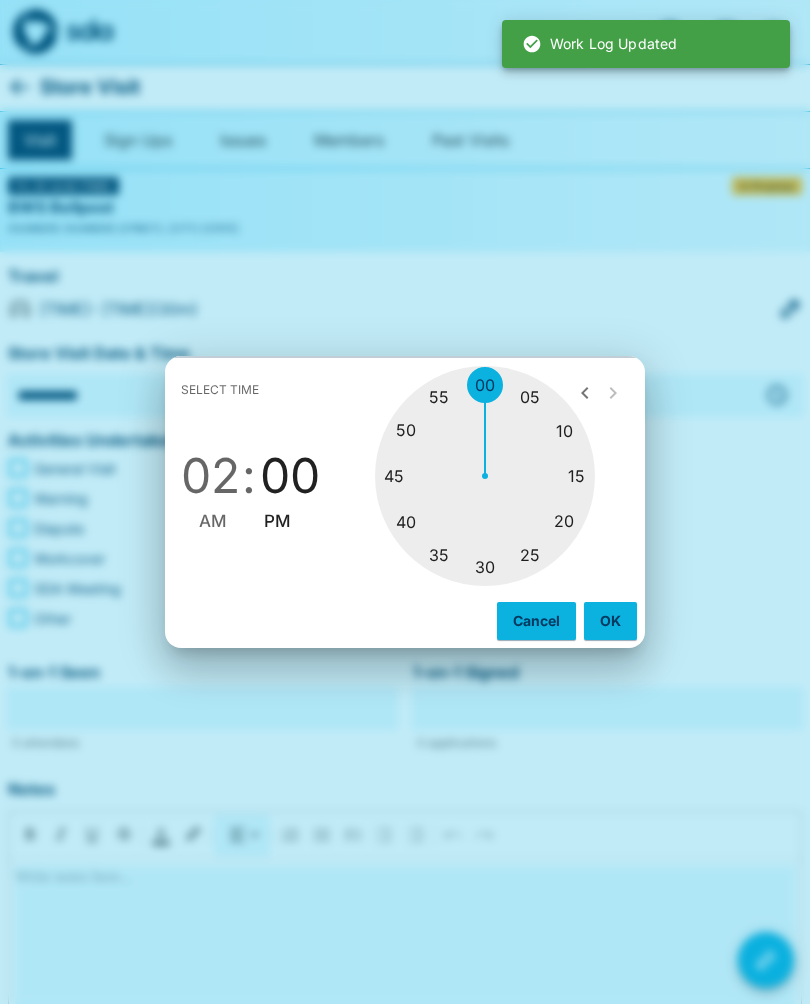 click on "OK" at bounding box center [610, 621] 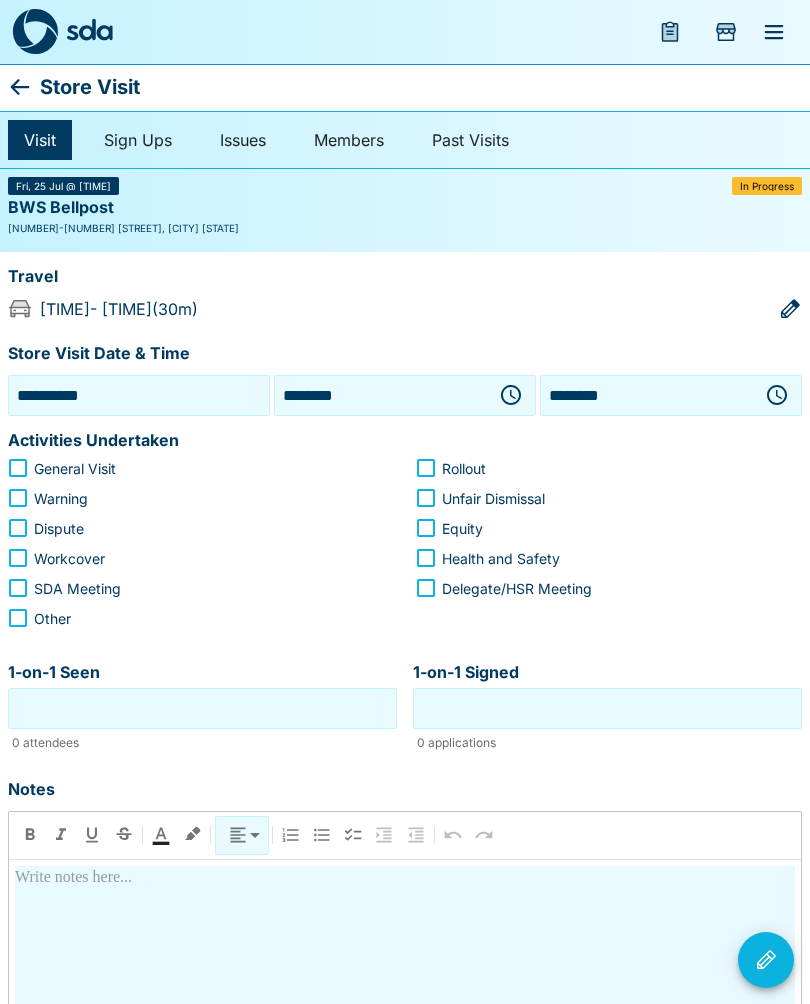 click 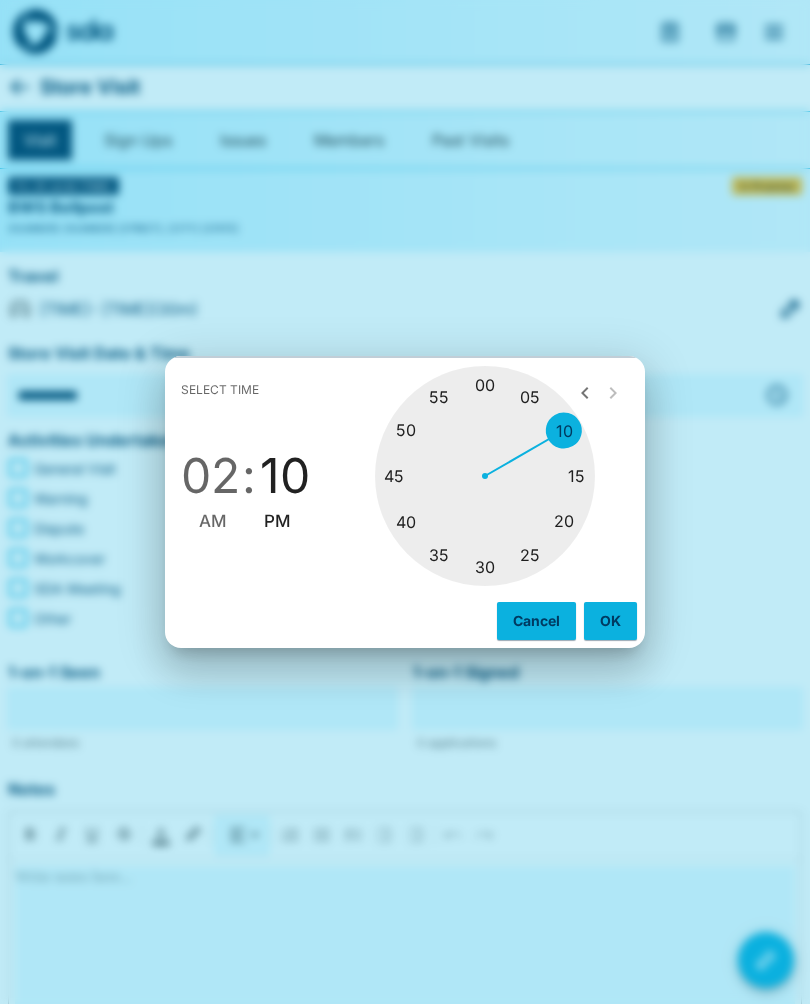 type on "********" 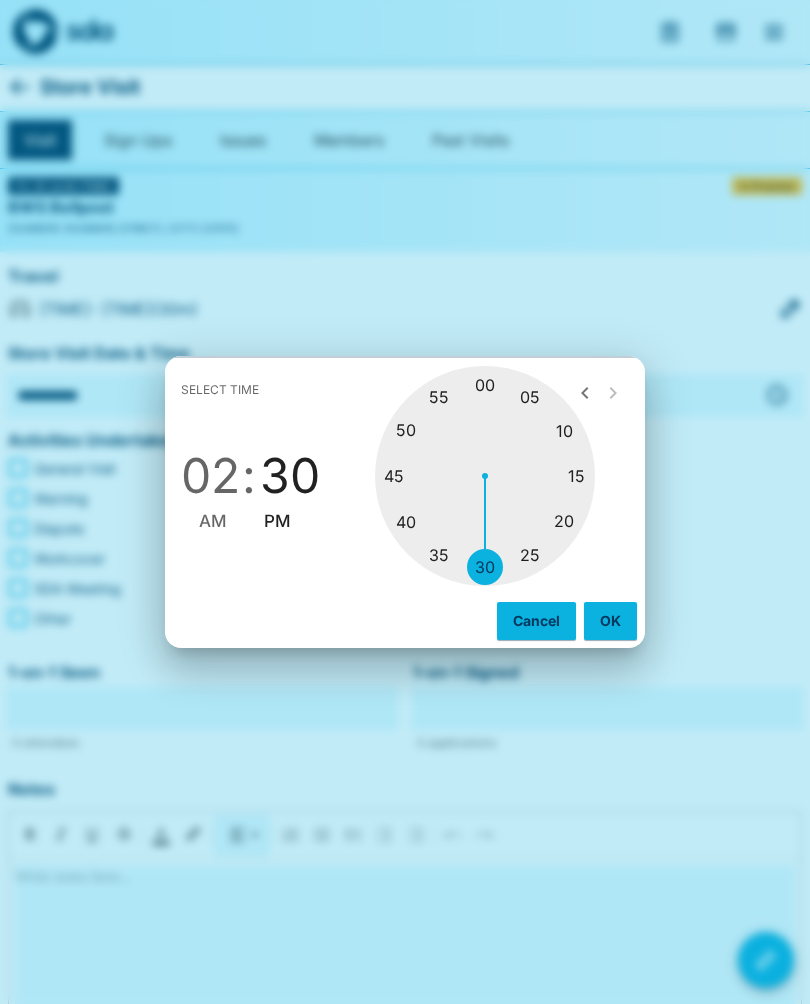 click on "OK" at bounding box center (610, 621) 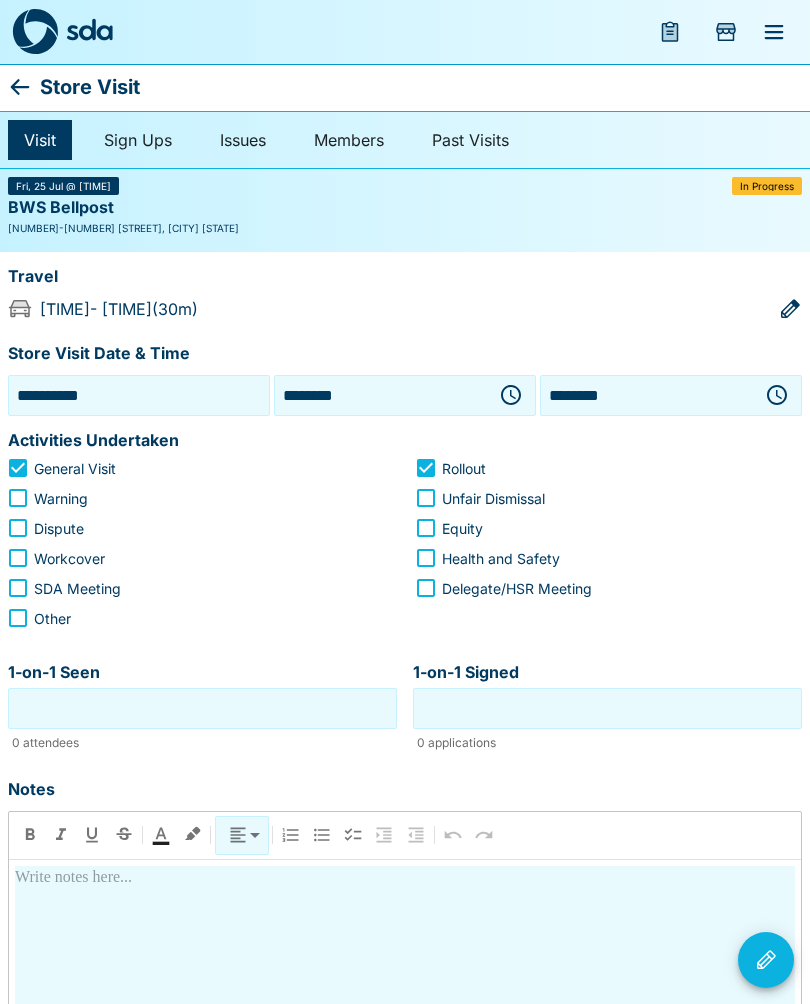 click on "1-on-1 Seen" at bounding box center [202, 708] 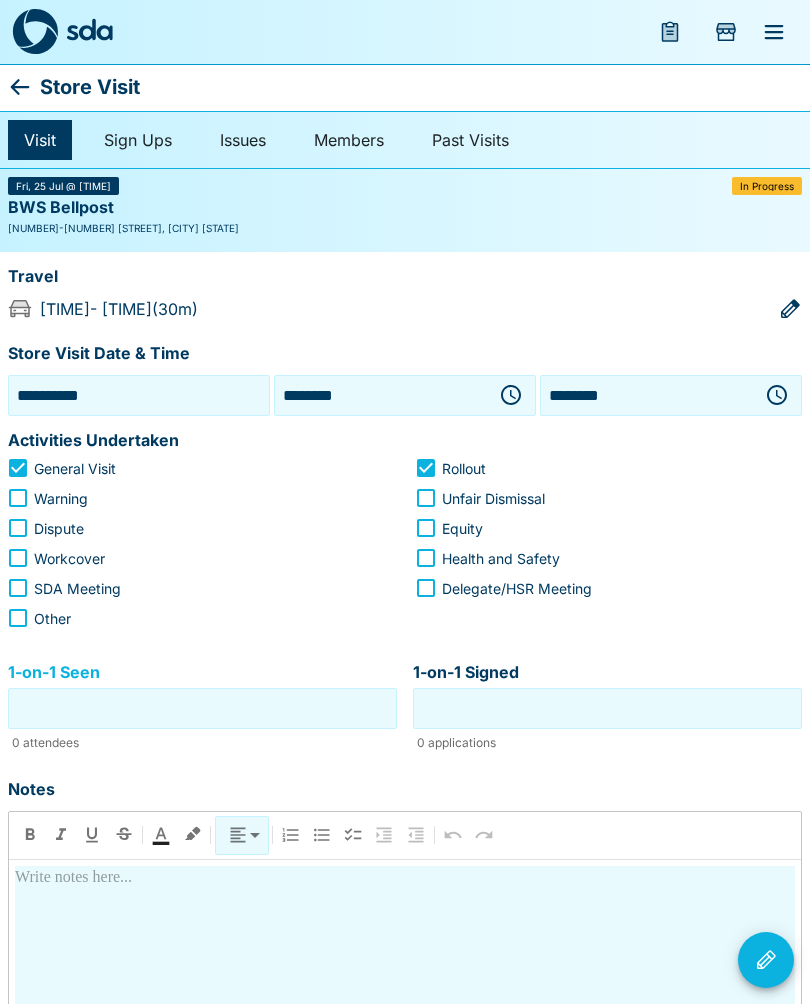 scroll, scrollTop: 45, scrollLeft: 0, axis: vertical 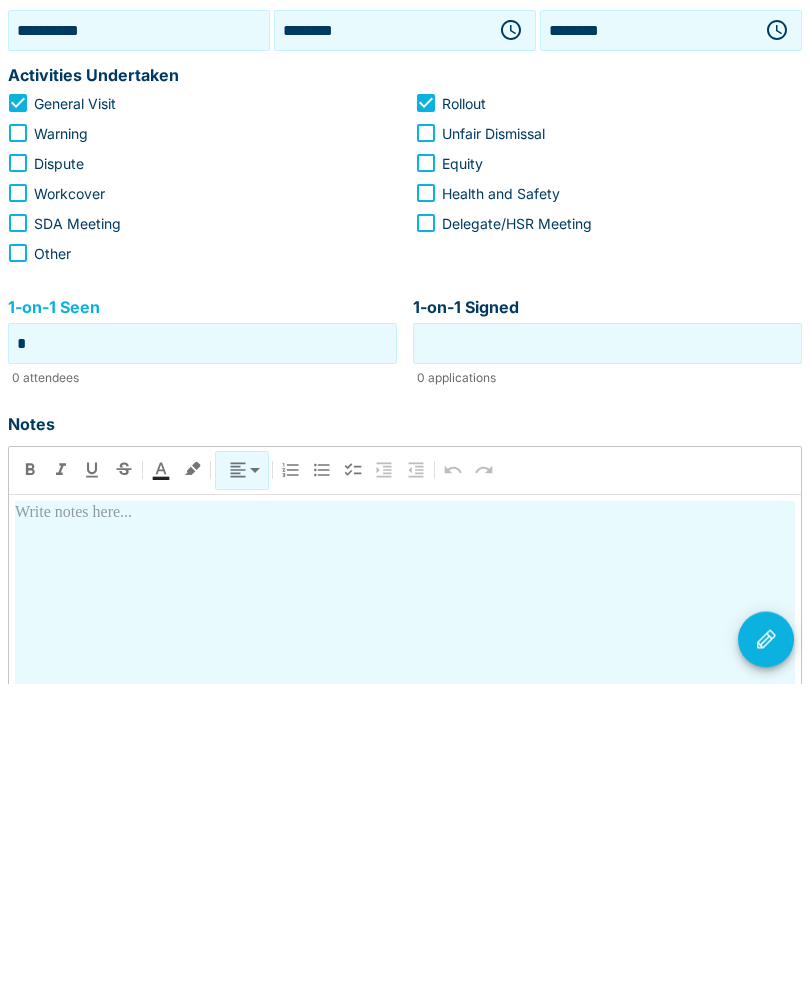 type on "*" 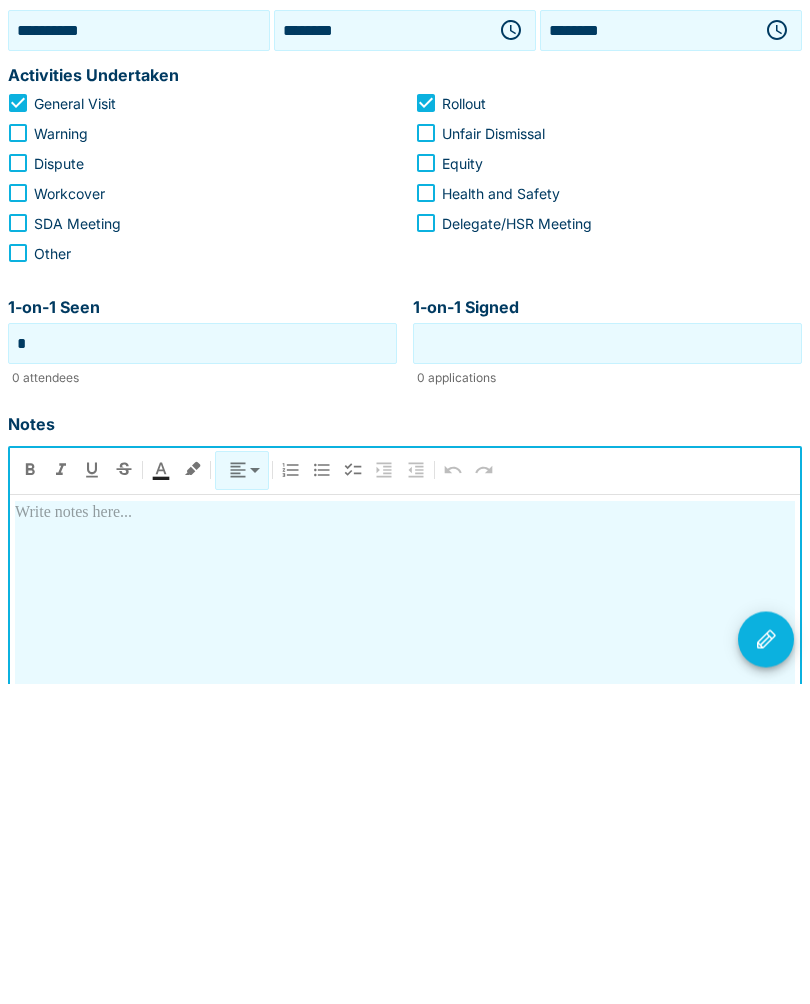 type 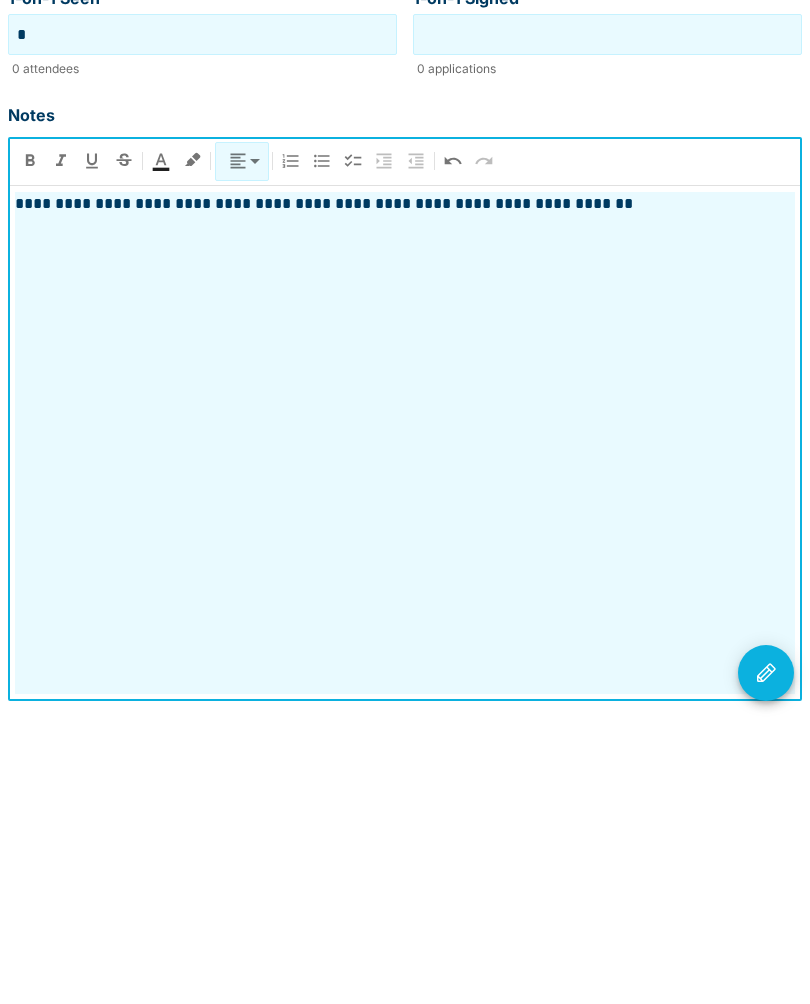 scroll, scrollTop: 366, scrollLeft: 0, axis: vertical 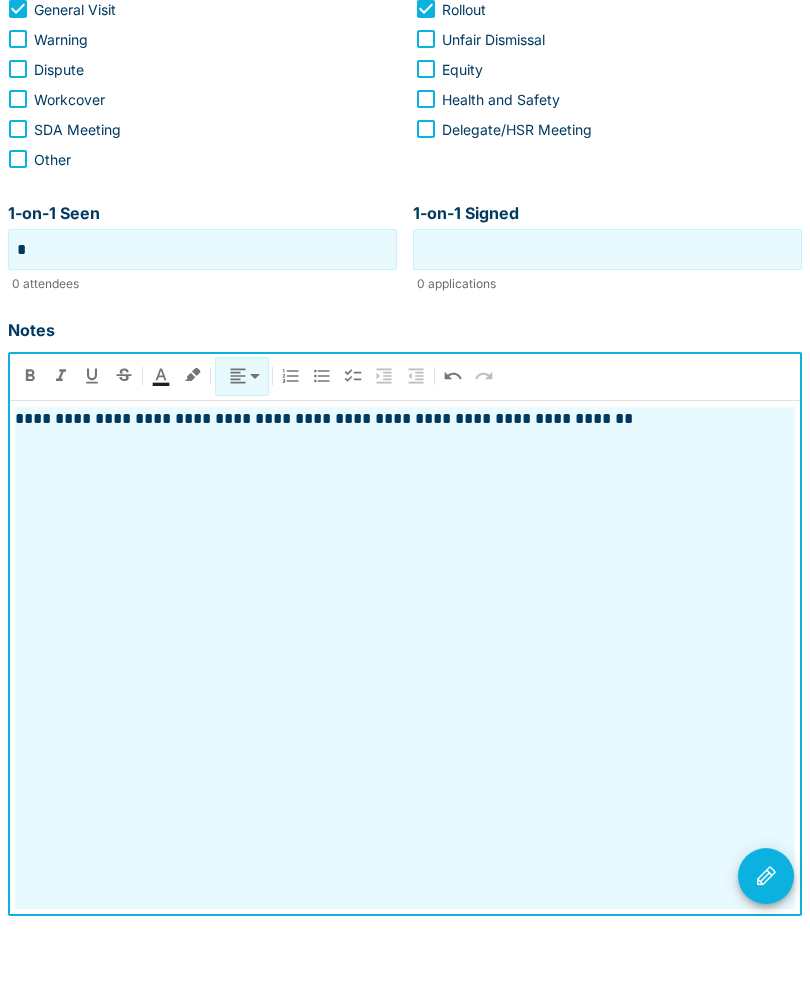 click 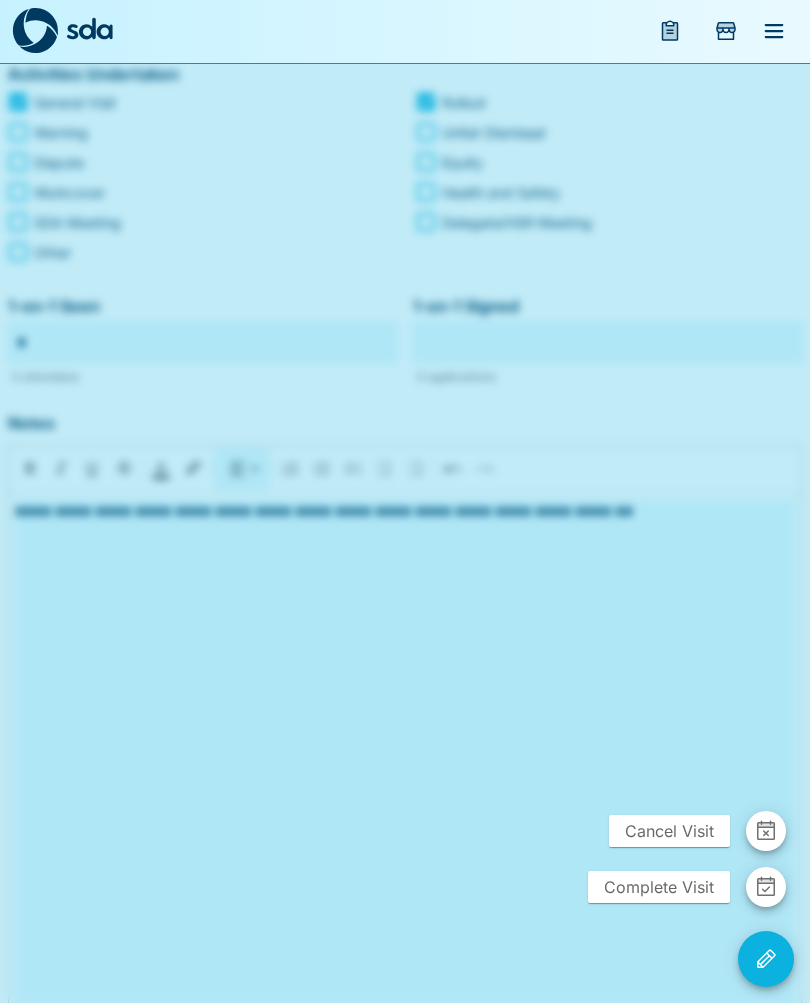 click 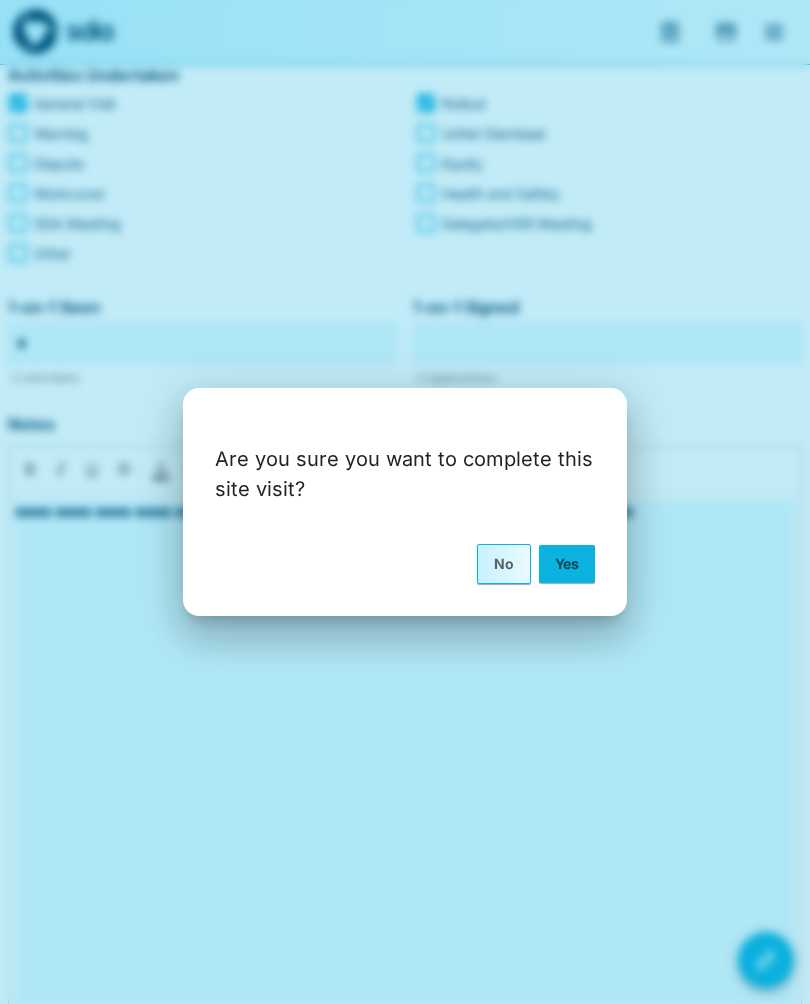 click on "Yes" at bounding box center (567, 564) 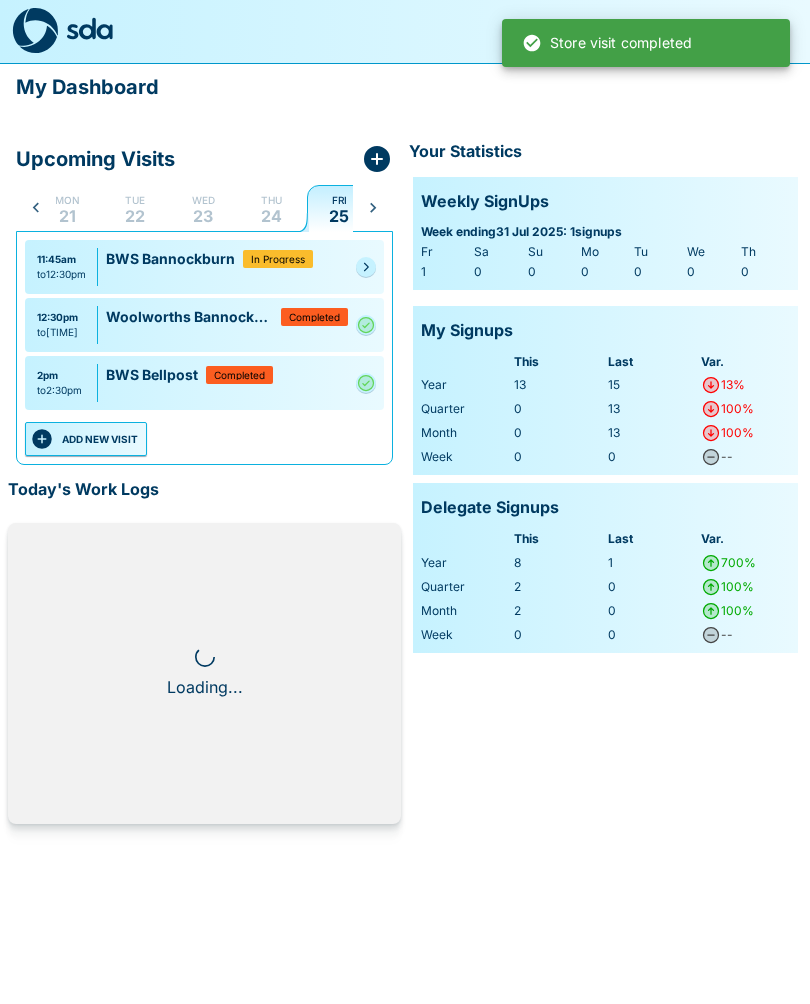 scroll, scrollTop: 0, scrollLeft: 107, axis: horizontal 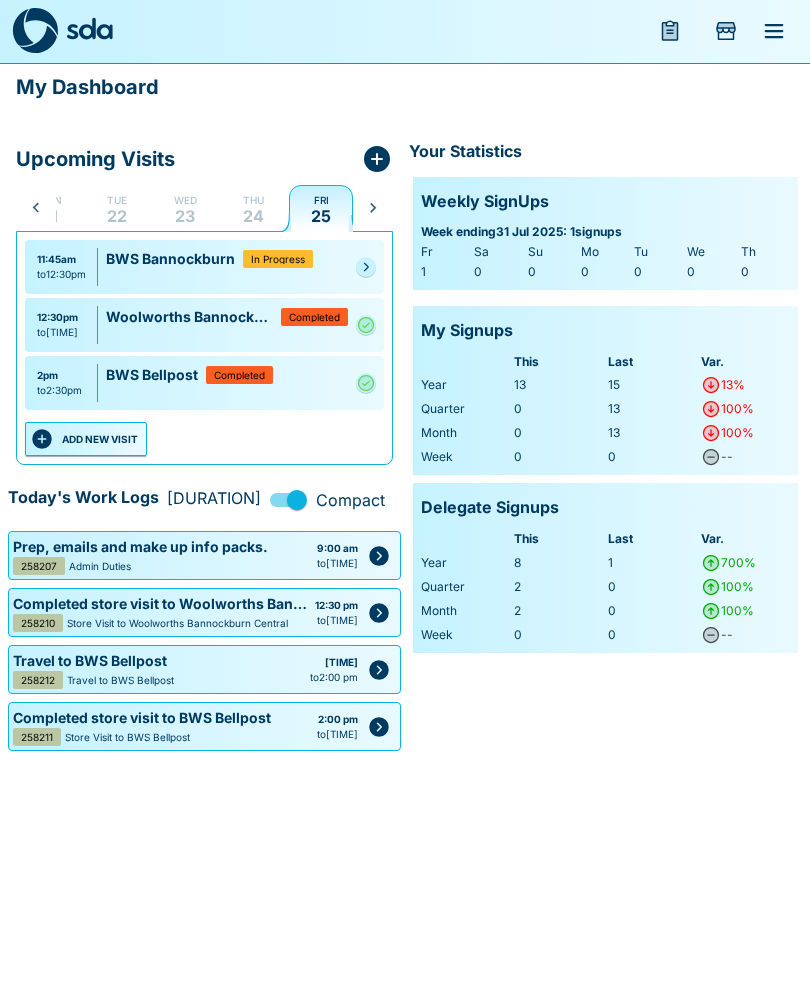 click 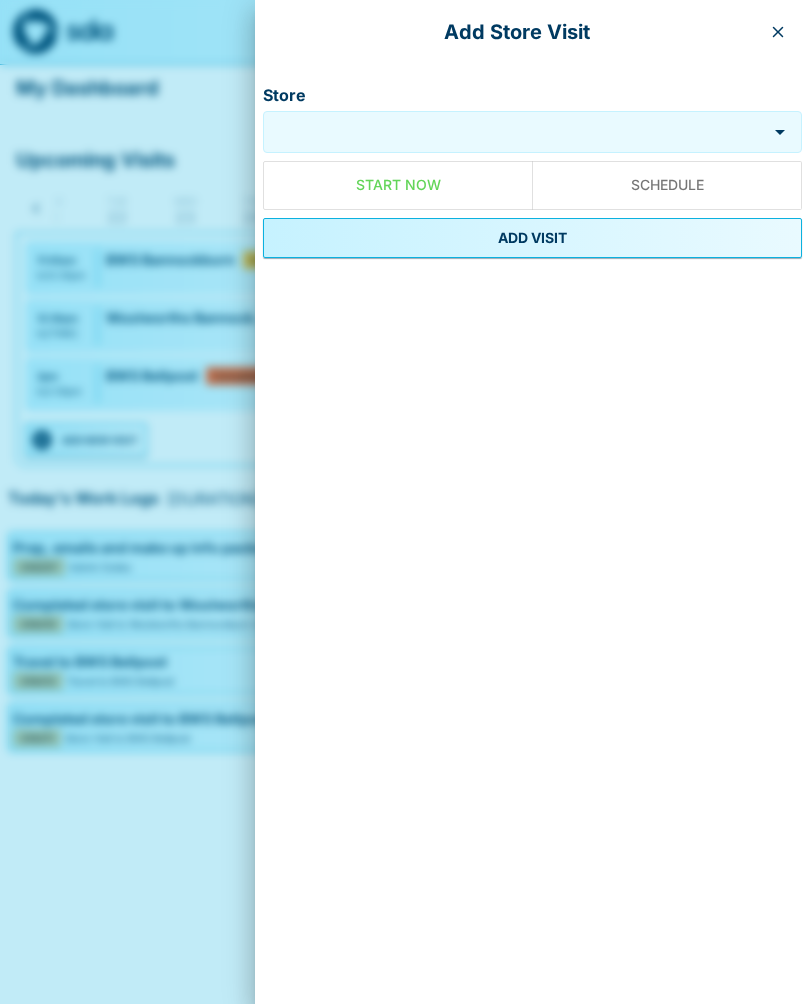 click 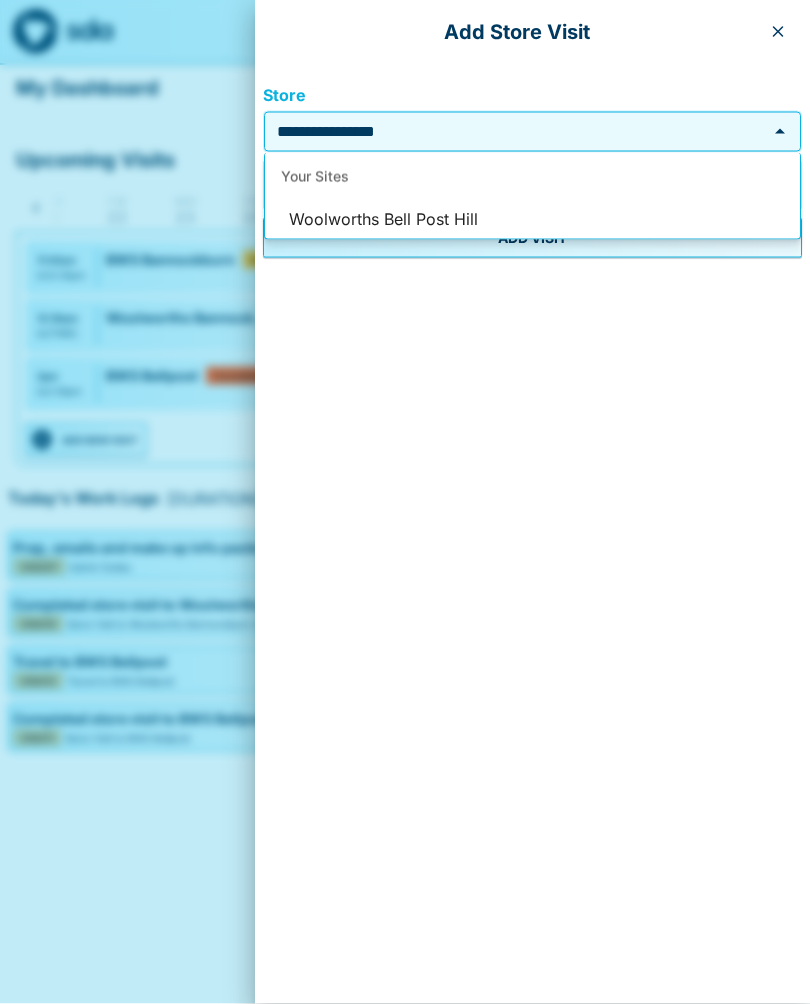 click on "Woolworths Bell Post Hill" at bounding box center (532, 220) 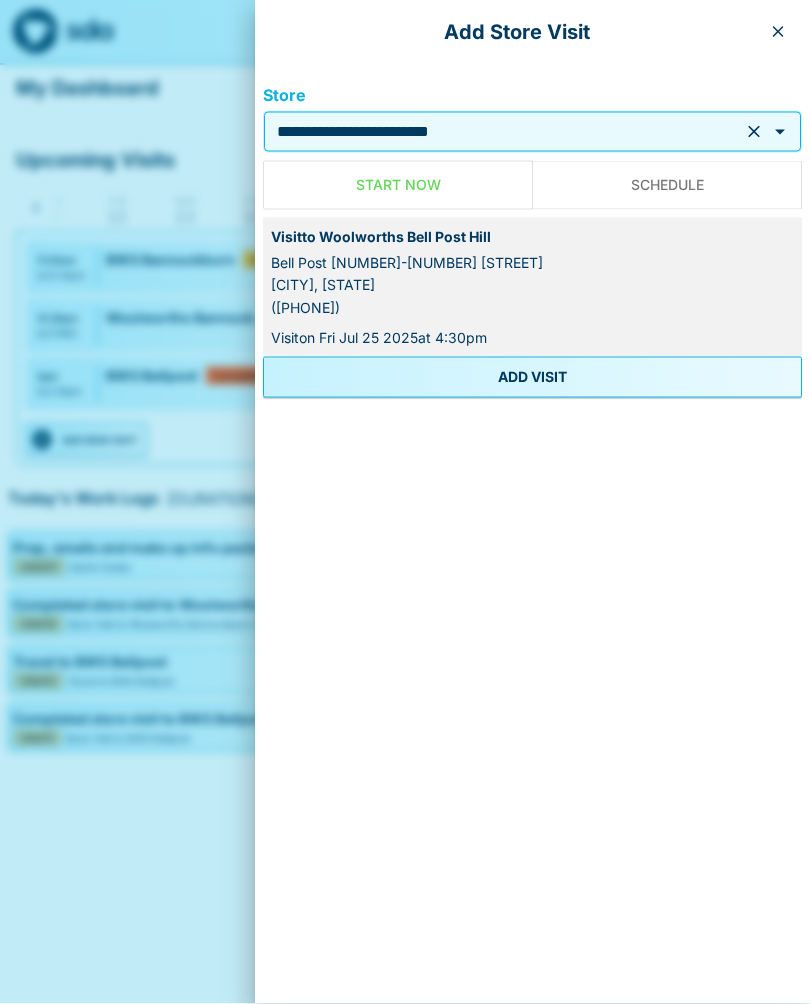 click on "ADD VISIT" at bounding box center [532, 377] 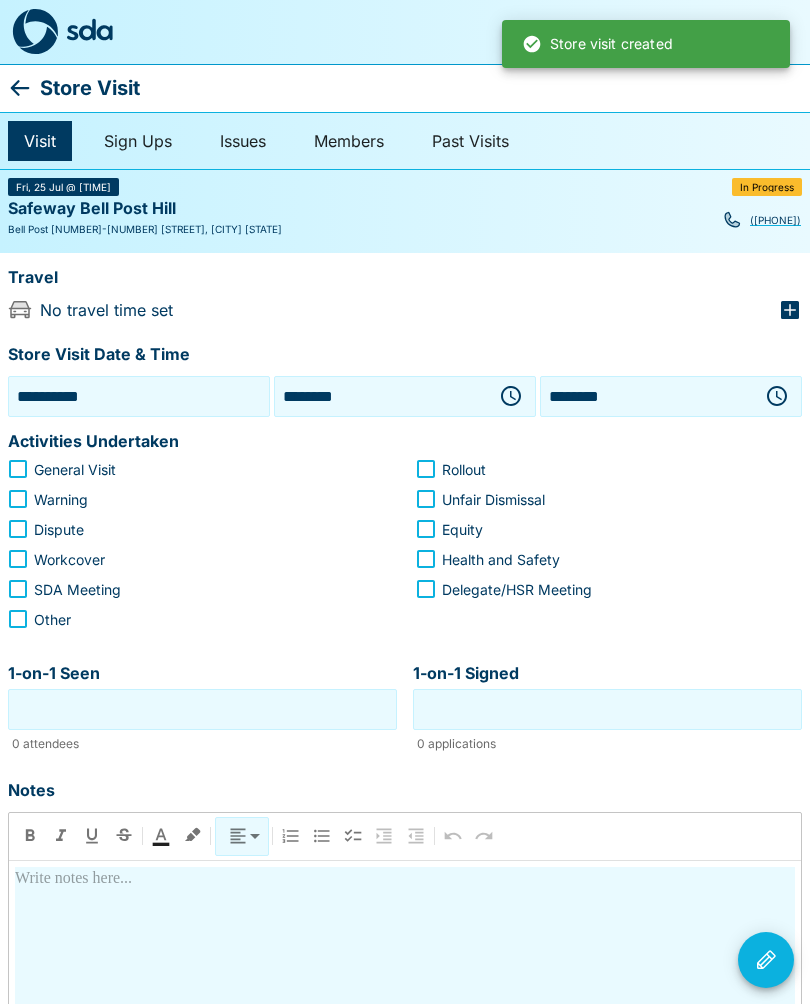 click 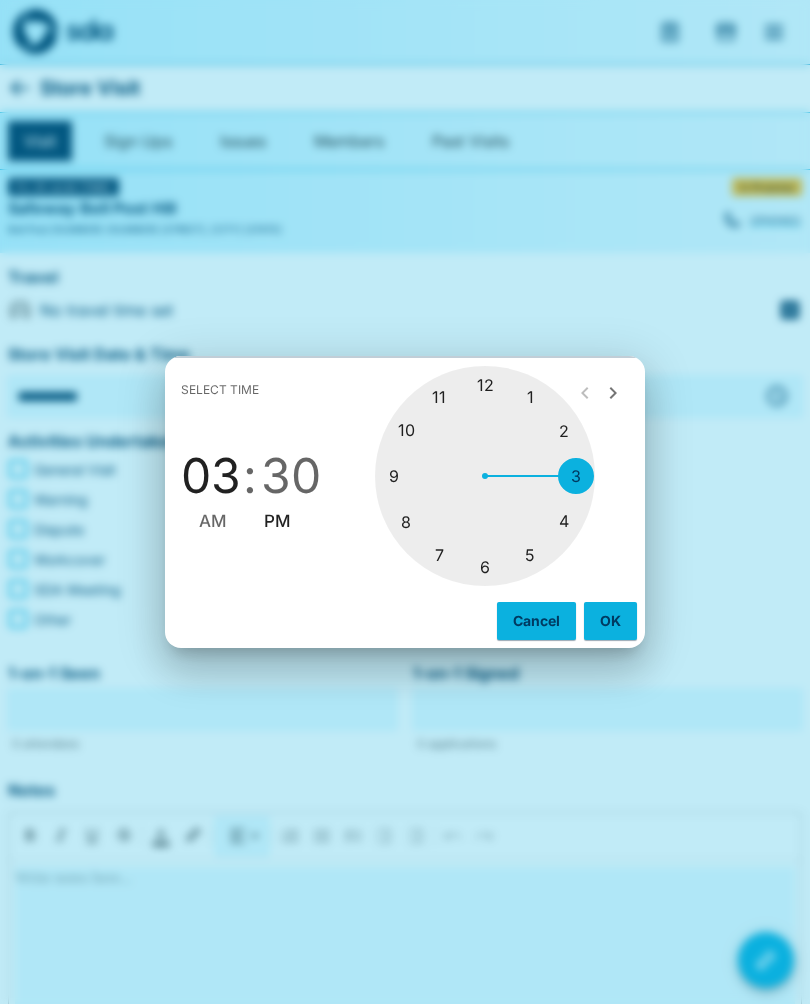 type on "********" 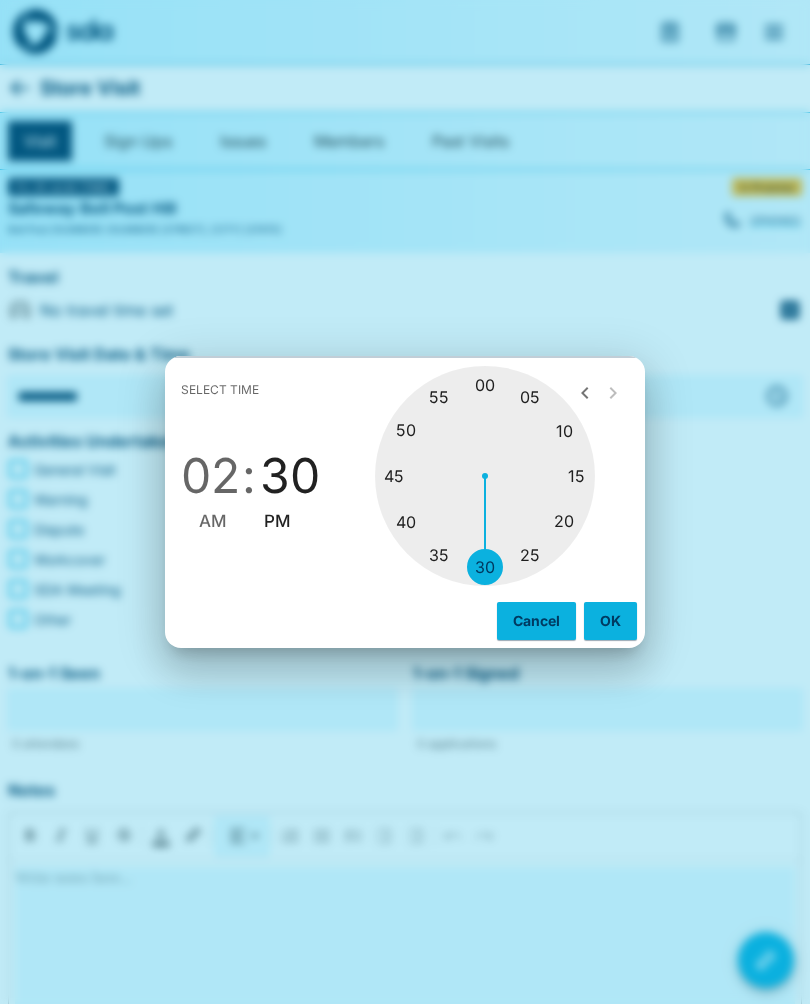click on "OK" at bounding box center (610, 621) 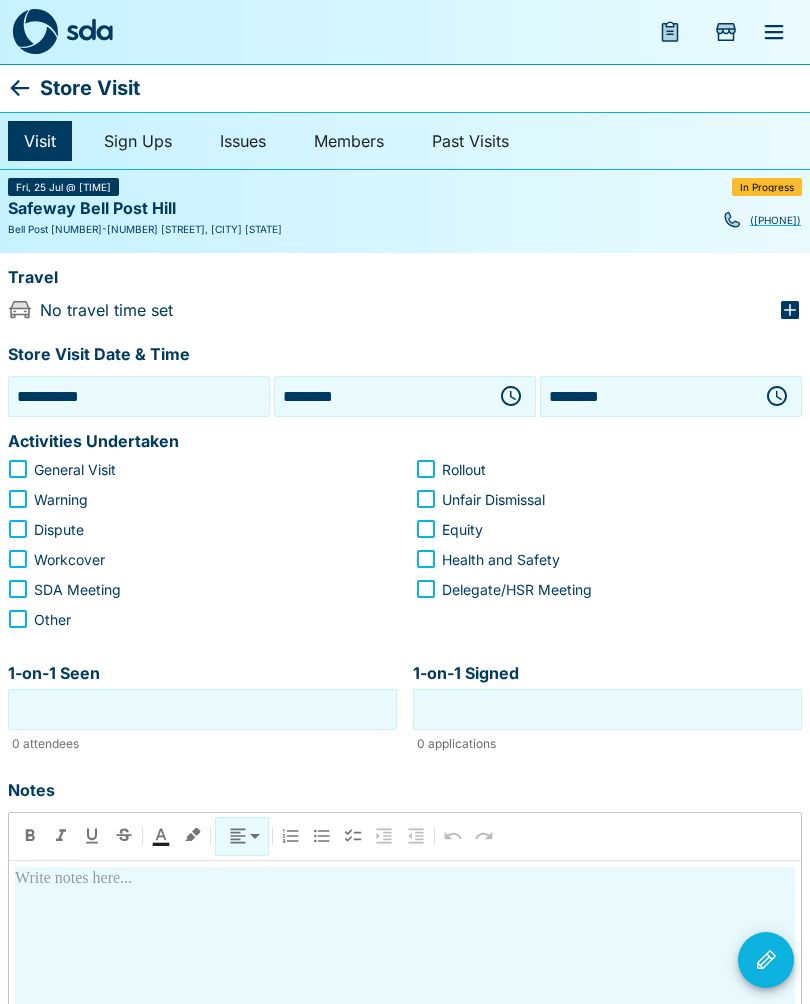click 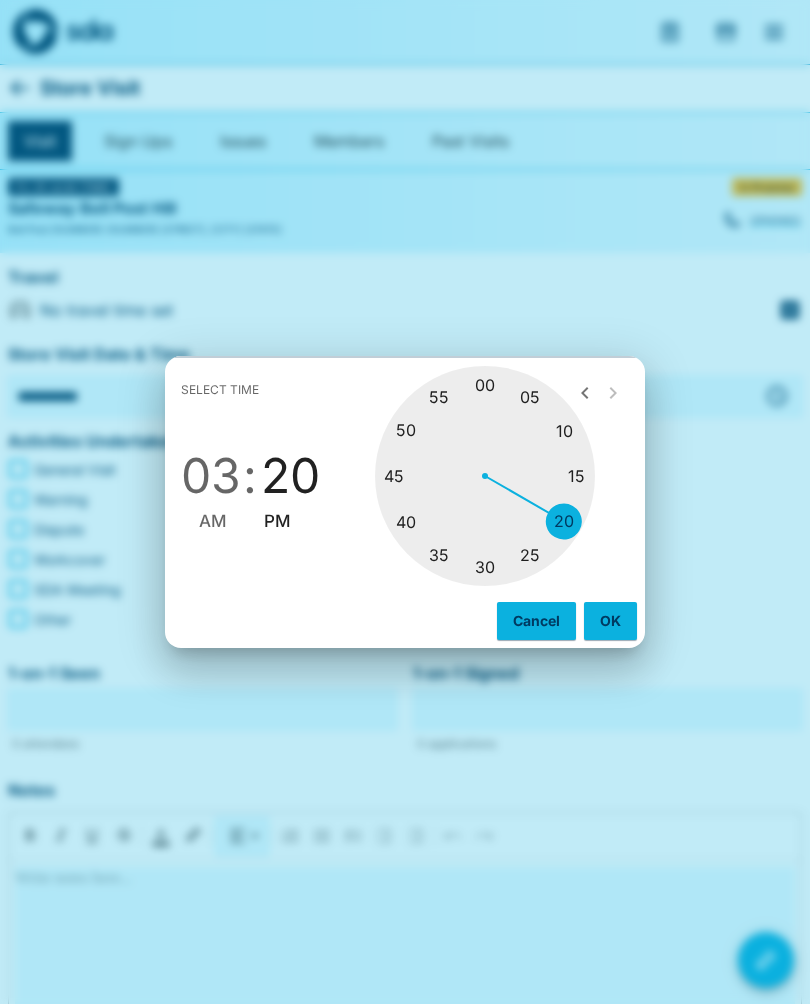 type on "********" 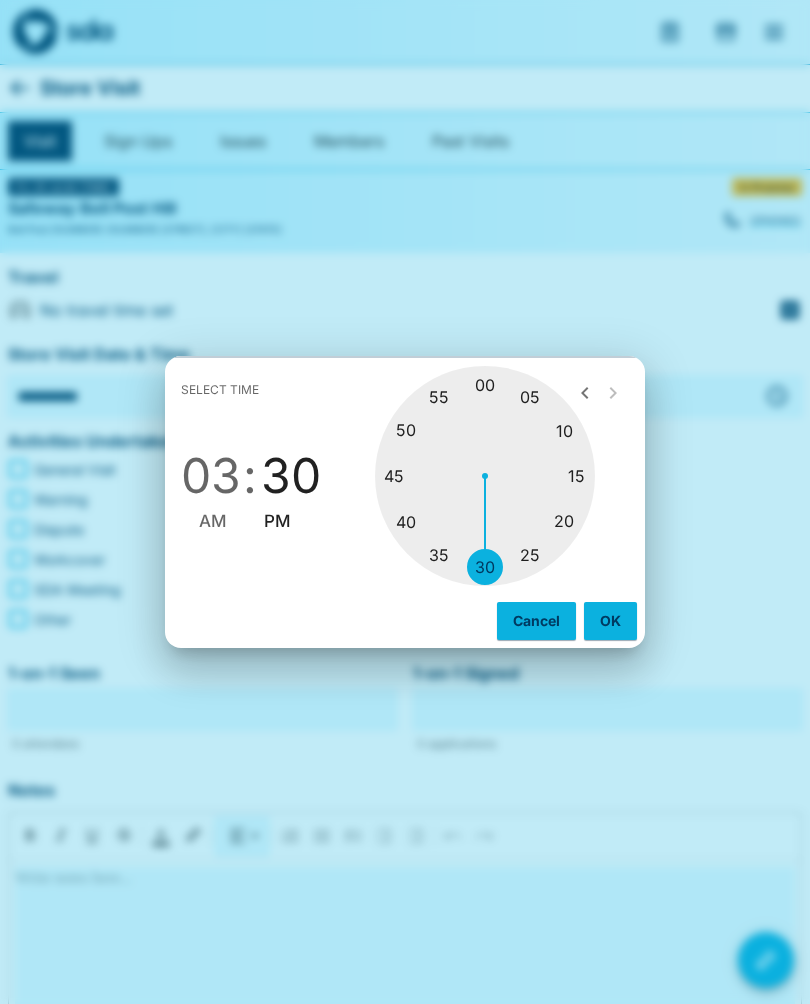 click on "OK" at bounding box center (610, 621) 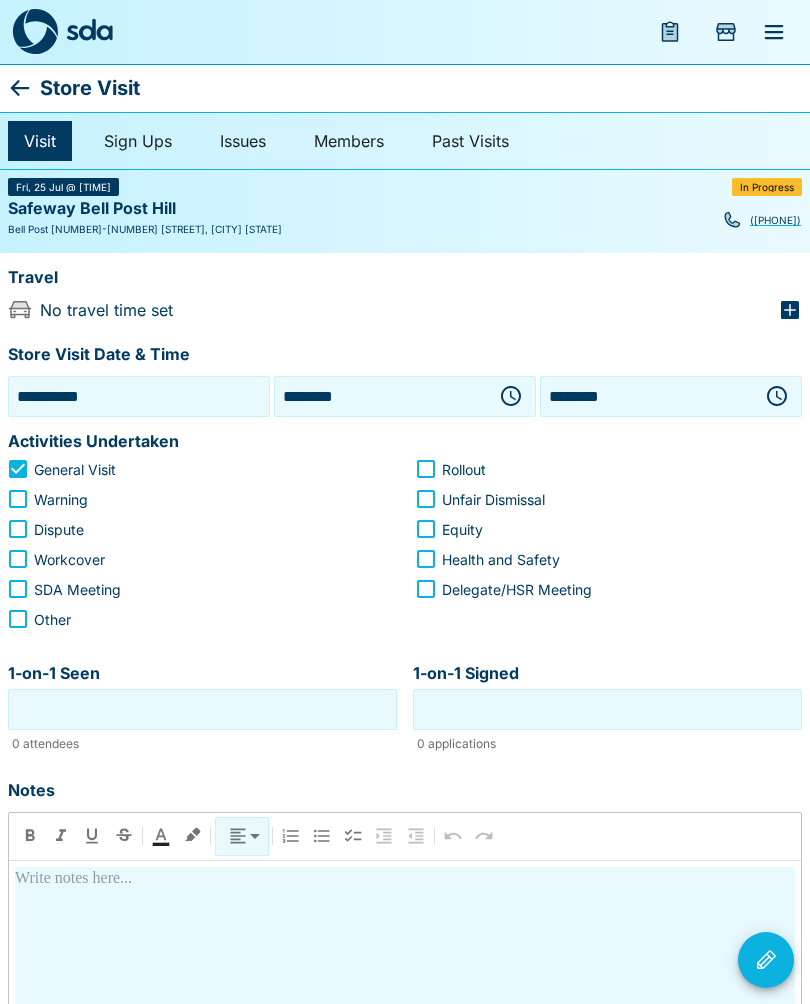 click on "1-on-1 Seen" at bounding box center (202, 709) 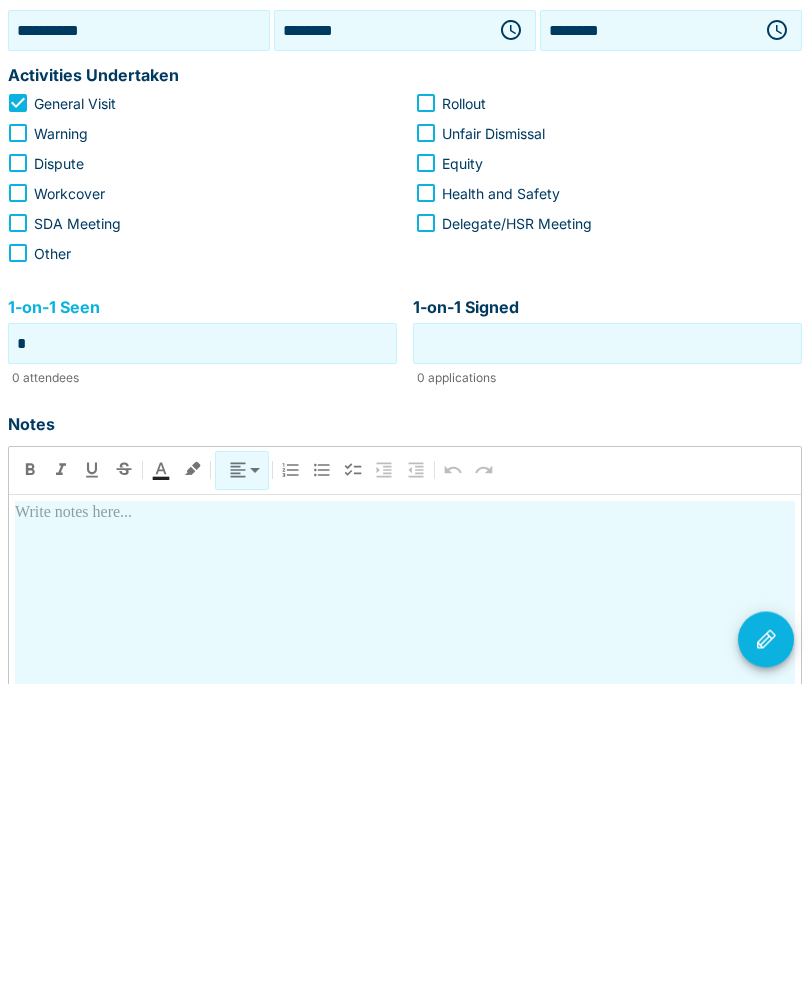 type on "*" 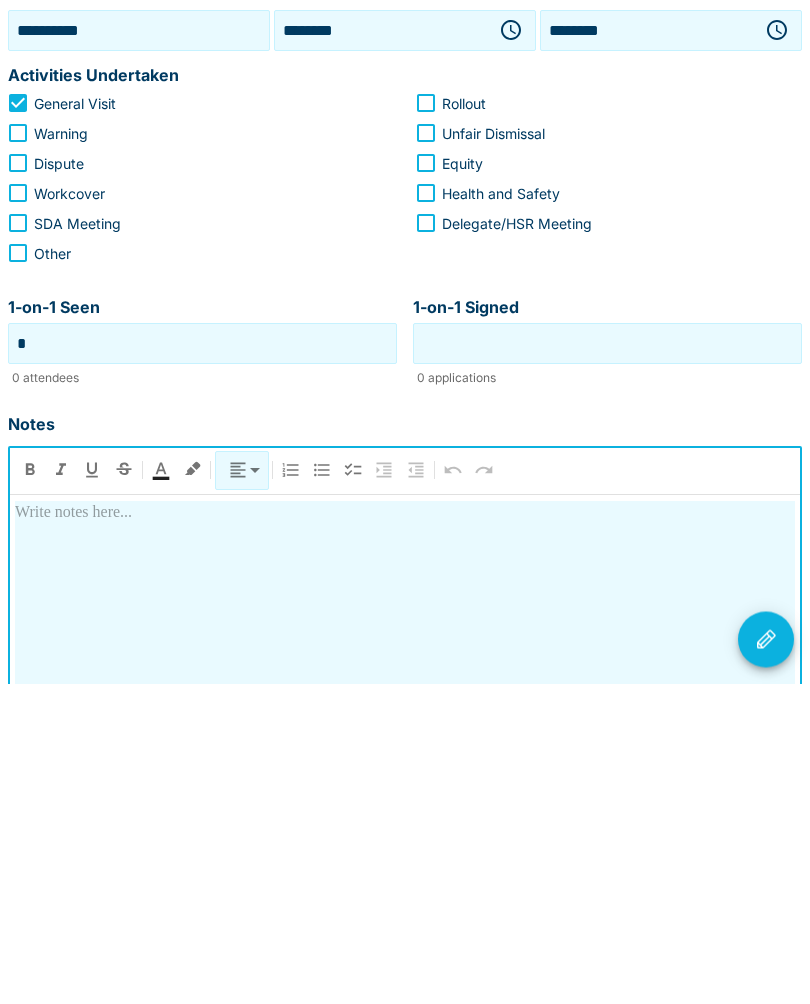 type 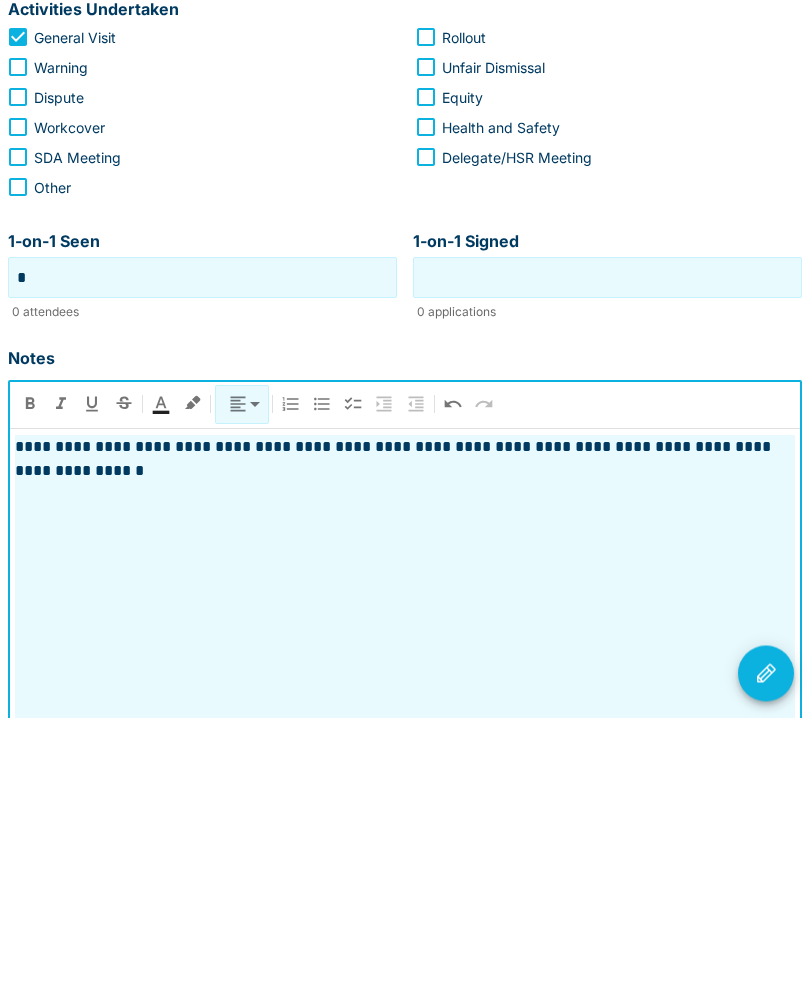 scroll, scrollTop: 147, scrollLeft: 0, axis: vertical 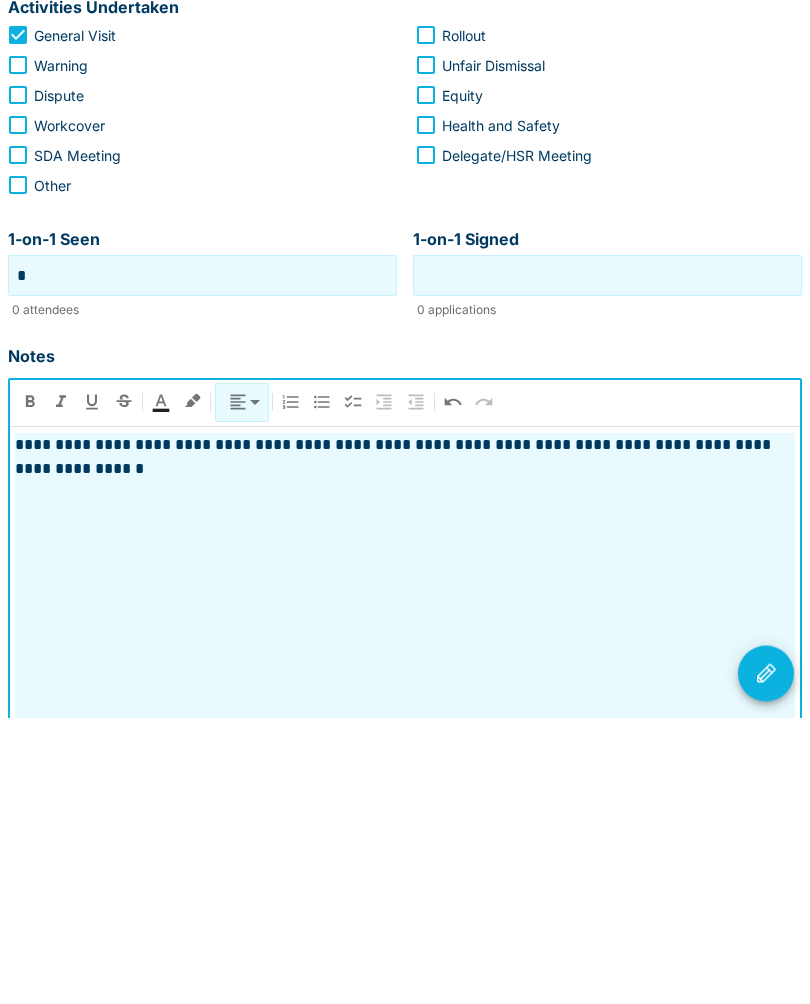 click 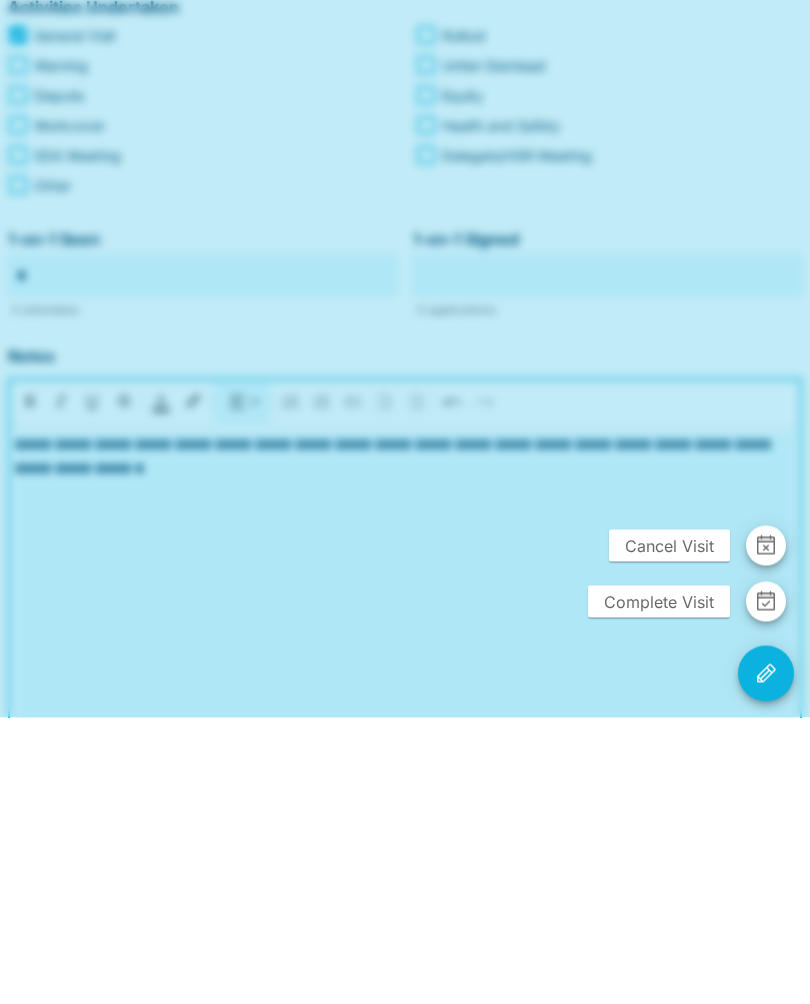 scroll, scrollTop: 366, scrollLeft: 0, axis: vertical 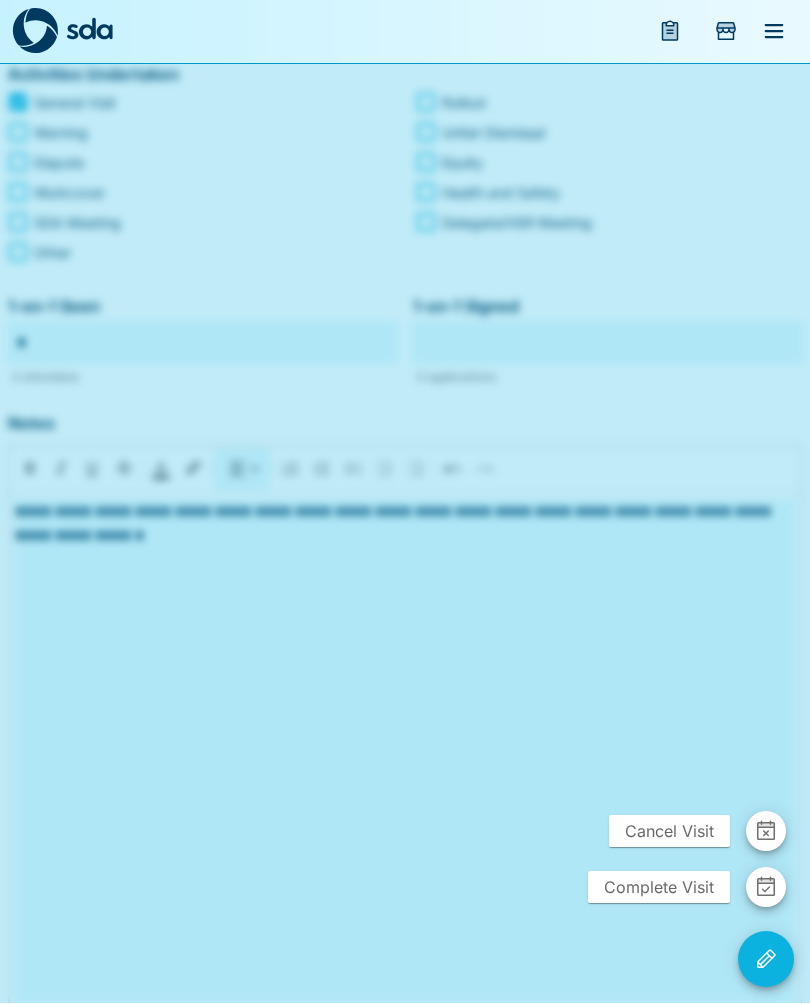 click 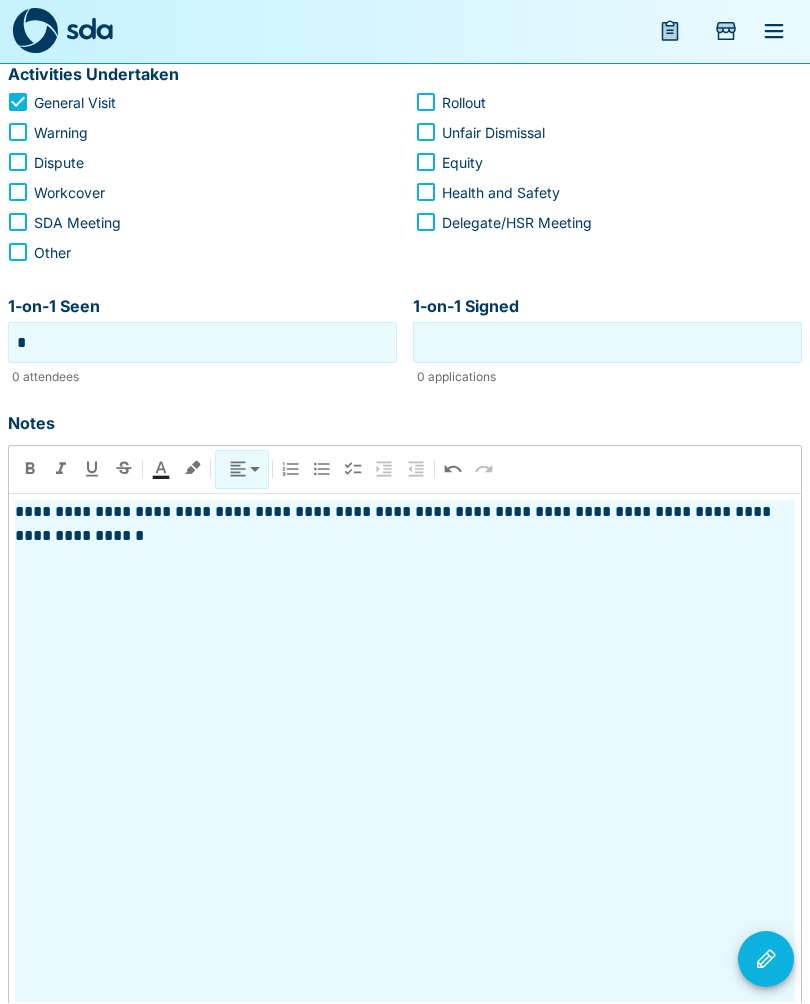 click 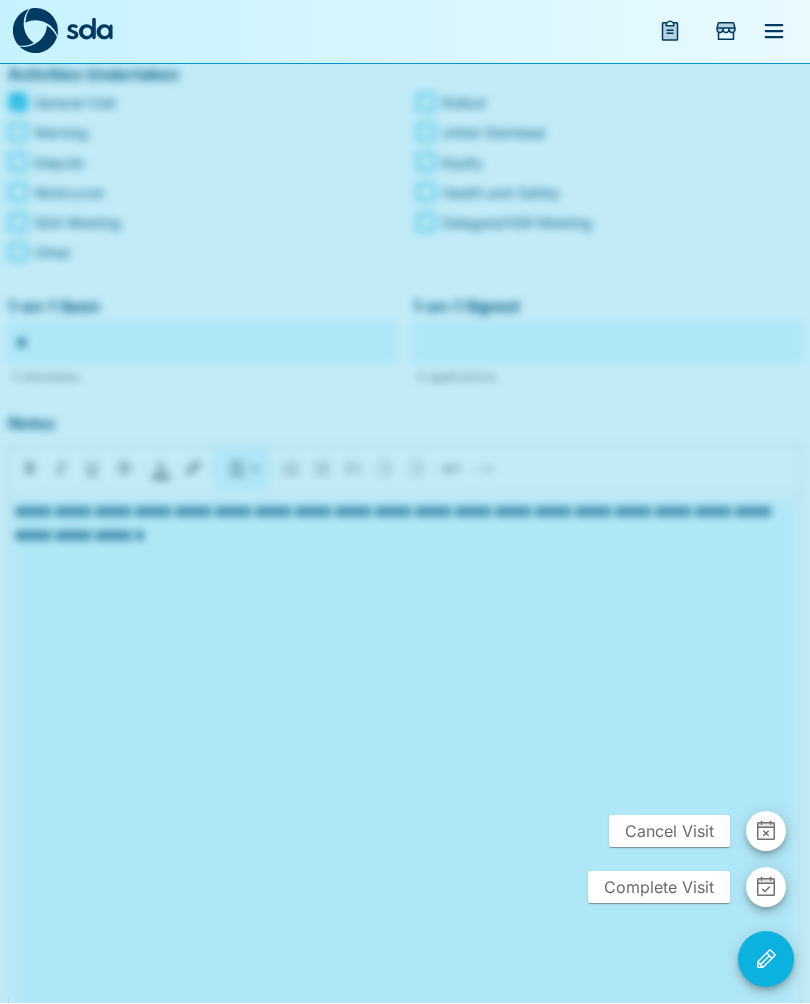 click on "Complete Visit" at bounding box center (659, 888) 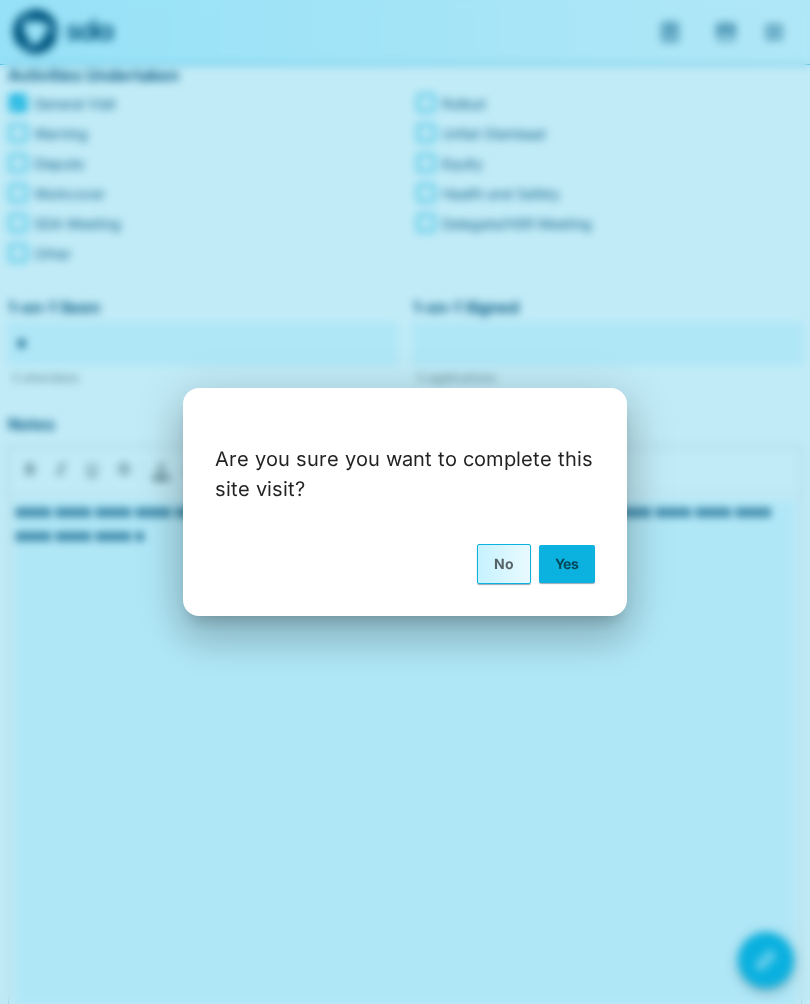 click on "Yes" at bounding box center [567, 564] 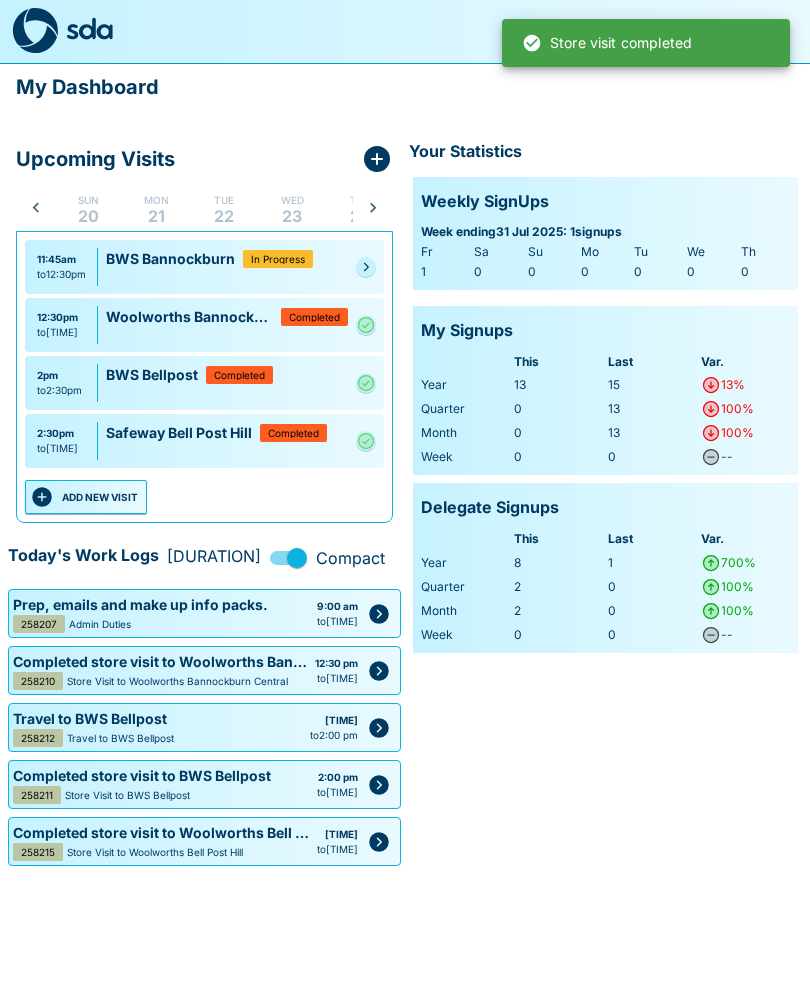 scroll, scrollTop: 0, scrollLeft: 107, axis: horizontal 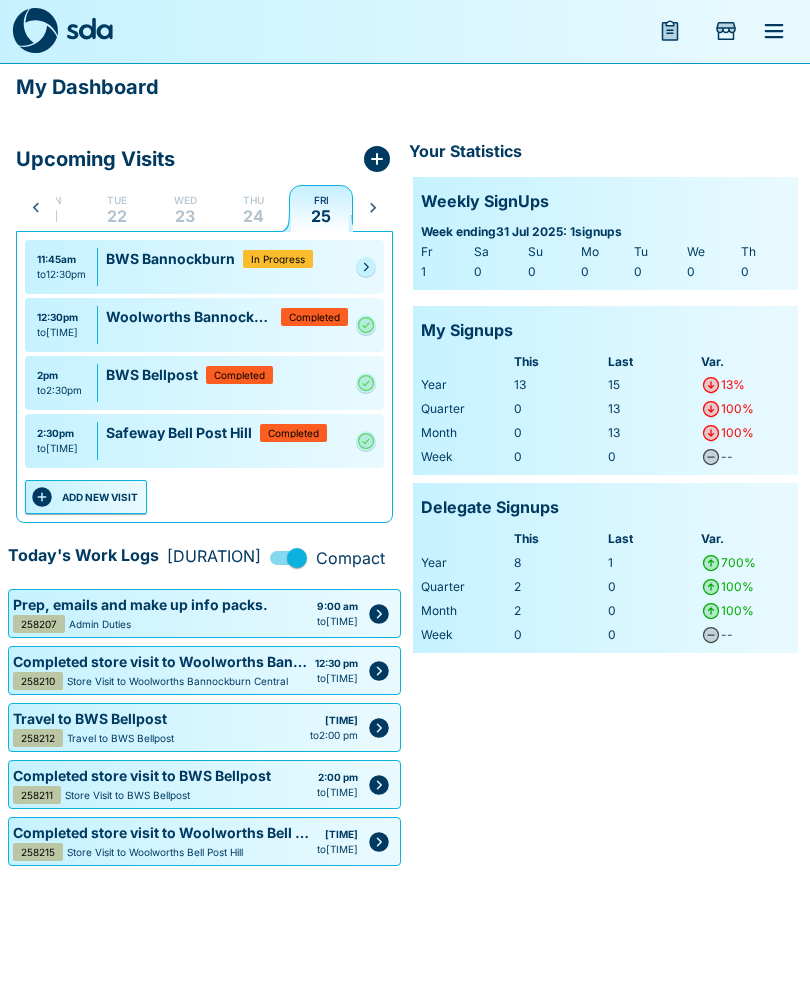click 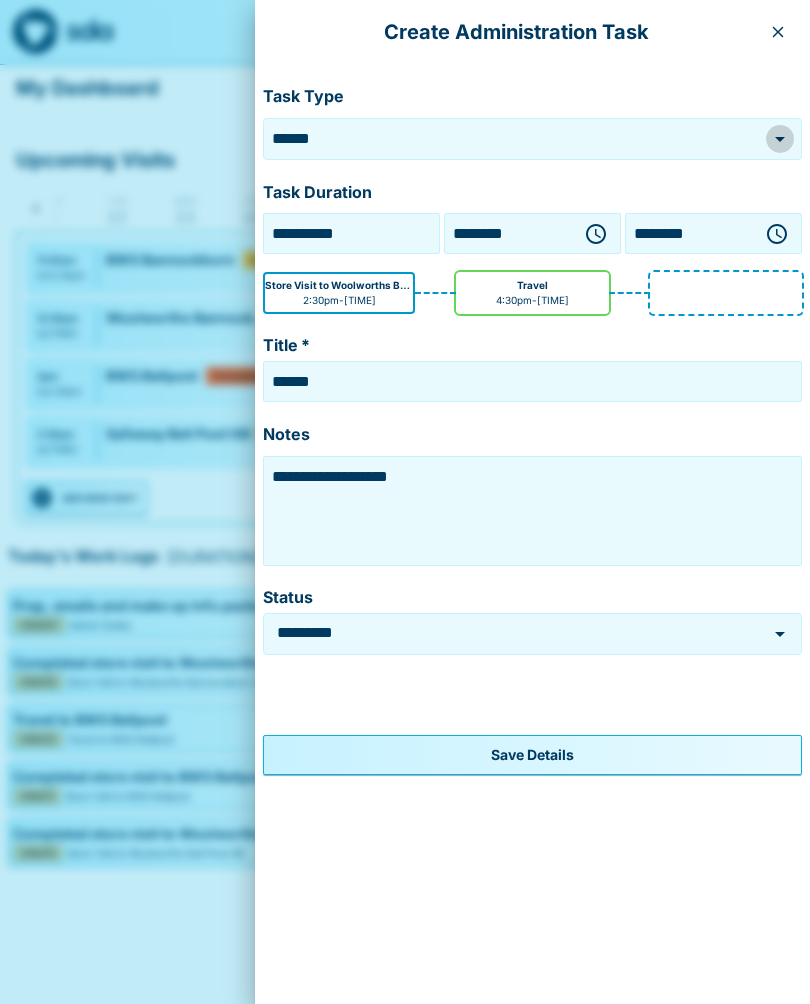 click 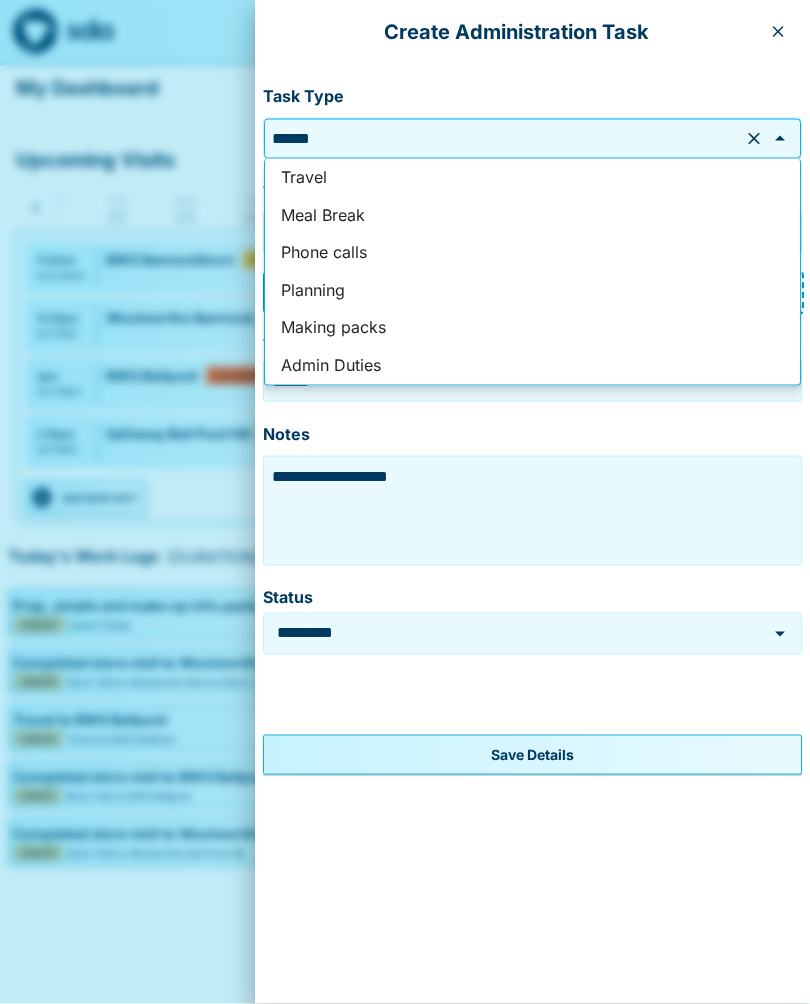 click on "Admin Duties" at bounding box center [532, 366] 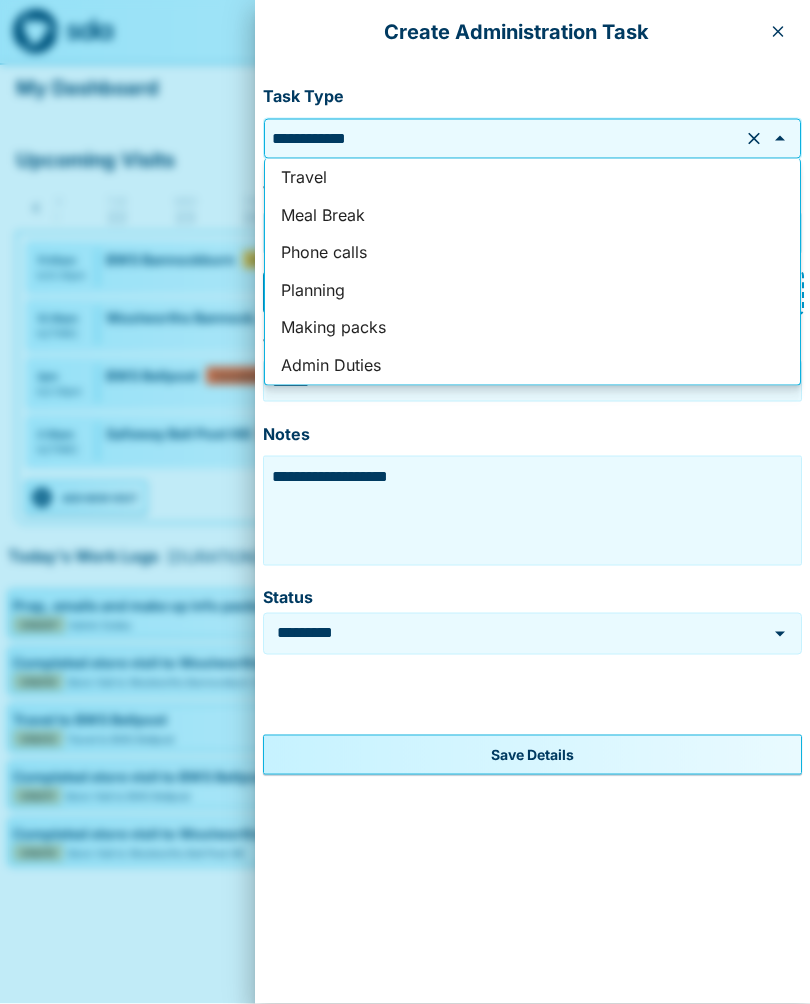 type on "**********" 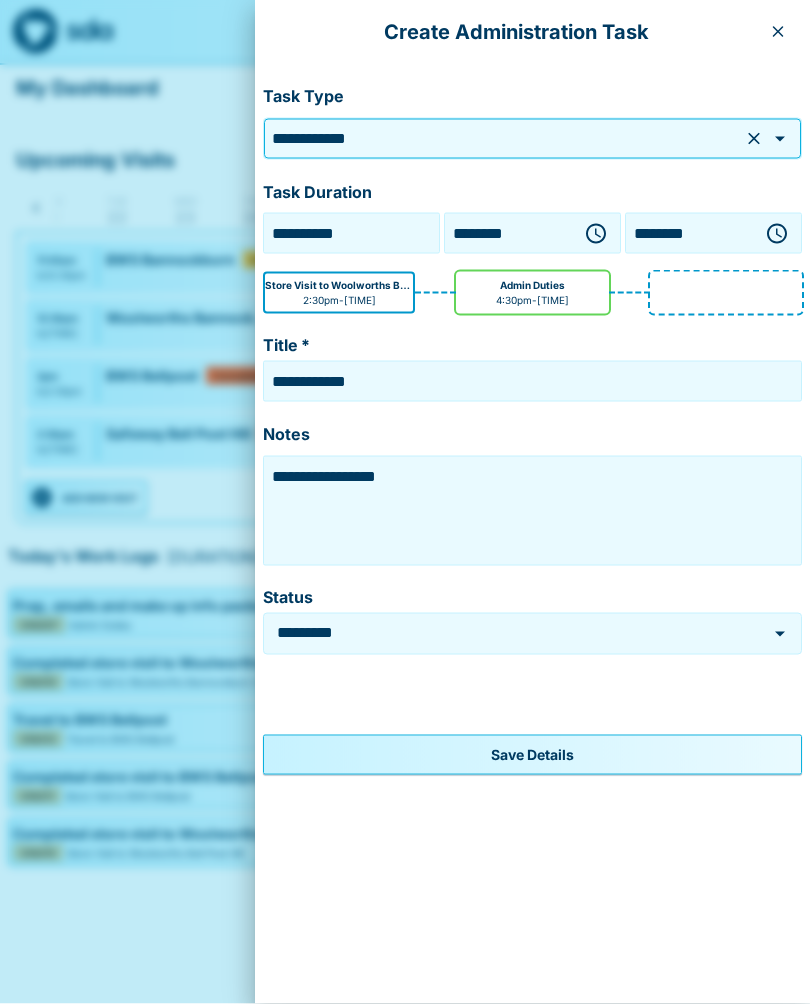 click 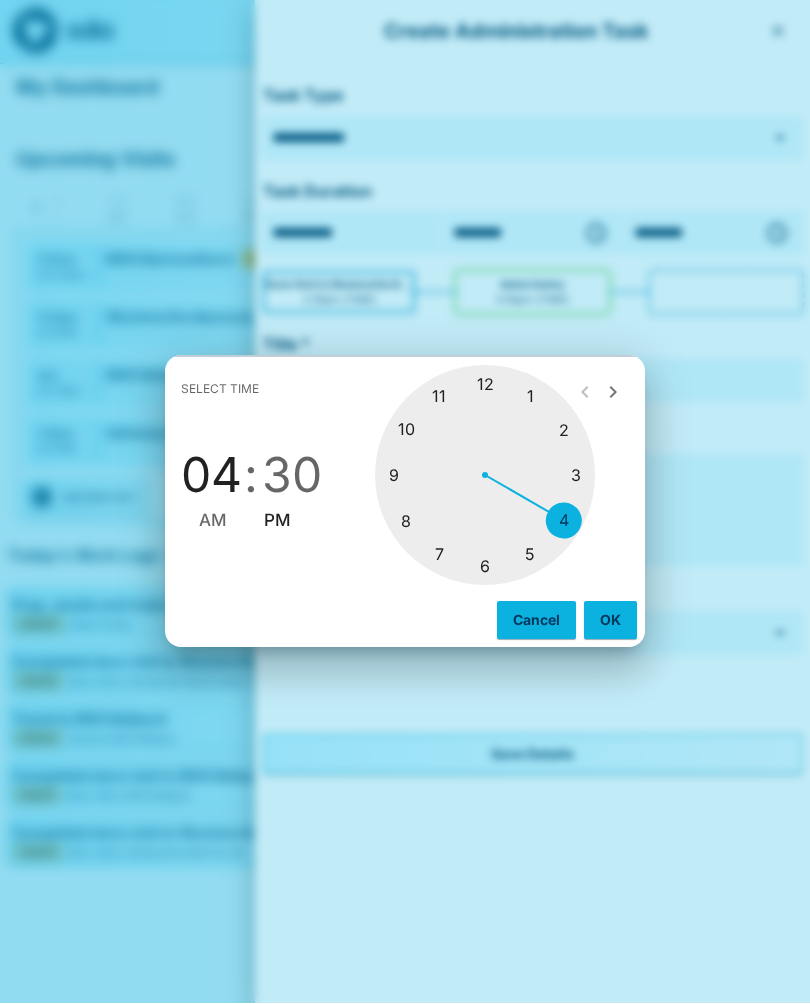 click at bounding box center [485, 476] 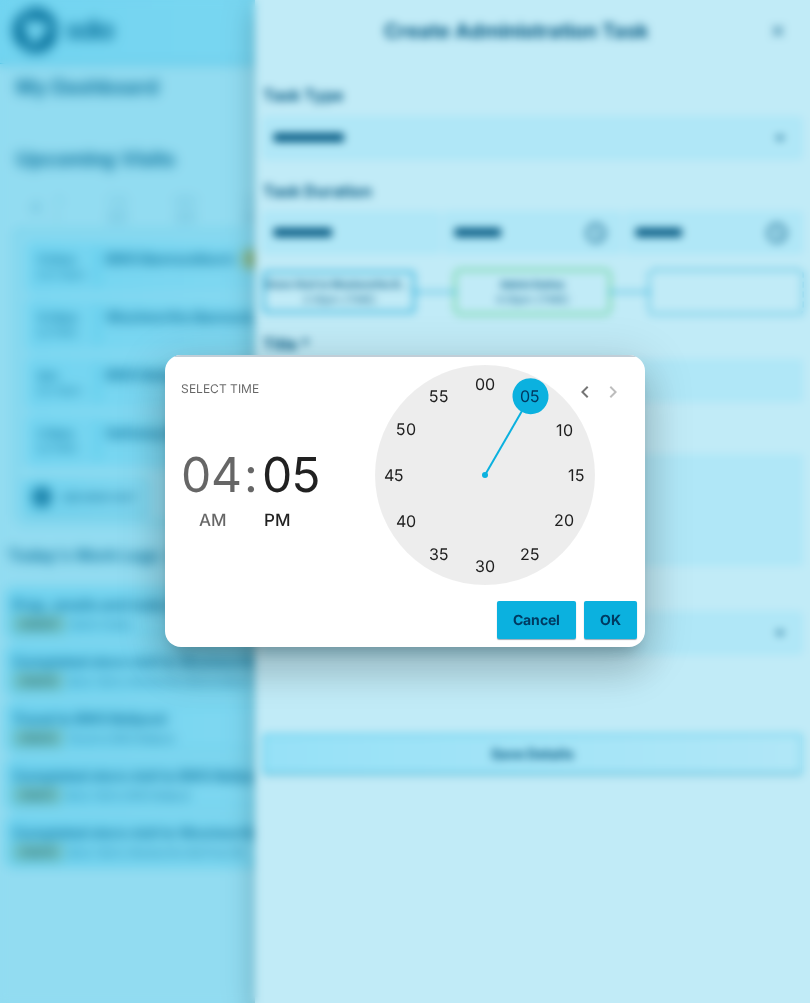 type on "********" 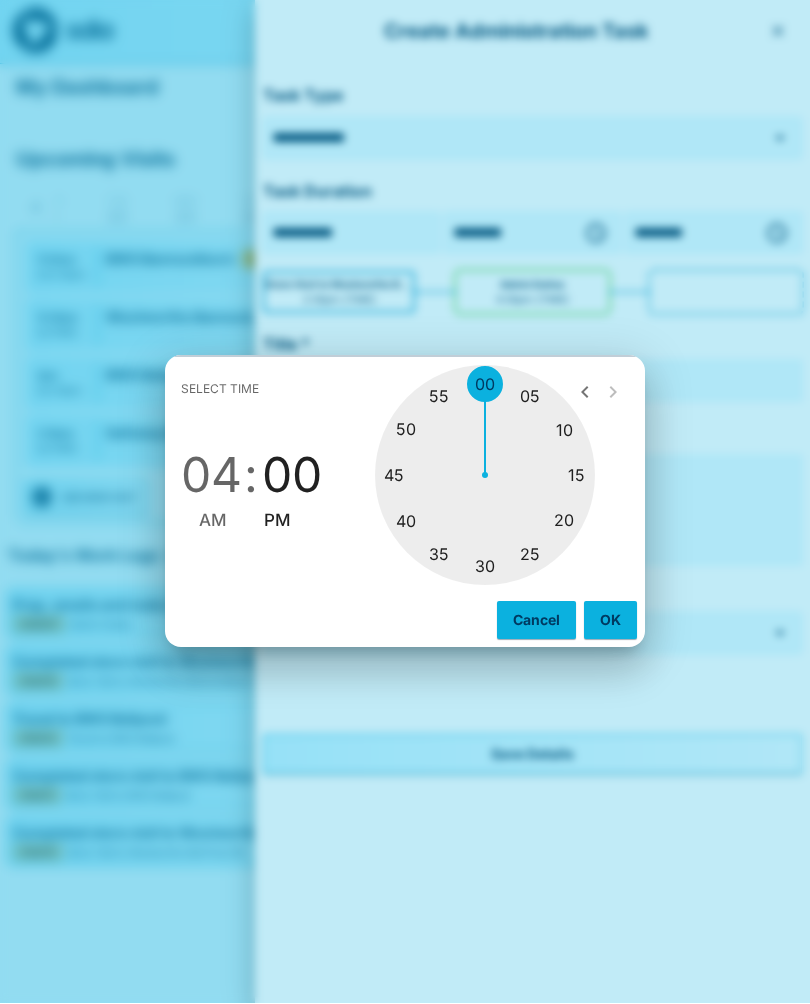 click on "Select time 04 : 00 AM PM 05 10 15 20 25 30 35 40 45 50 55 00 Cancel OK" at bounding box center (405, 502) 